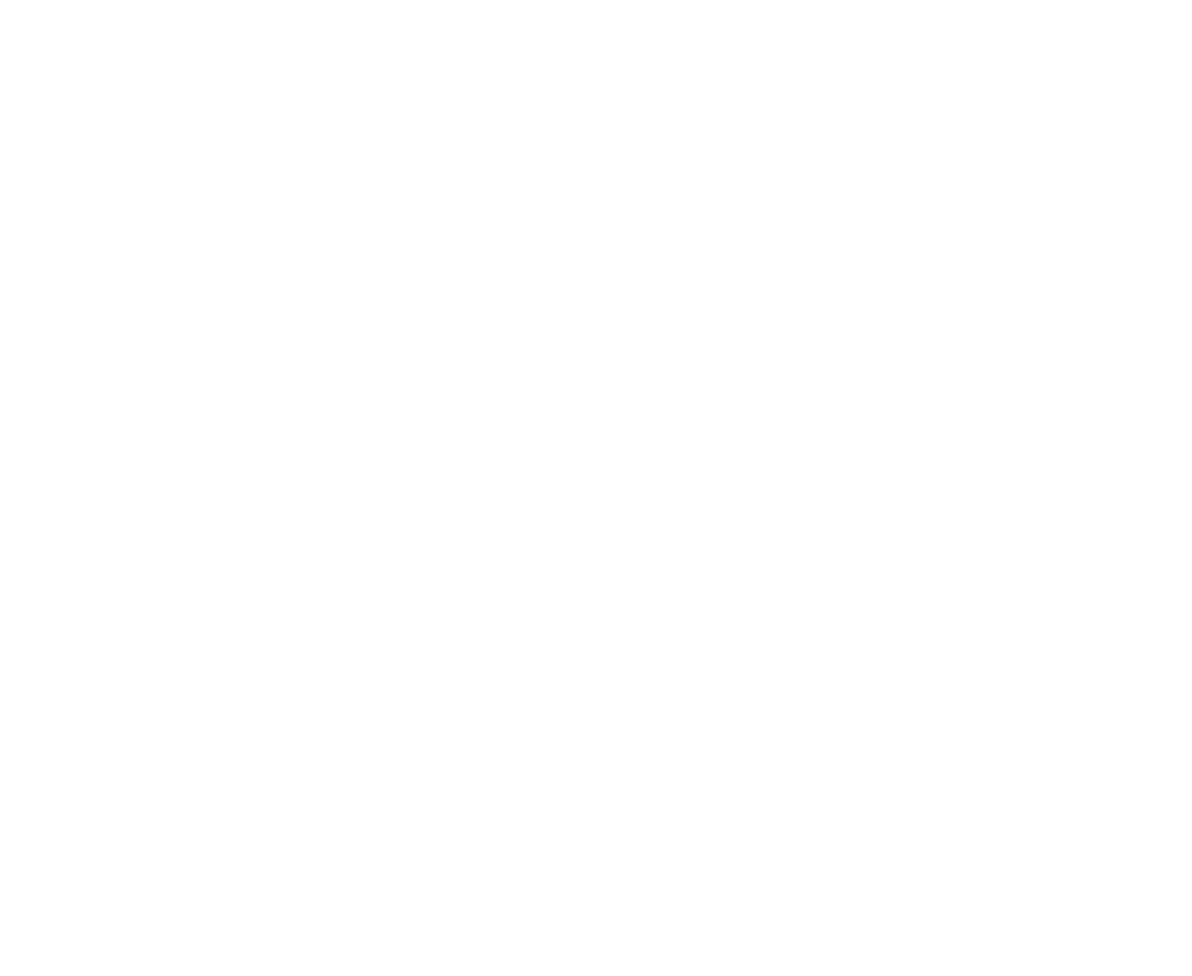 scroll, scrollTop: 0, scrollLeft: 0, axis: both 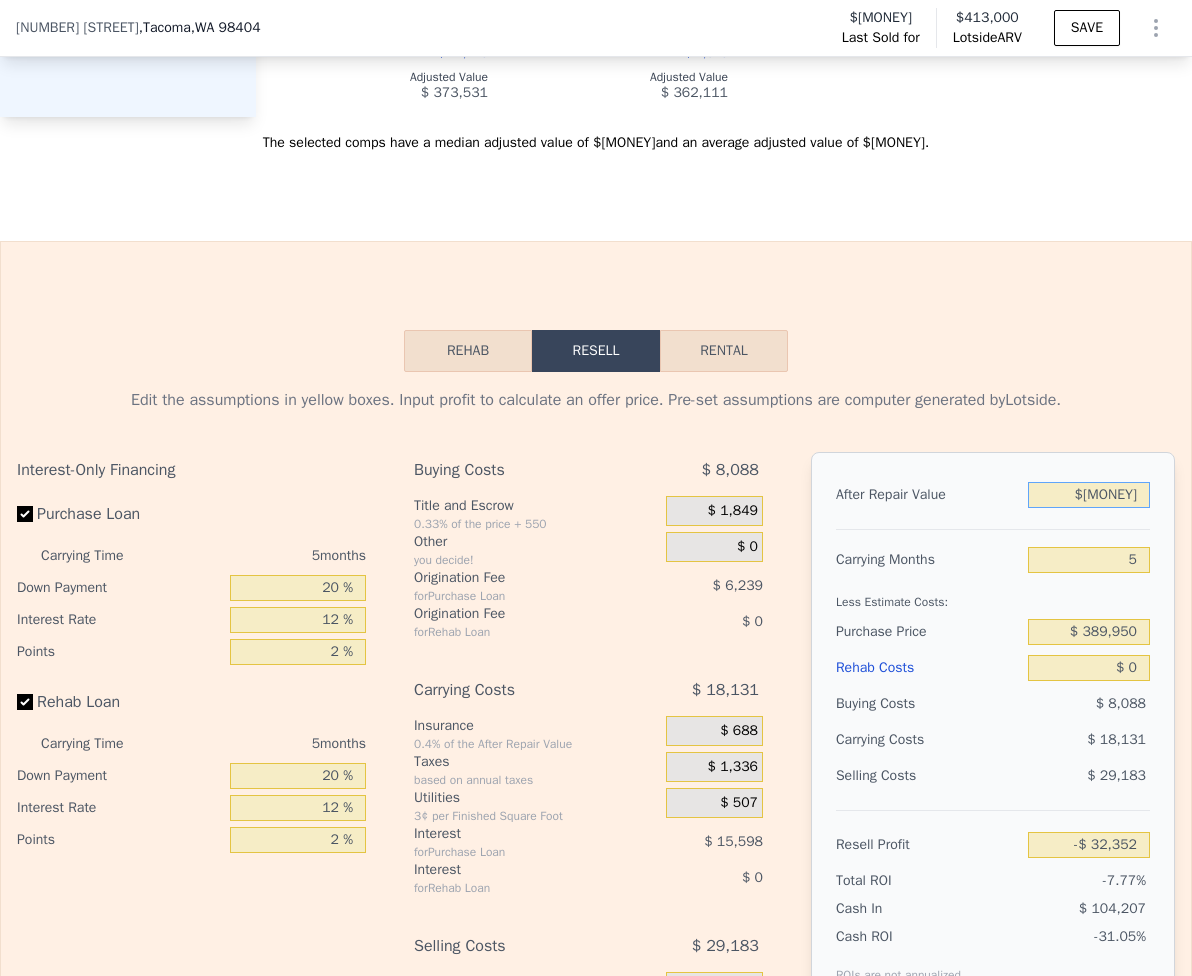 click on "$[MONEY]" at bounding box center [1089, 495] 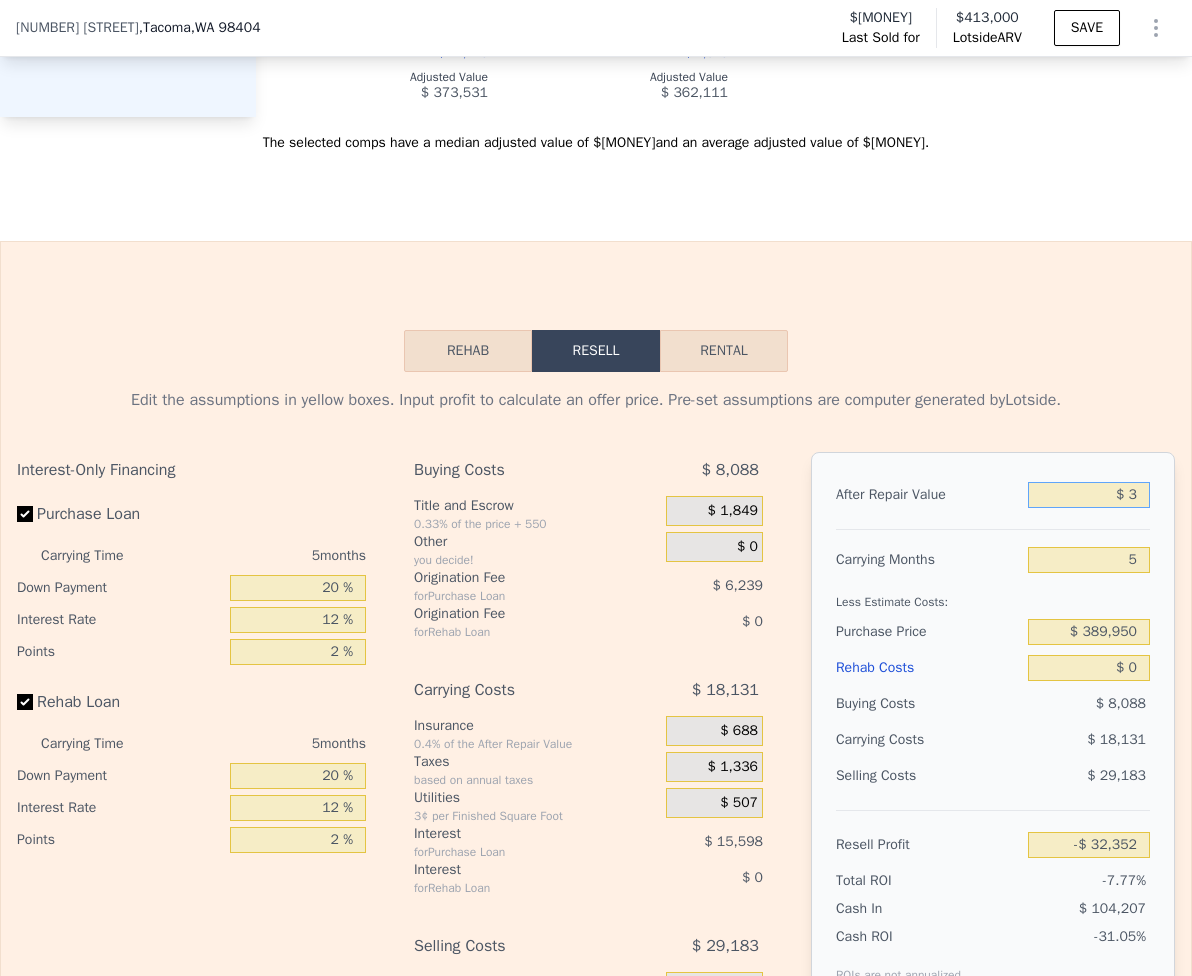 type on "-$ 416,028" 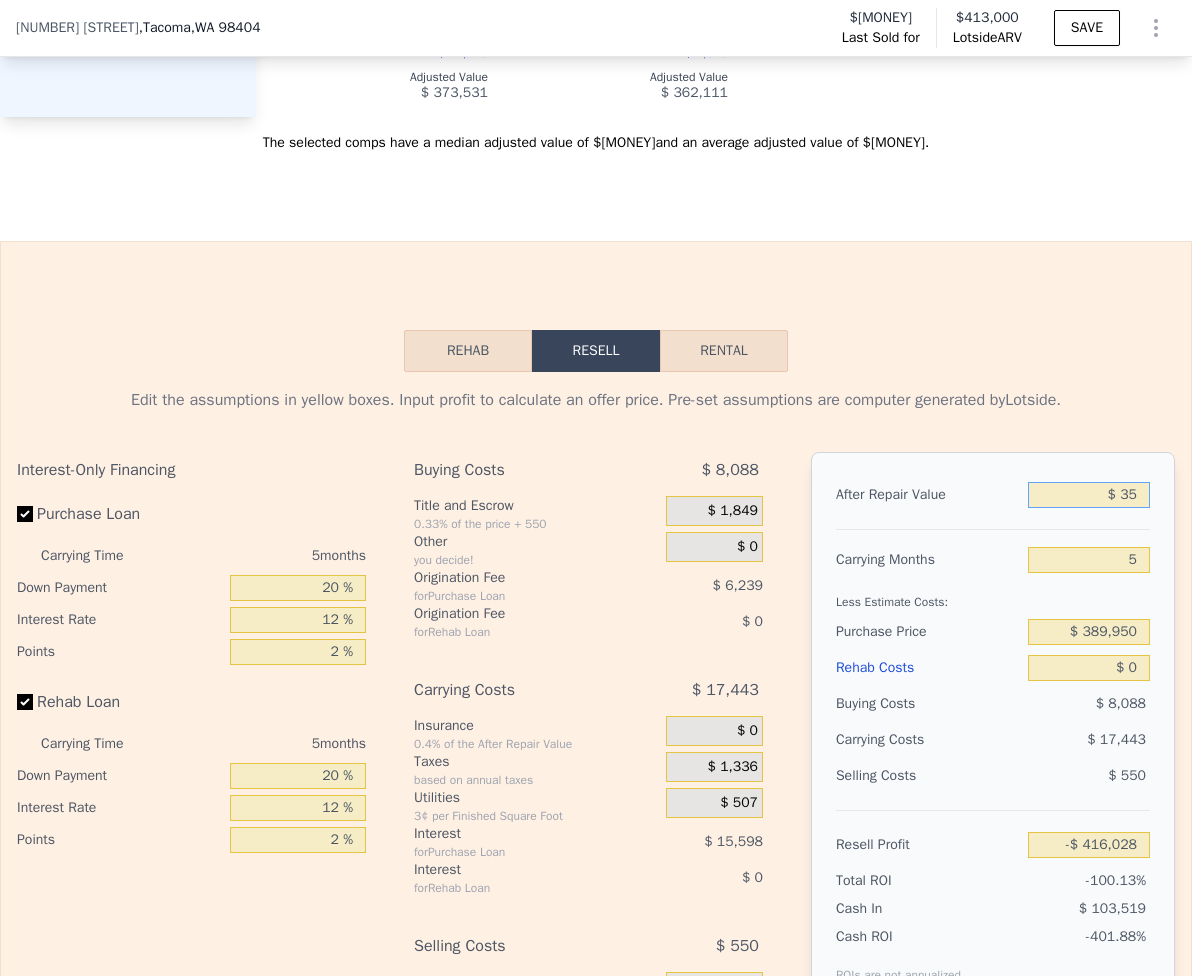 type on "$ 350" 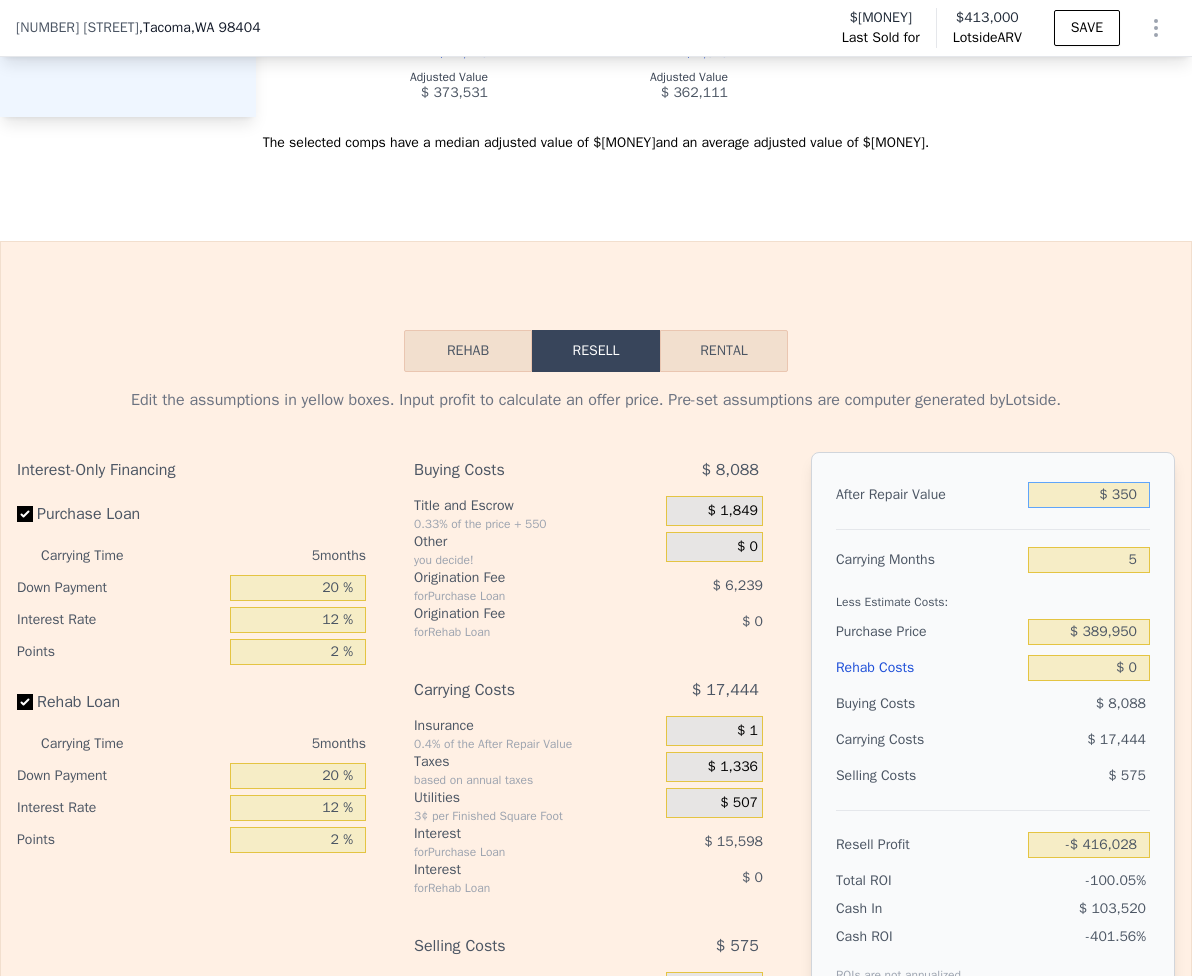 type on "-$ 415,707" 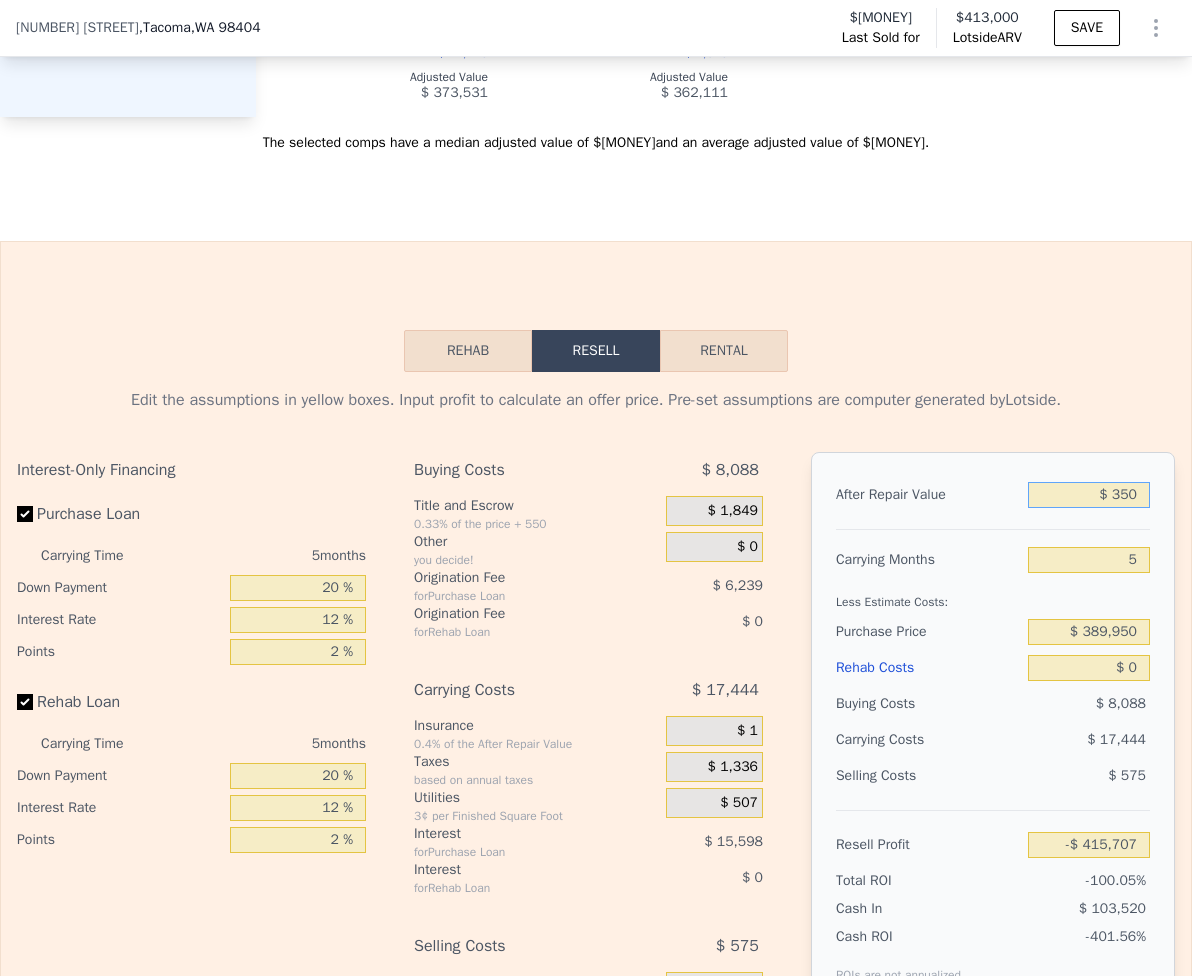 type on "$ 3,500" 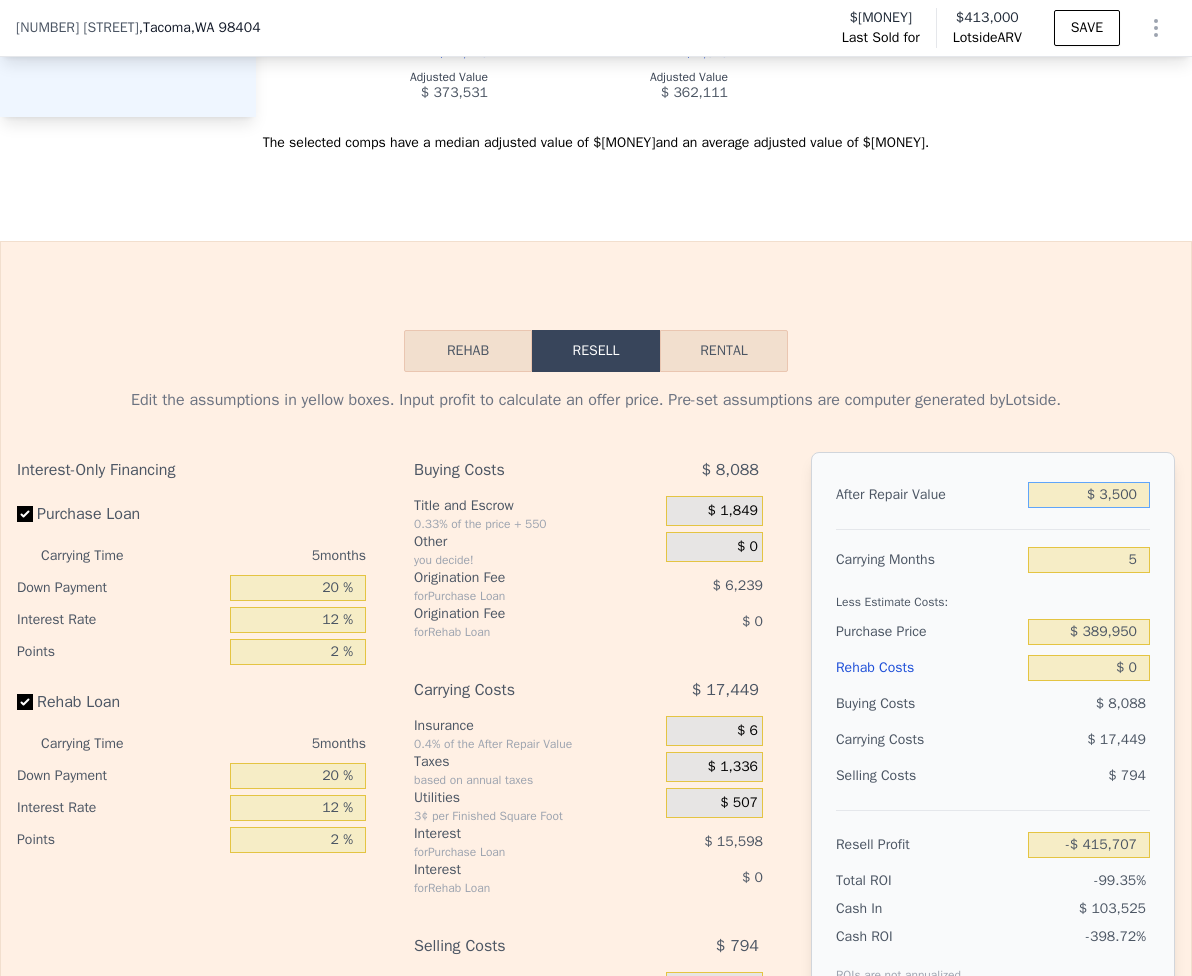 type on "-$ 412,781" 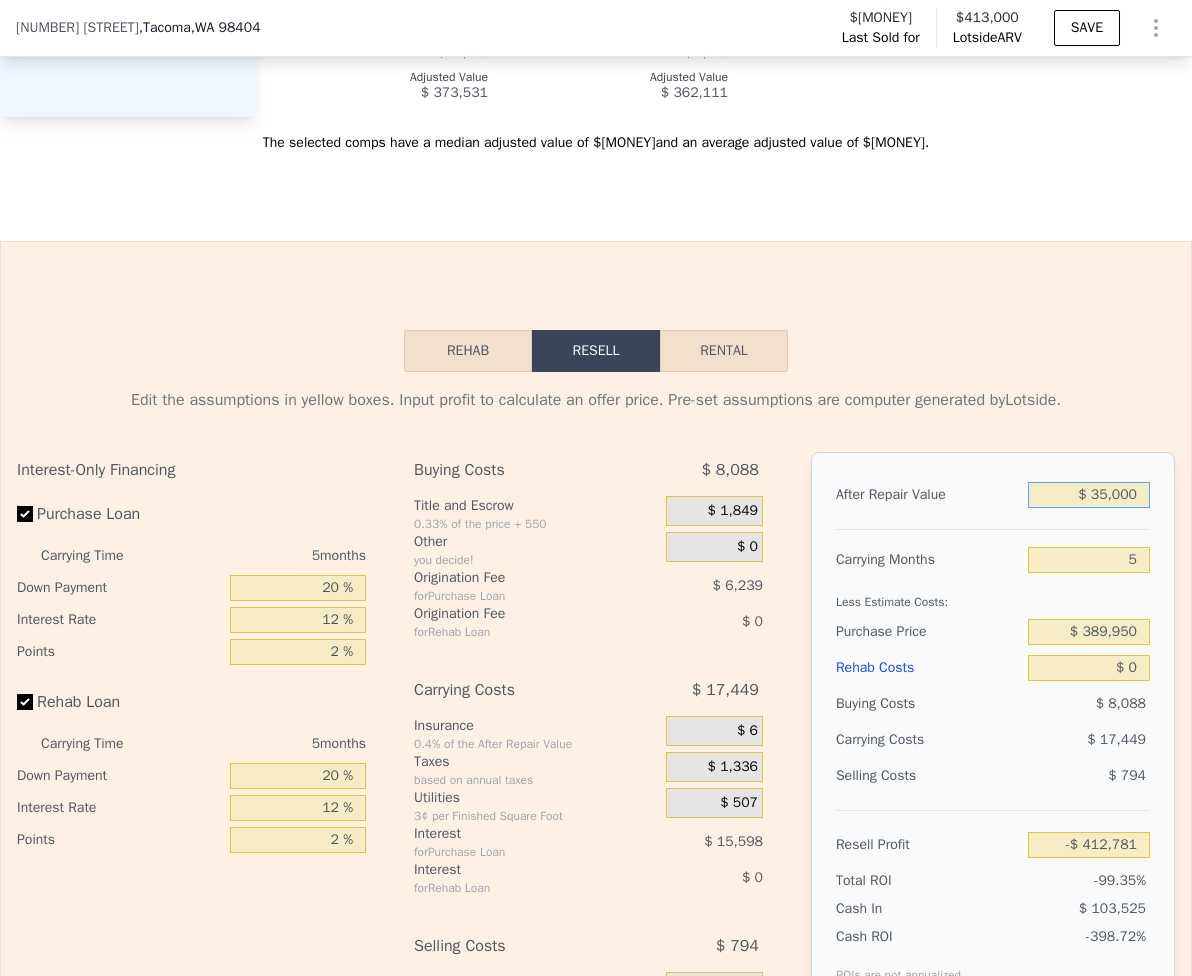 type on "$ 350,000" 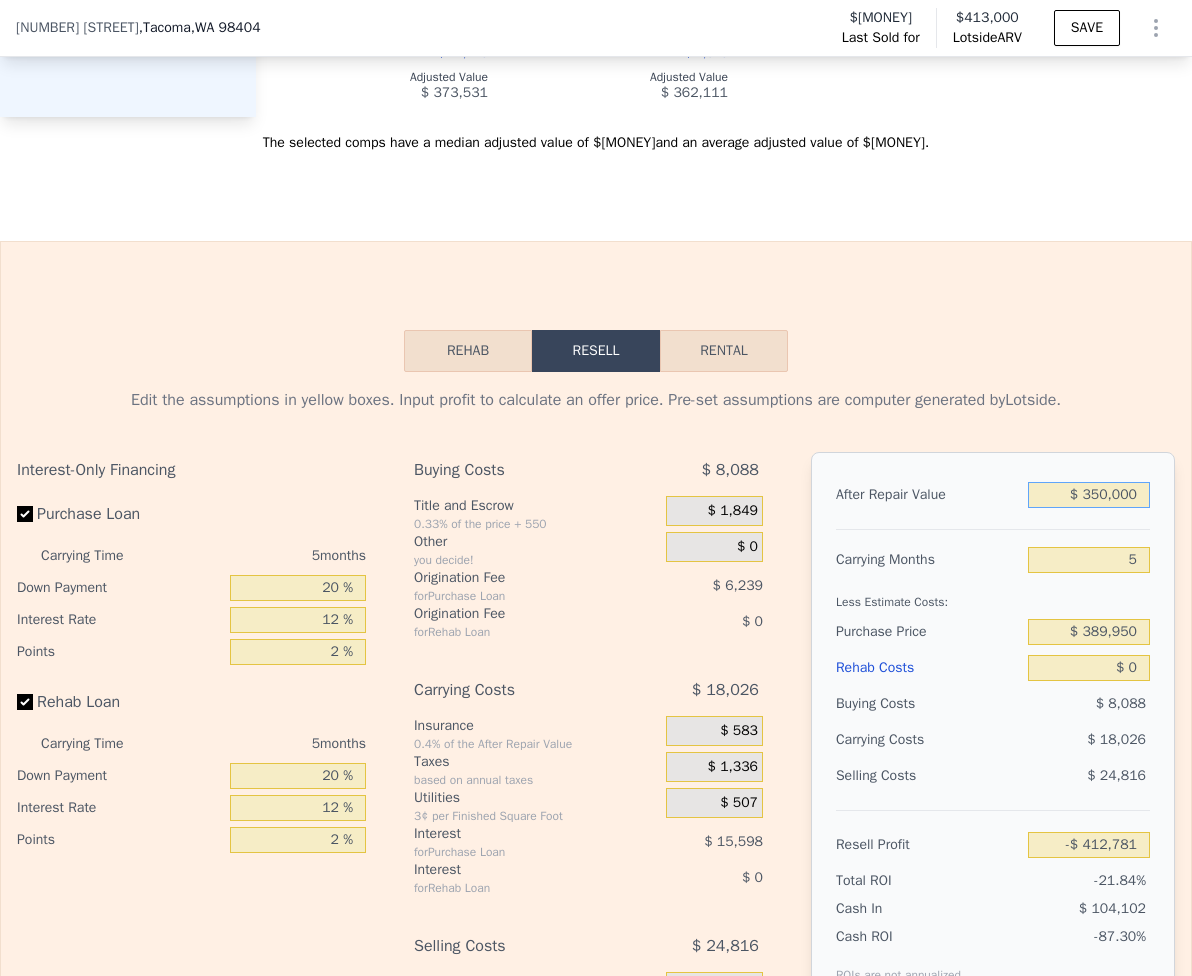 type on "-$ 90,880" 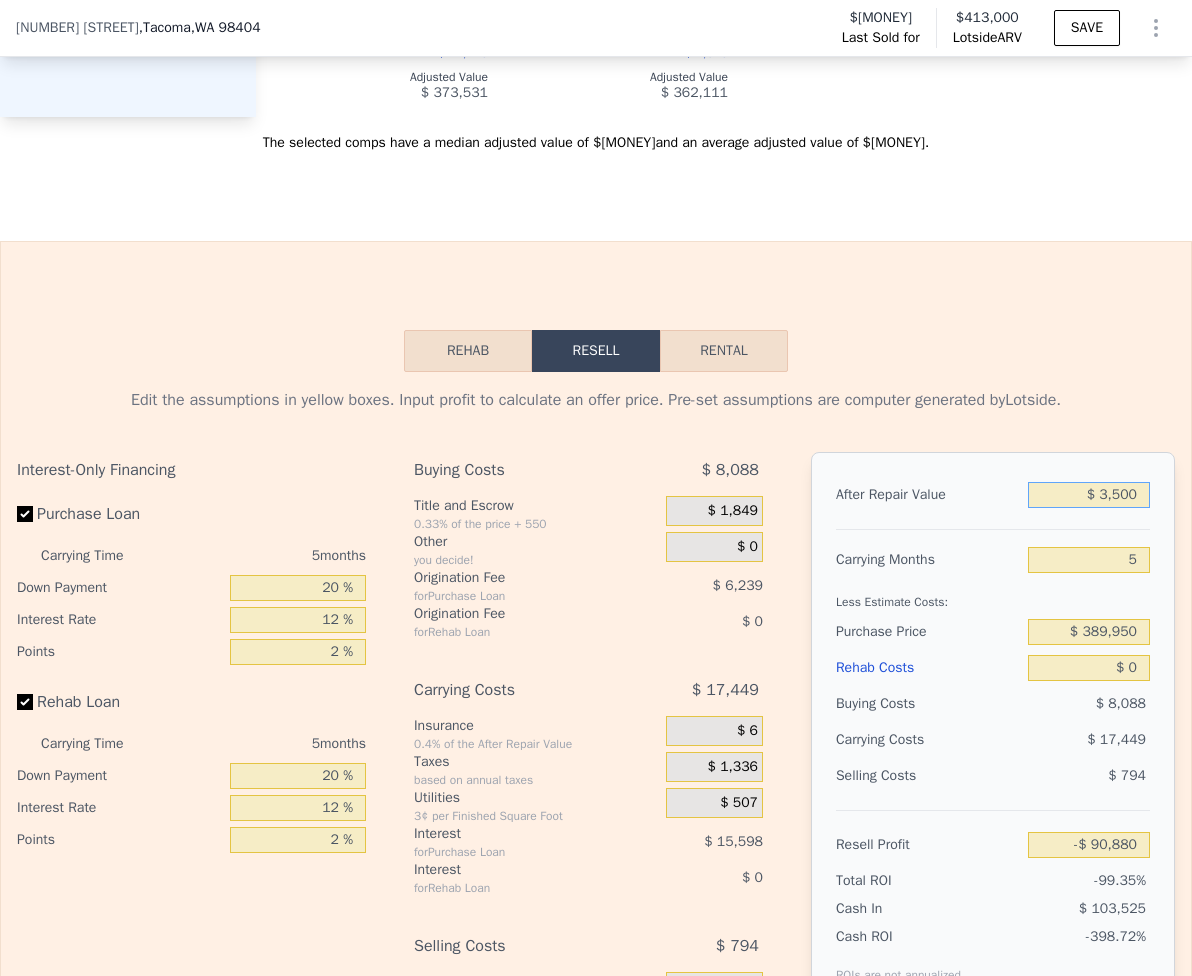 type on "$ 350" 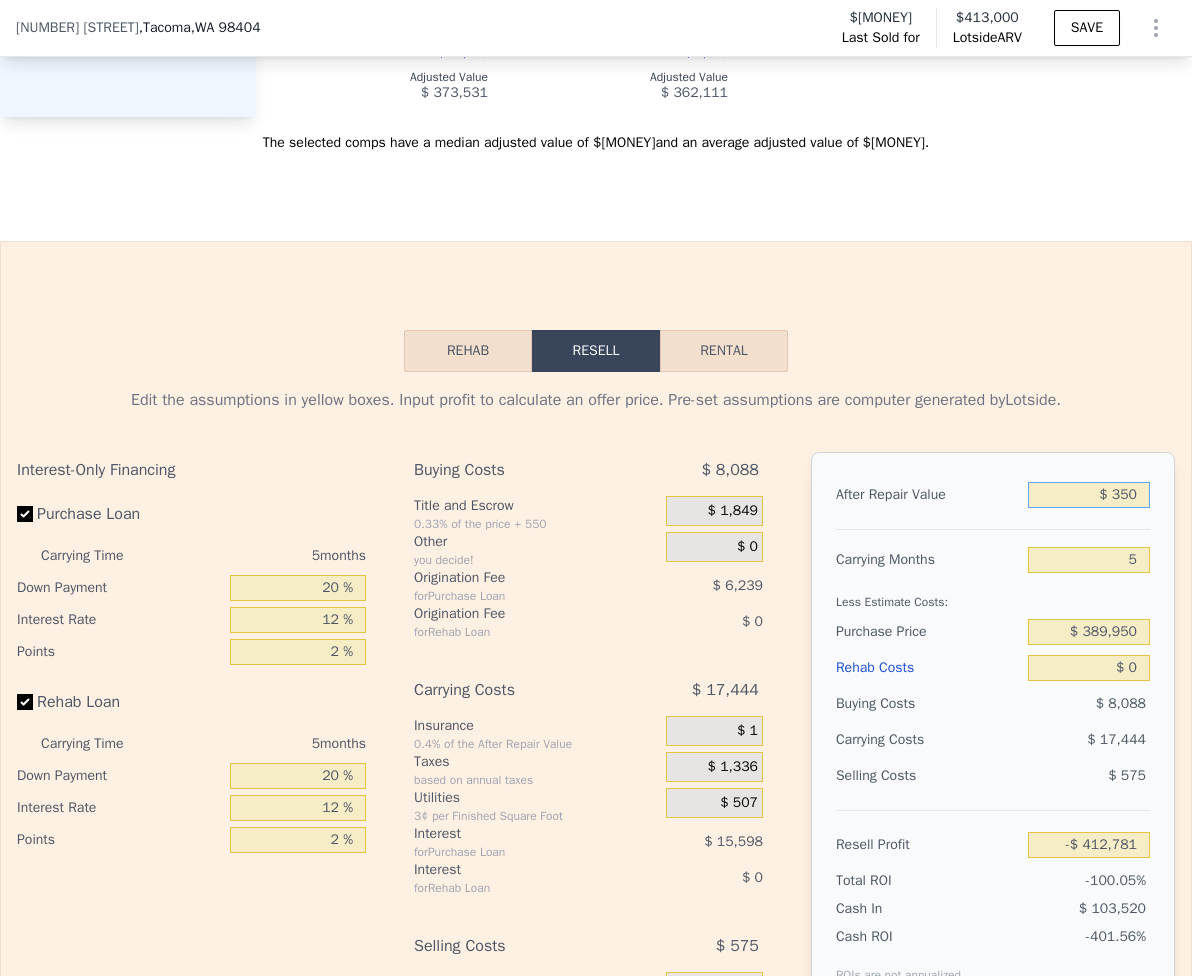 type on "-$ 415,707" 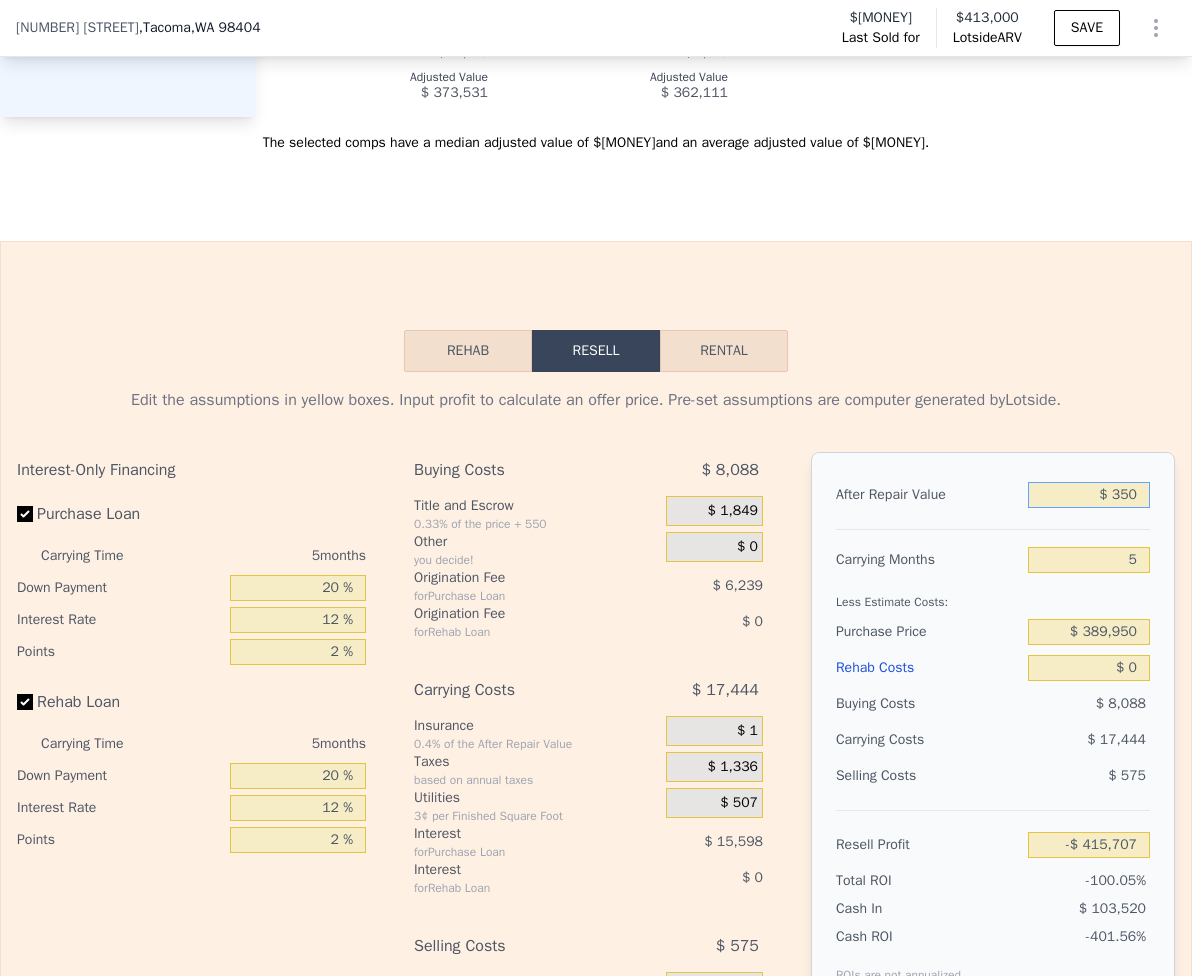 type on "$ 35" 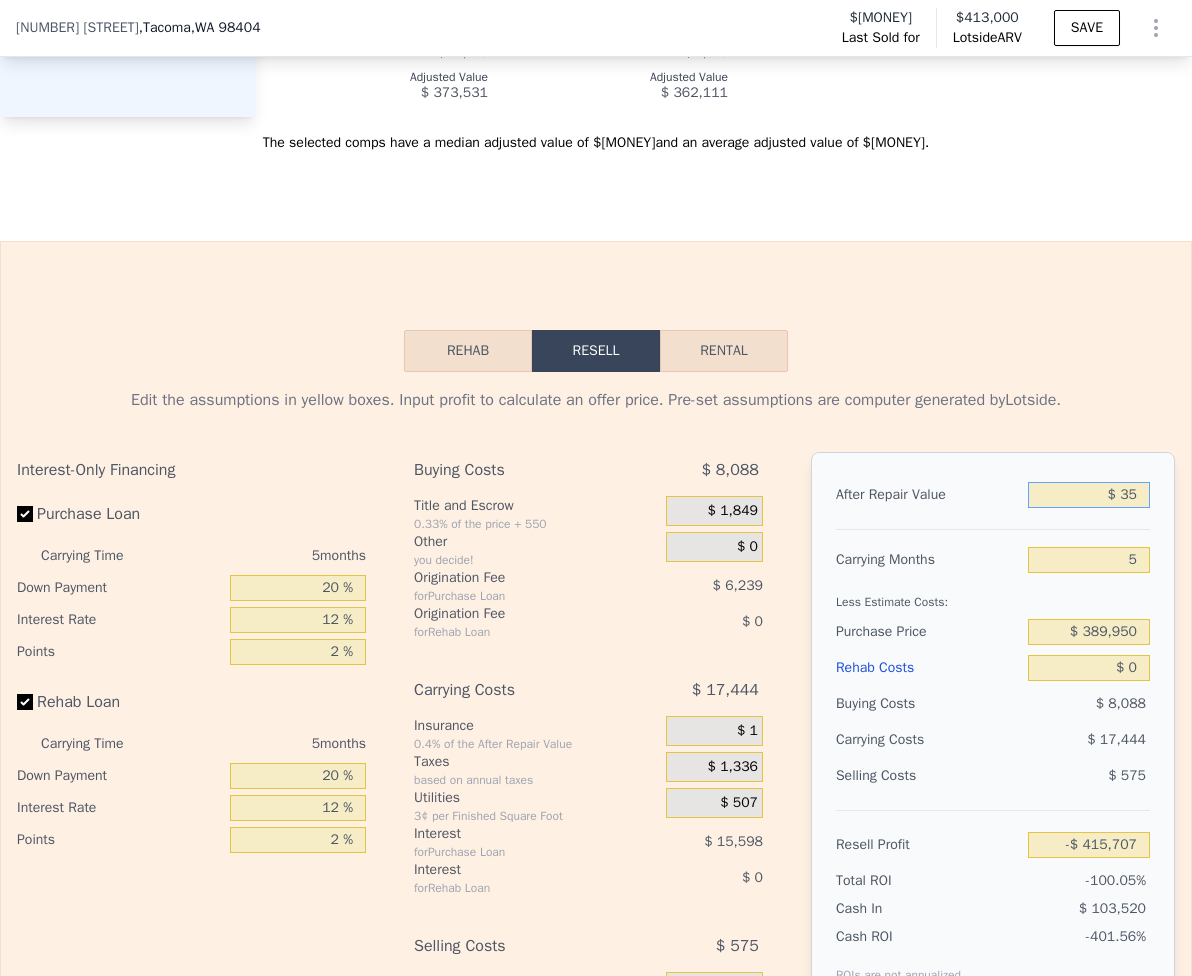 type on "-$ 415,999" 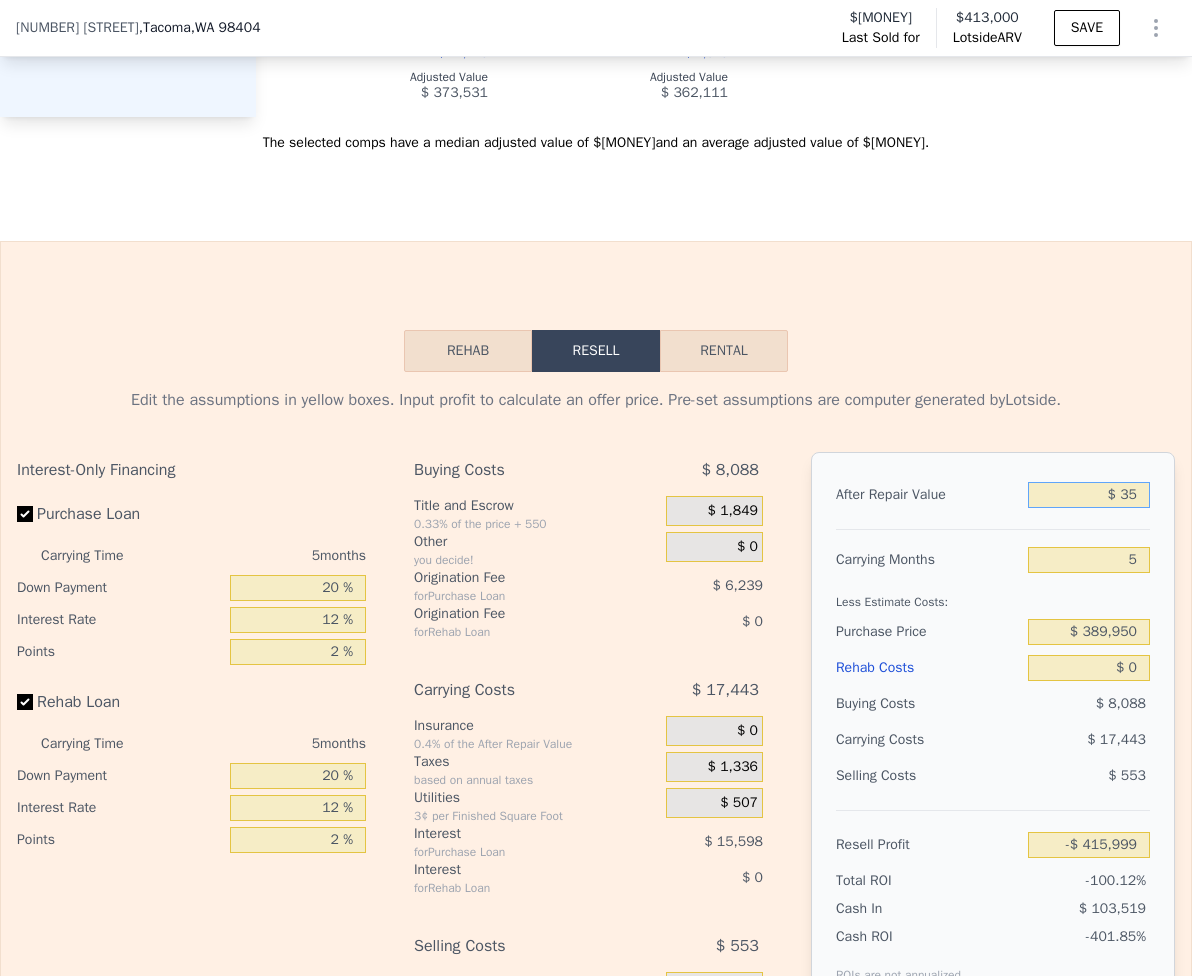 type on "$ 3" 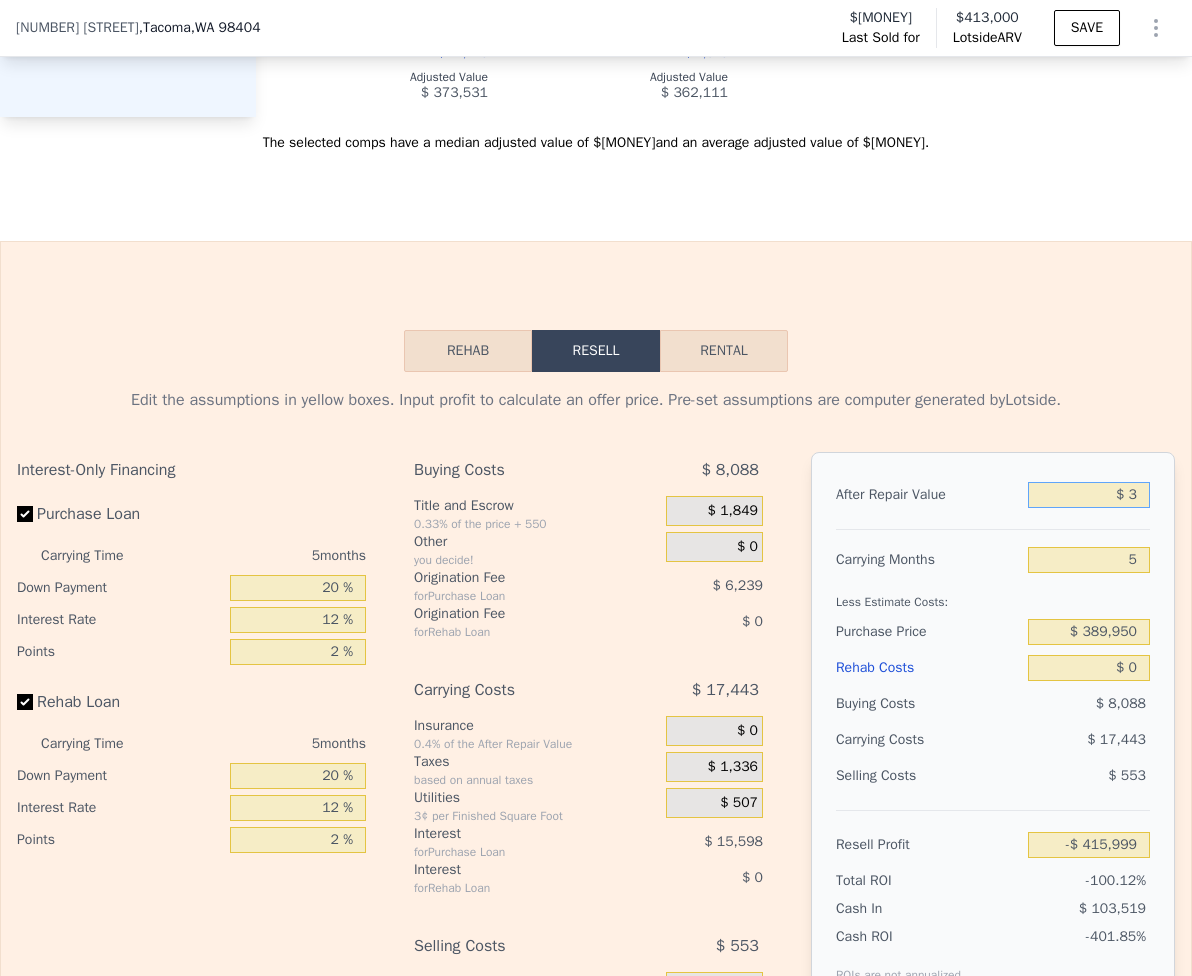 type on "-$ 416,028" 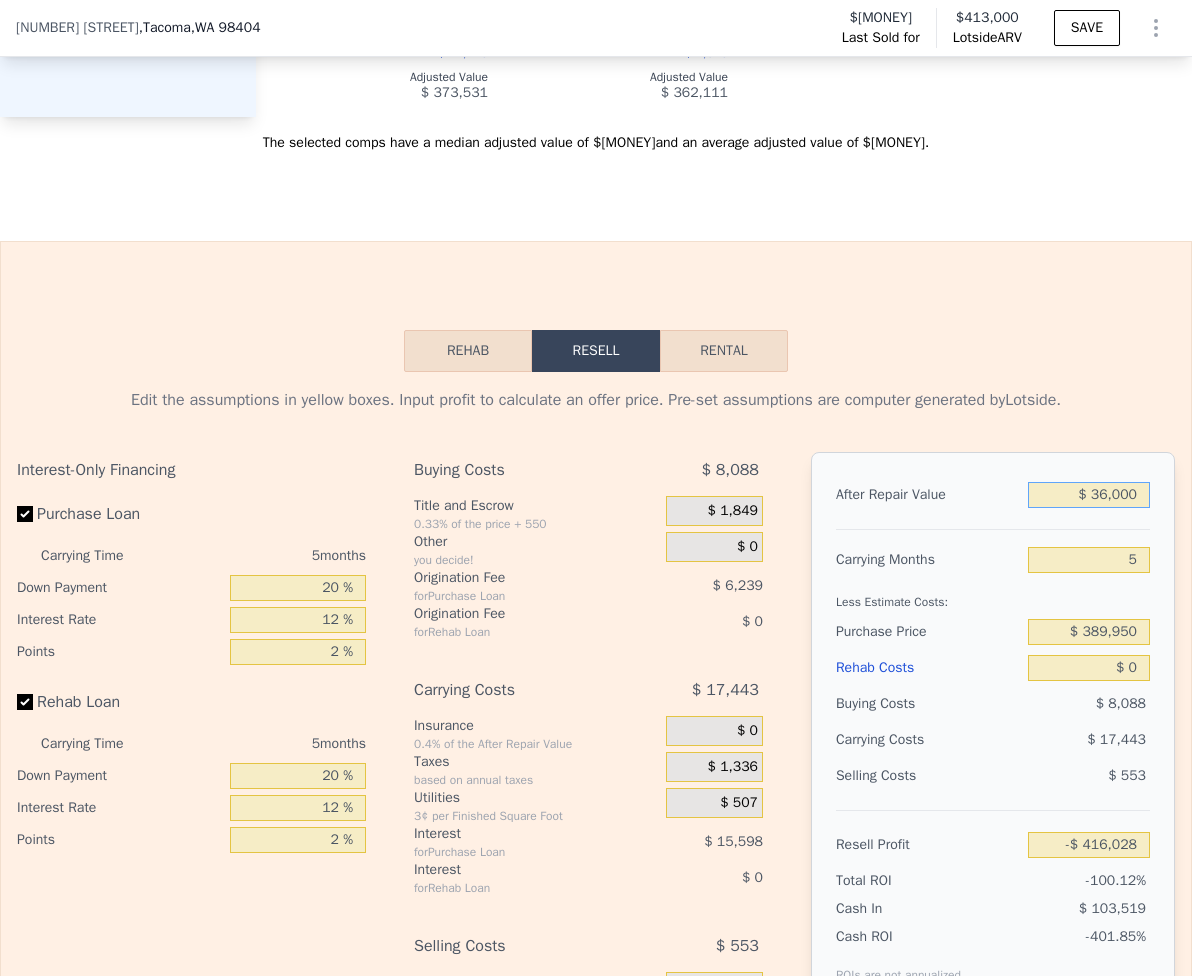 type on "$ 360,000" 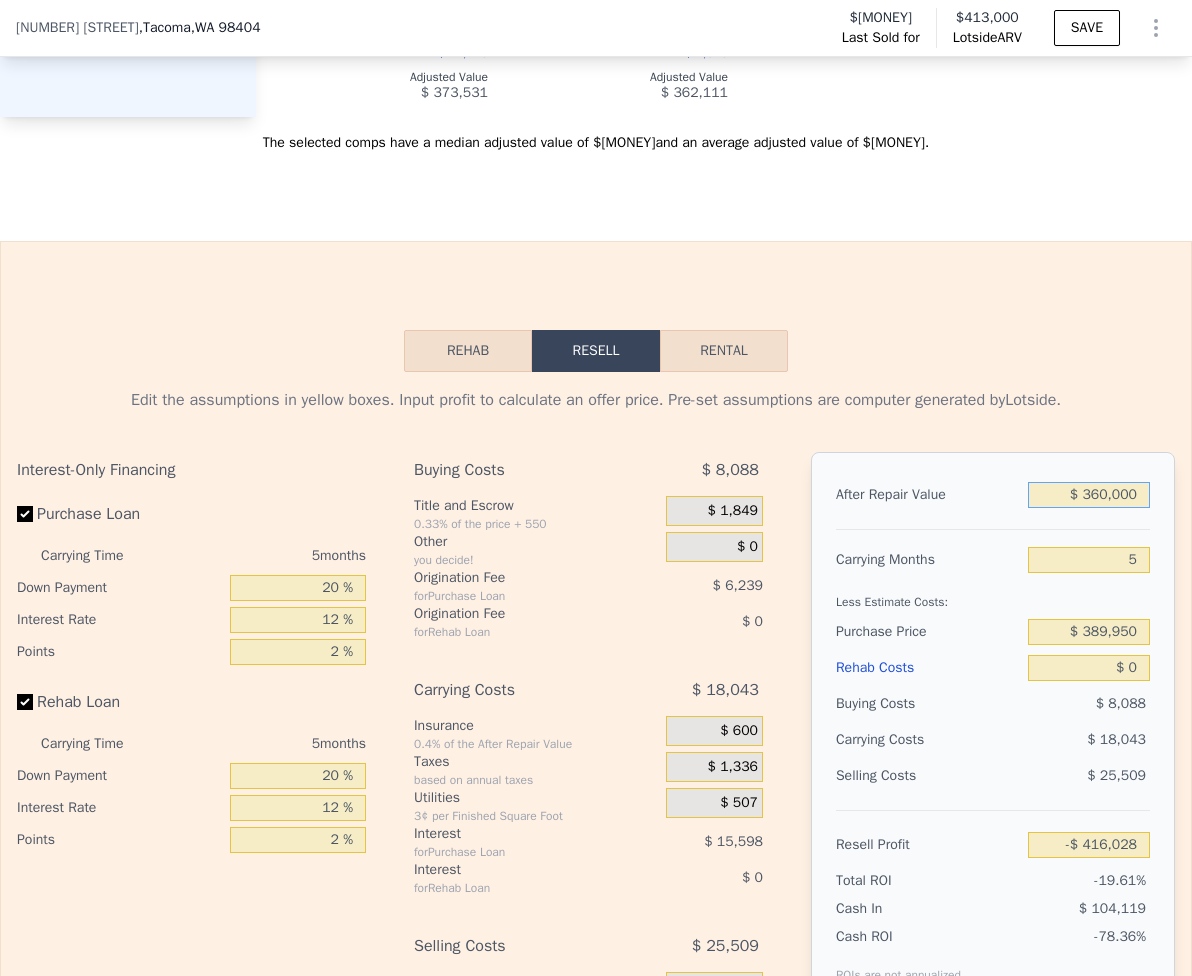 type on "-$ 81,590" 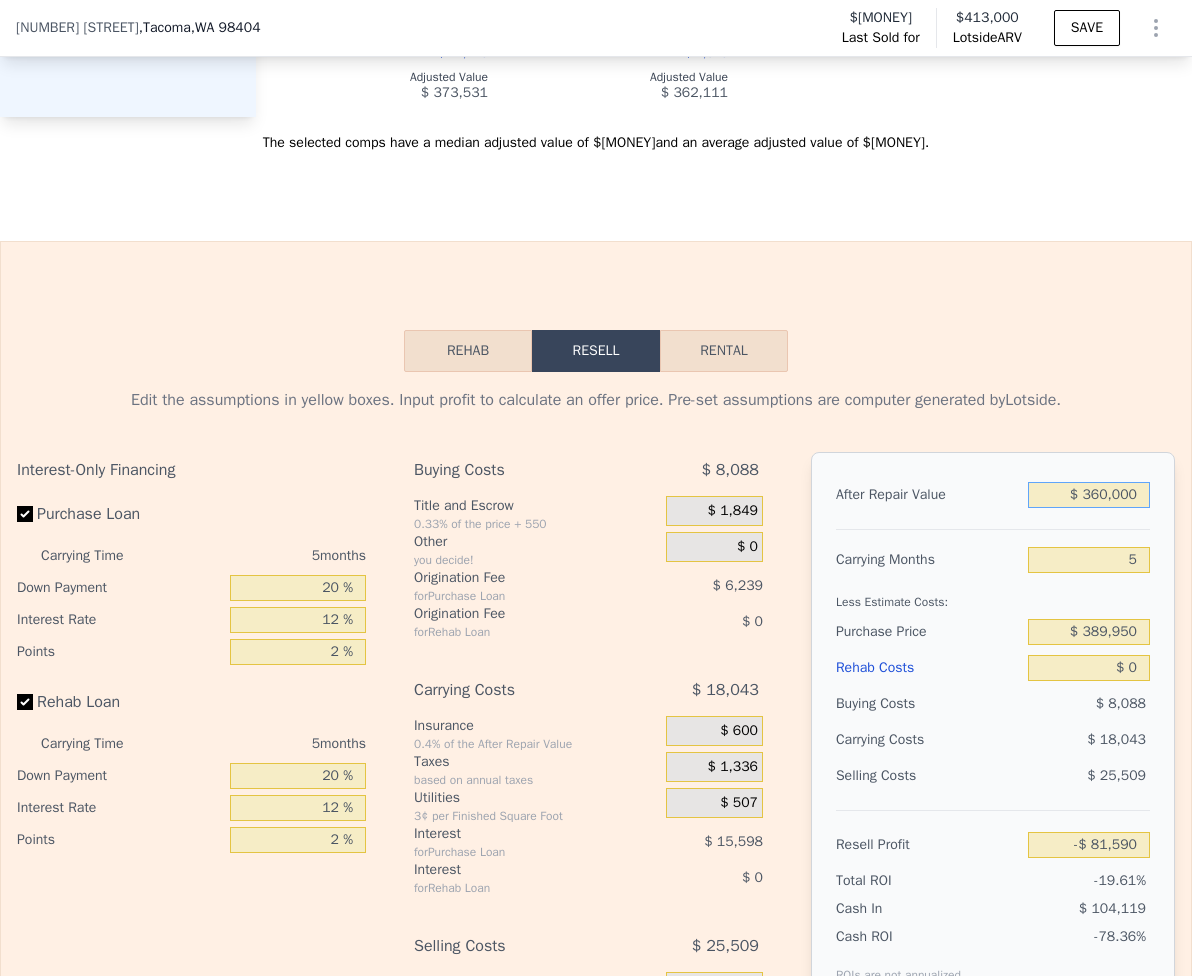 type on "$ 360,000" 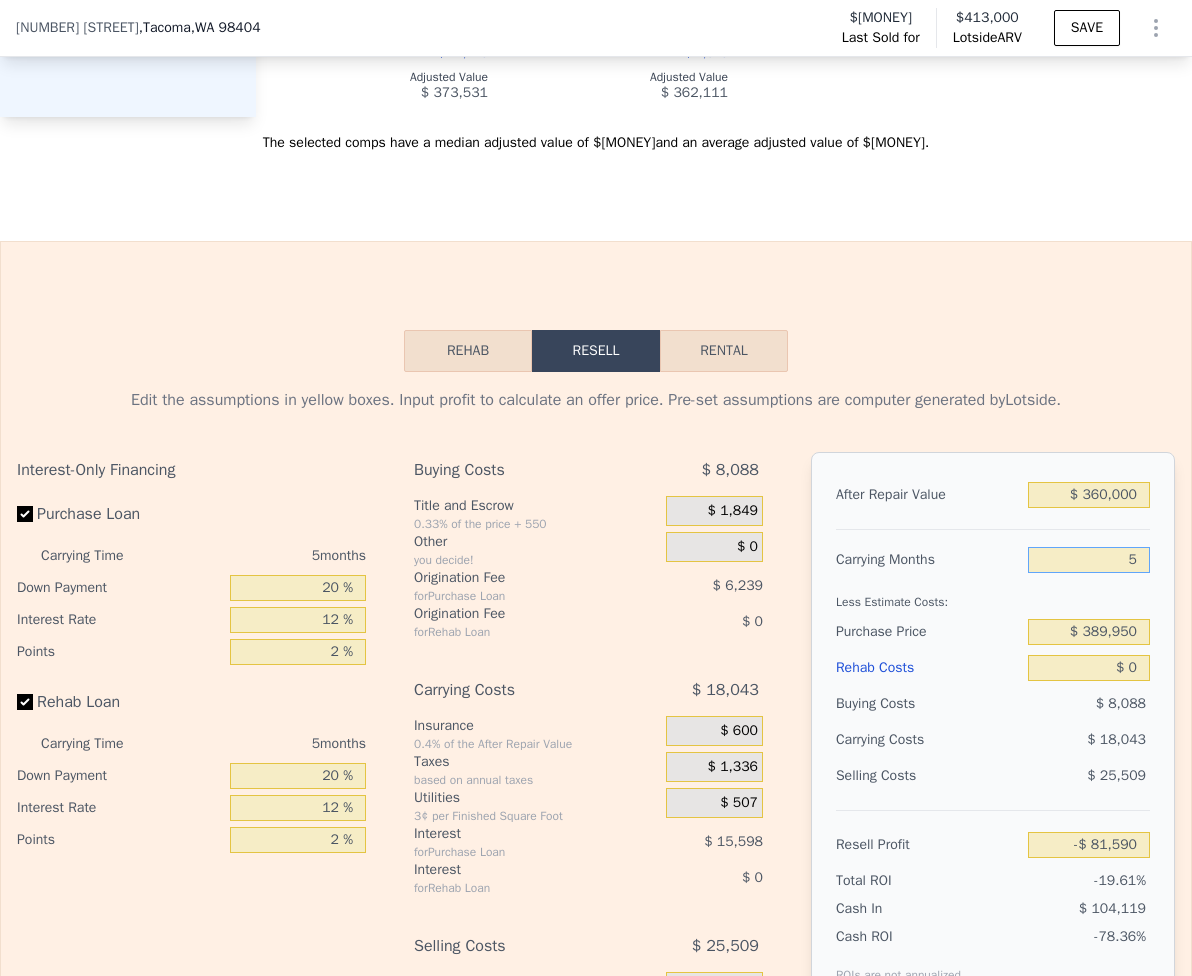 click on "5" at bounding box center (1089, 560) 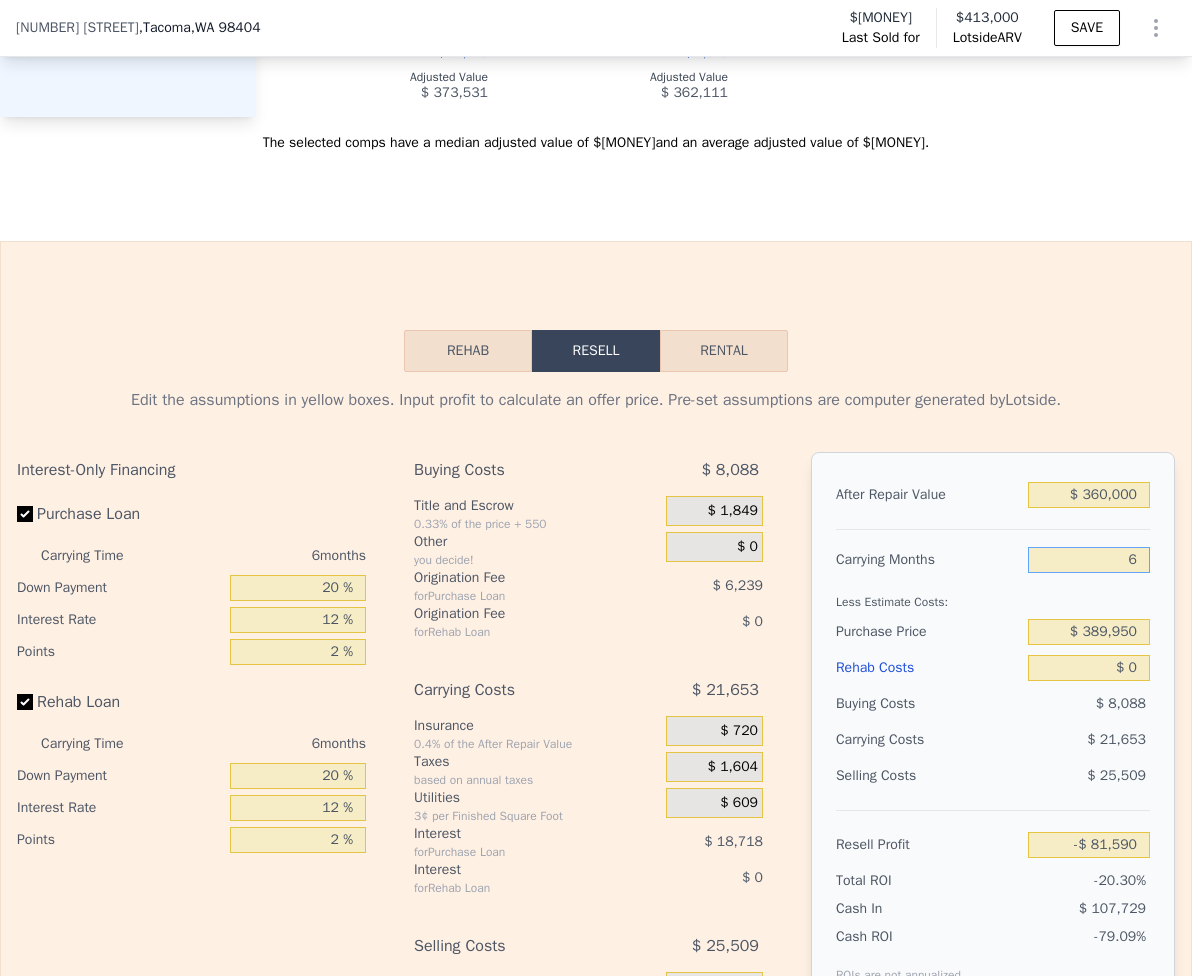 type on "-$ 85,200" 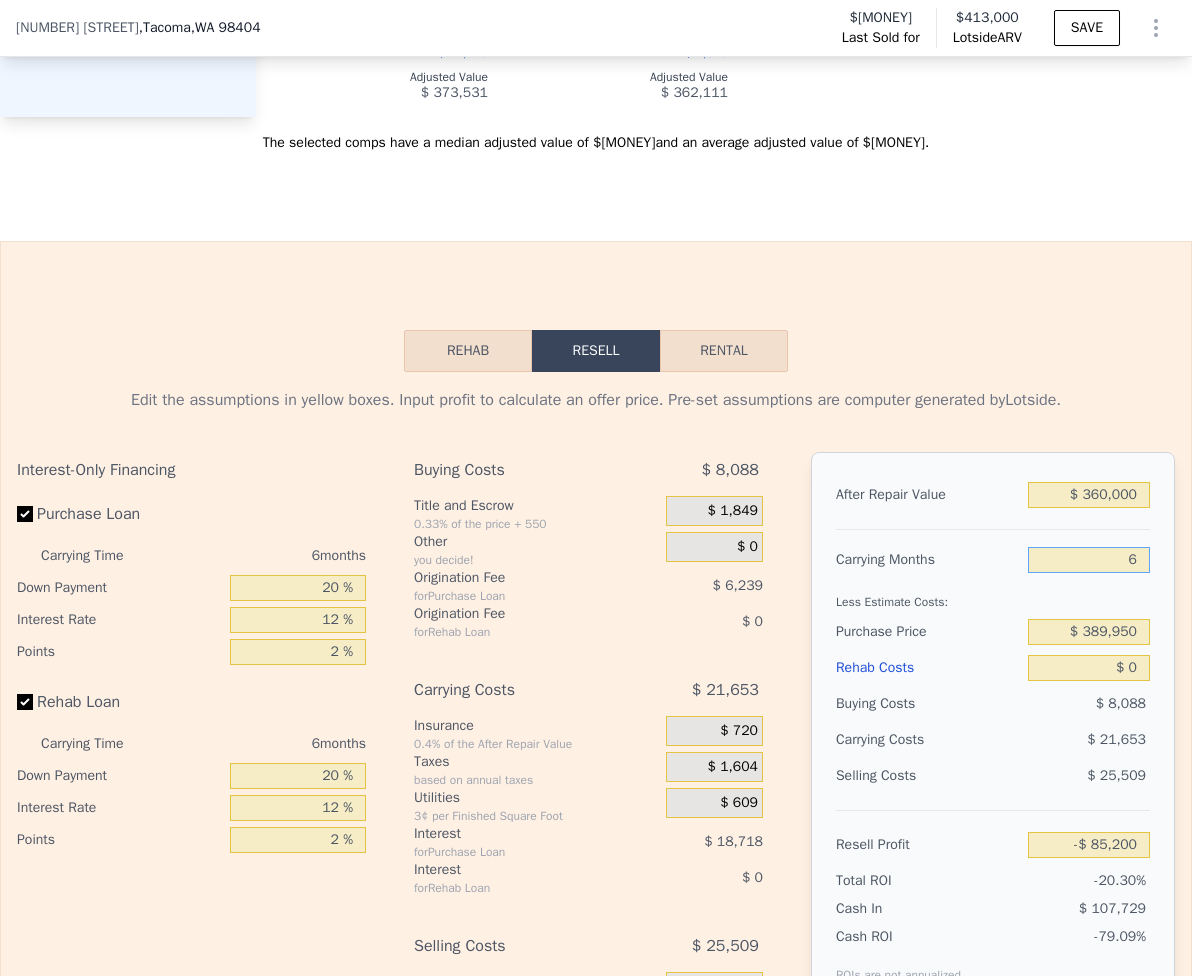 type on "6" 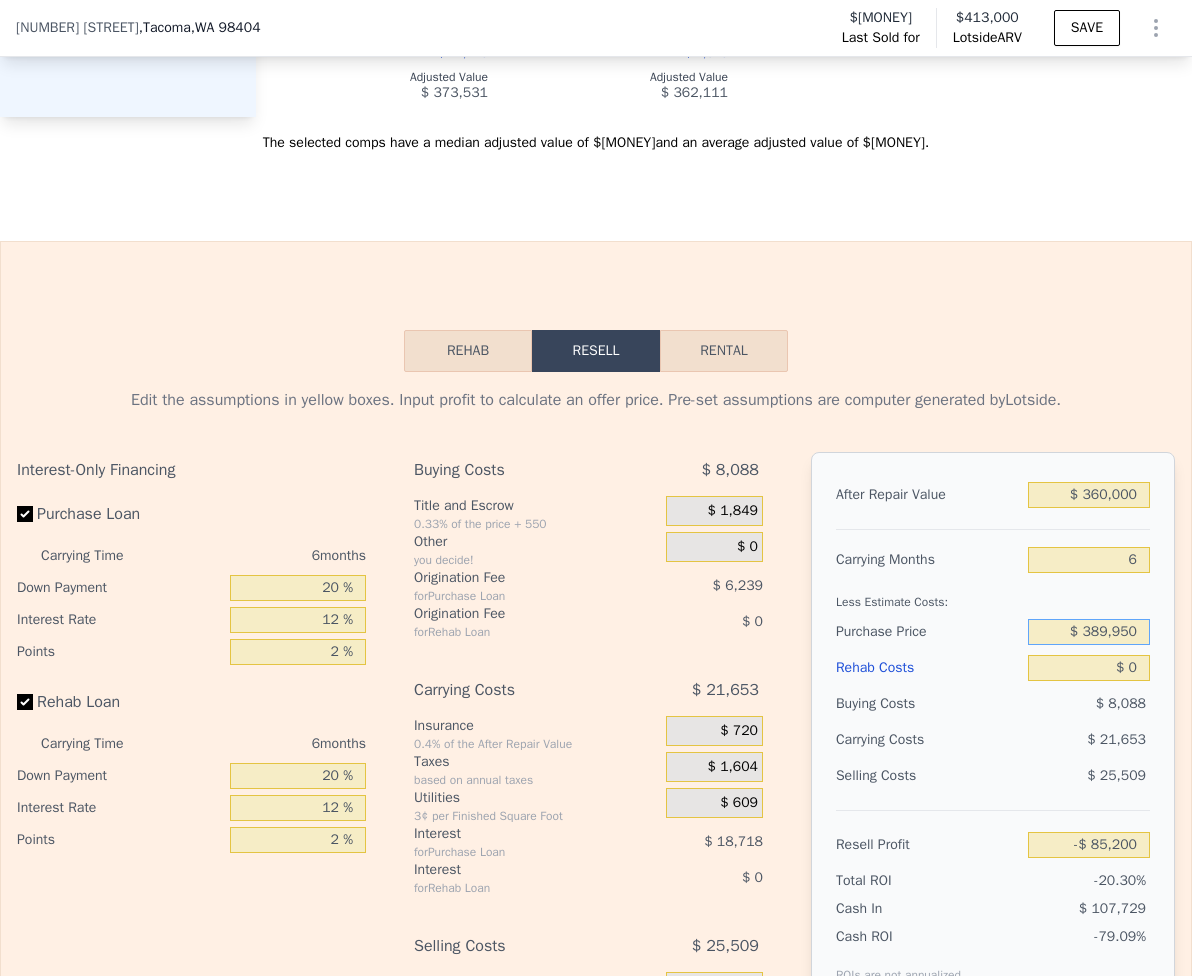 click on "$ 389,950" at bounding box center (1089, 632) 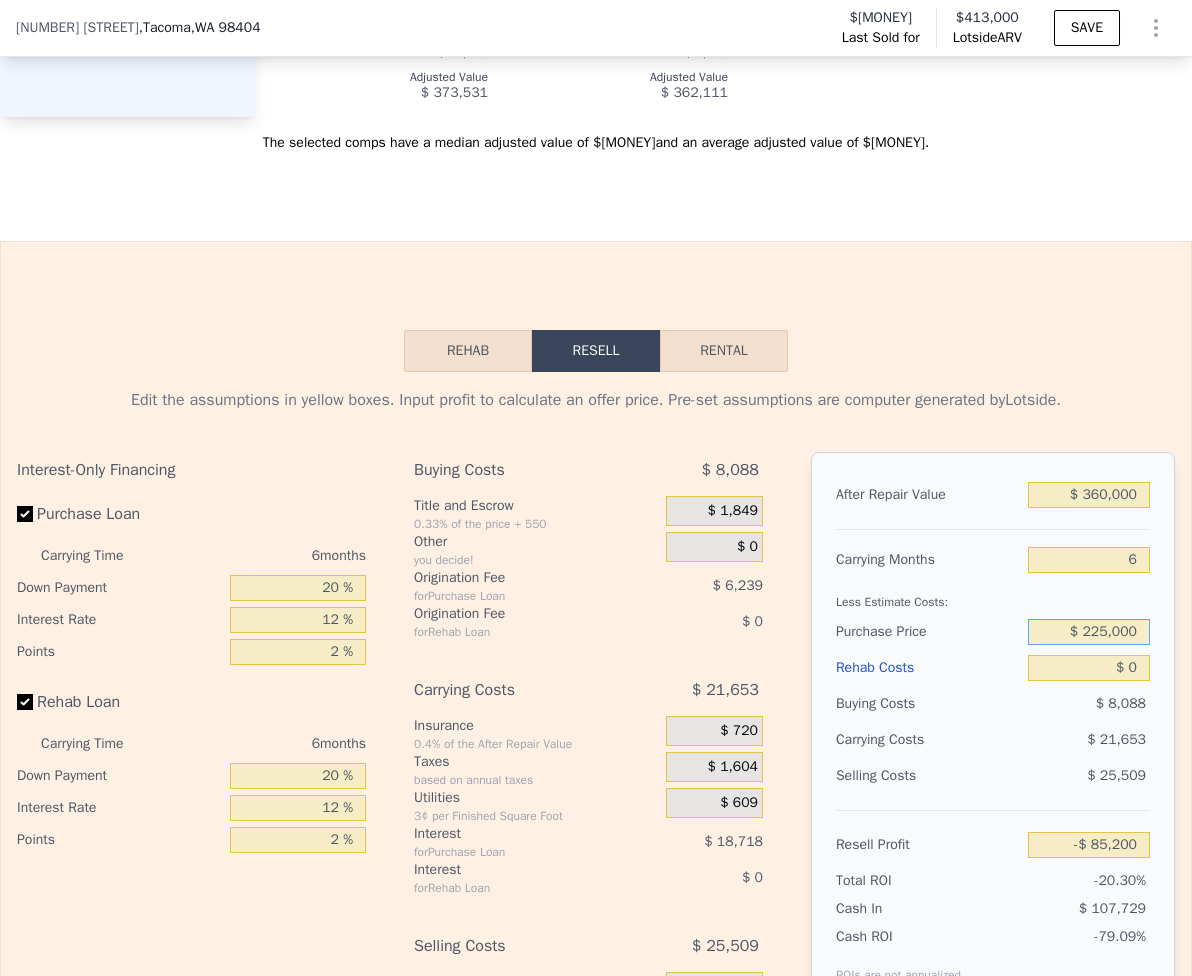 type on "$ 225,000" 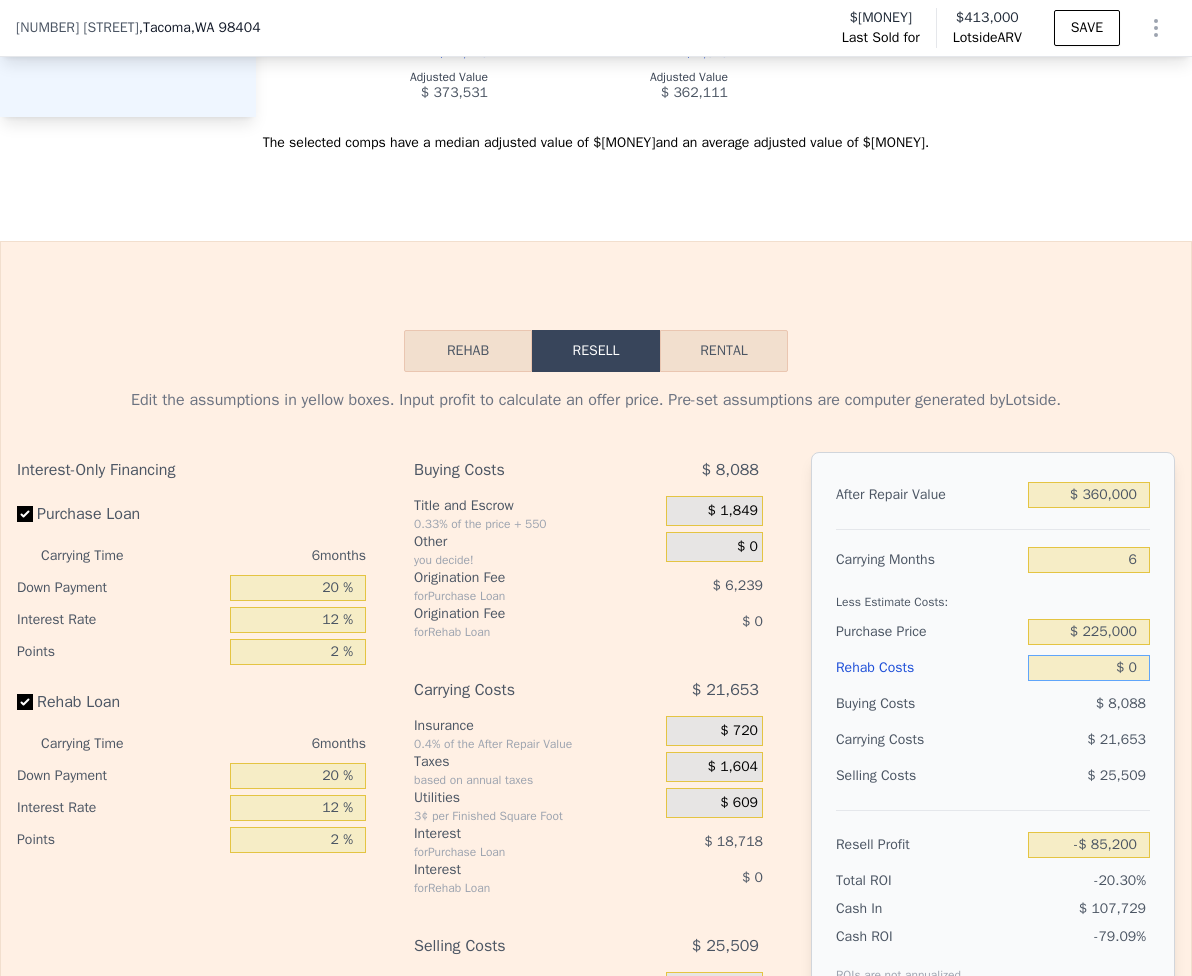 click on "$ 0" at bounding box center [1089, 668] 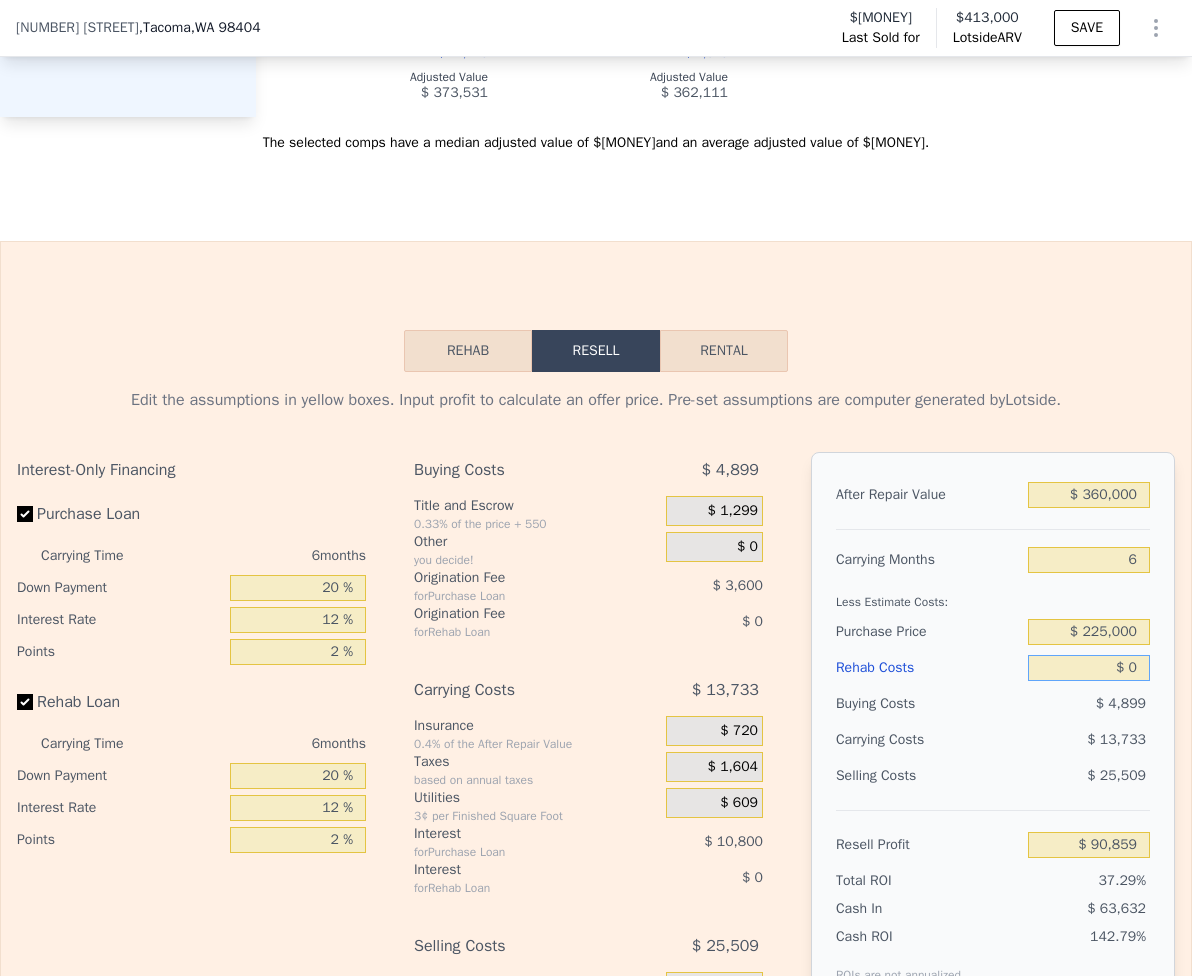 click on "$ 0" at bounding box center (1089, 668) 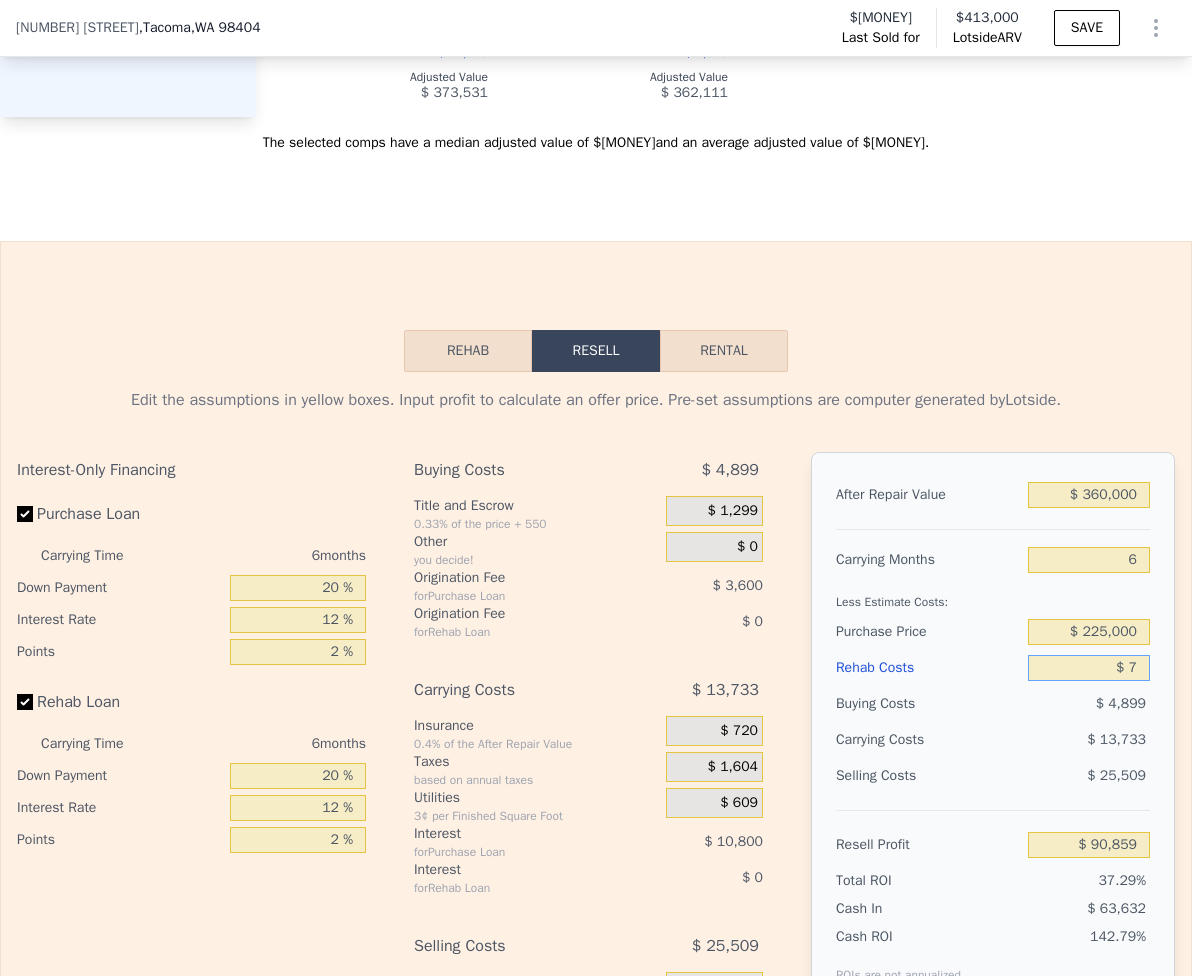 type on "$ 75" 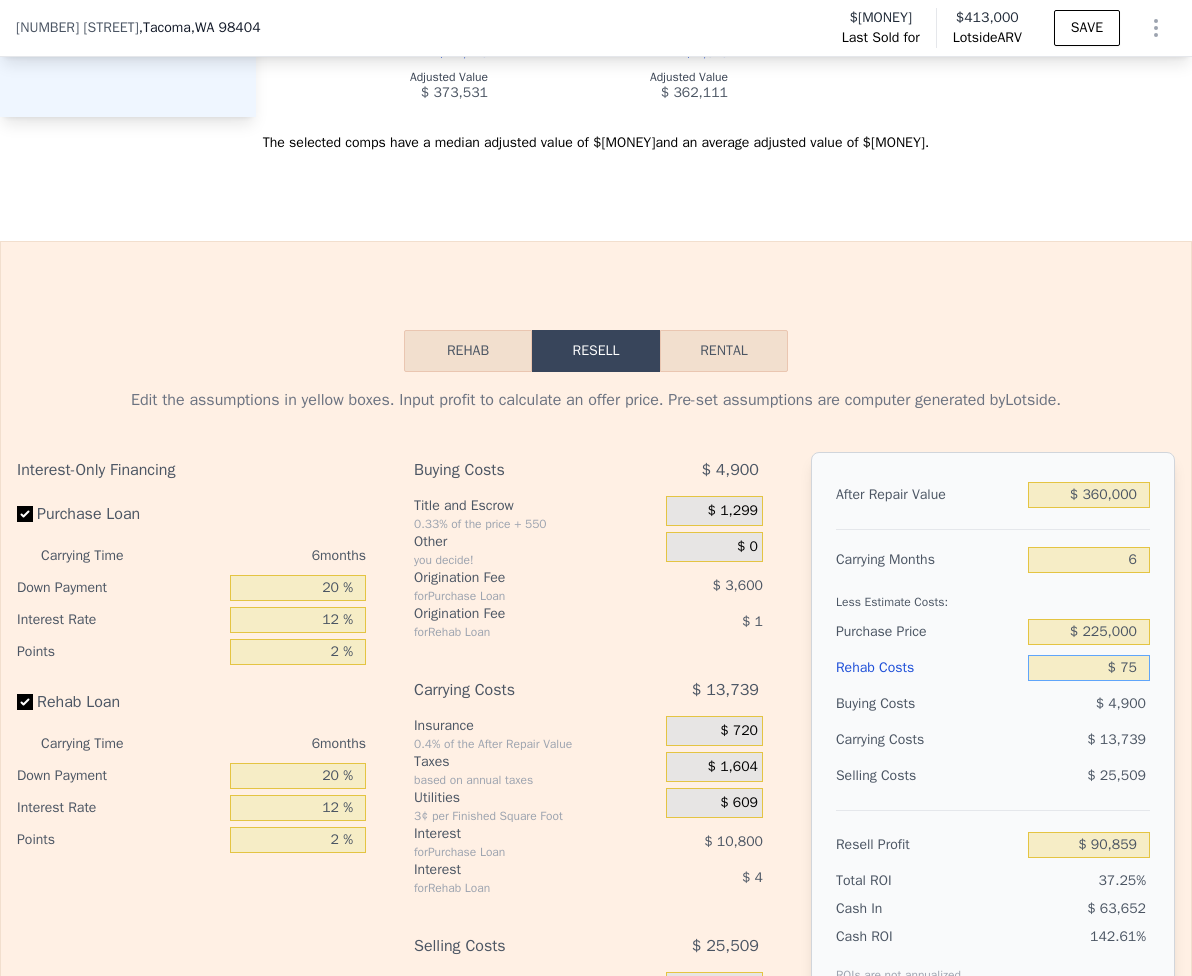 type on "$ 90,777" 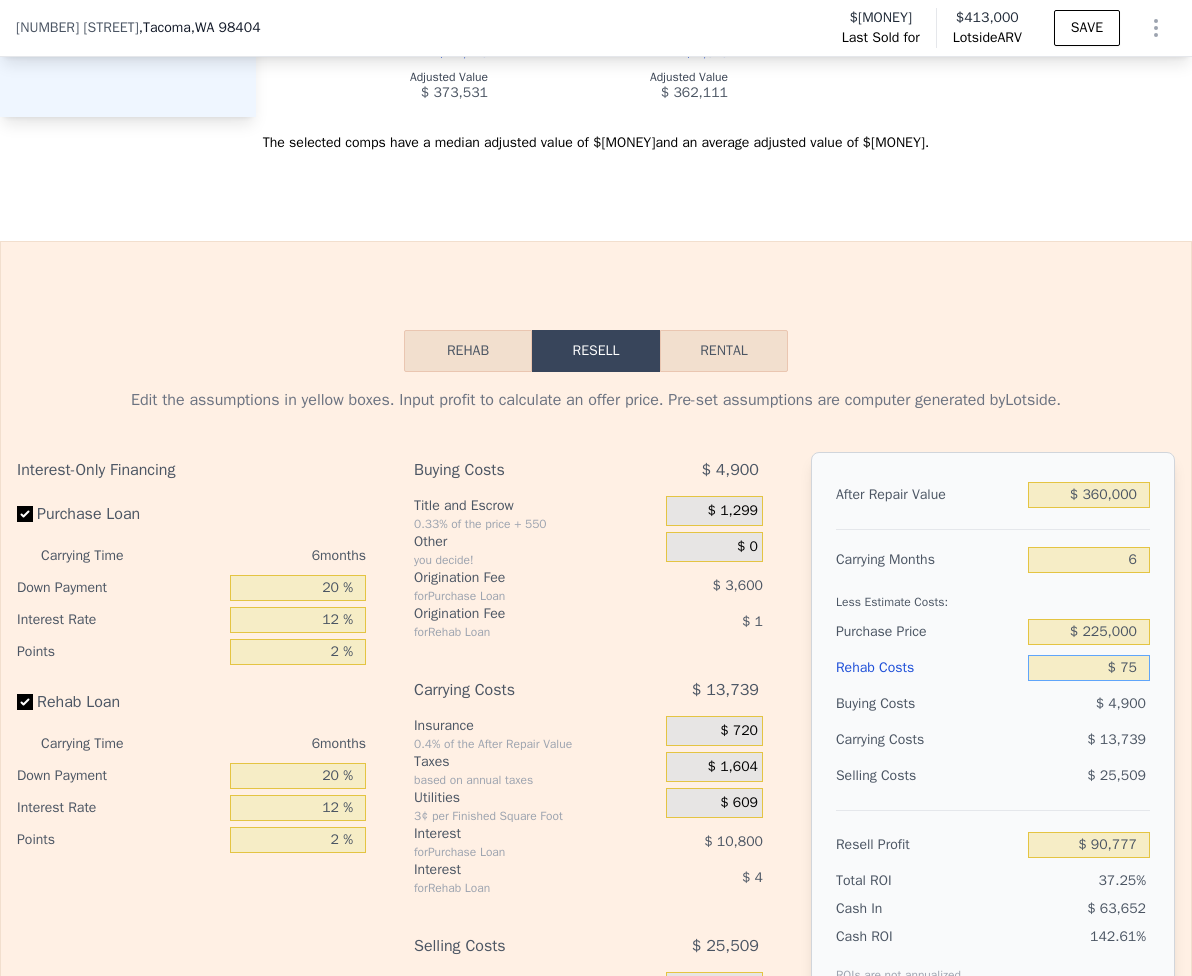 type on "$ 750" 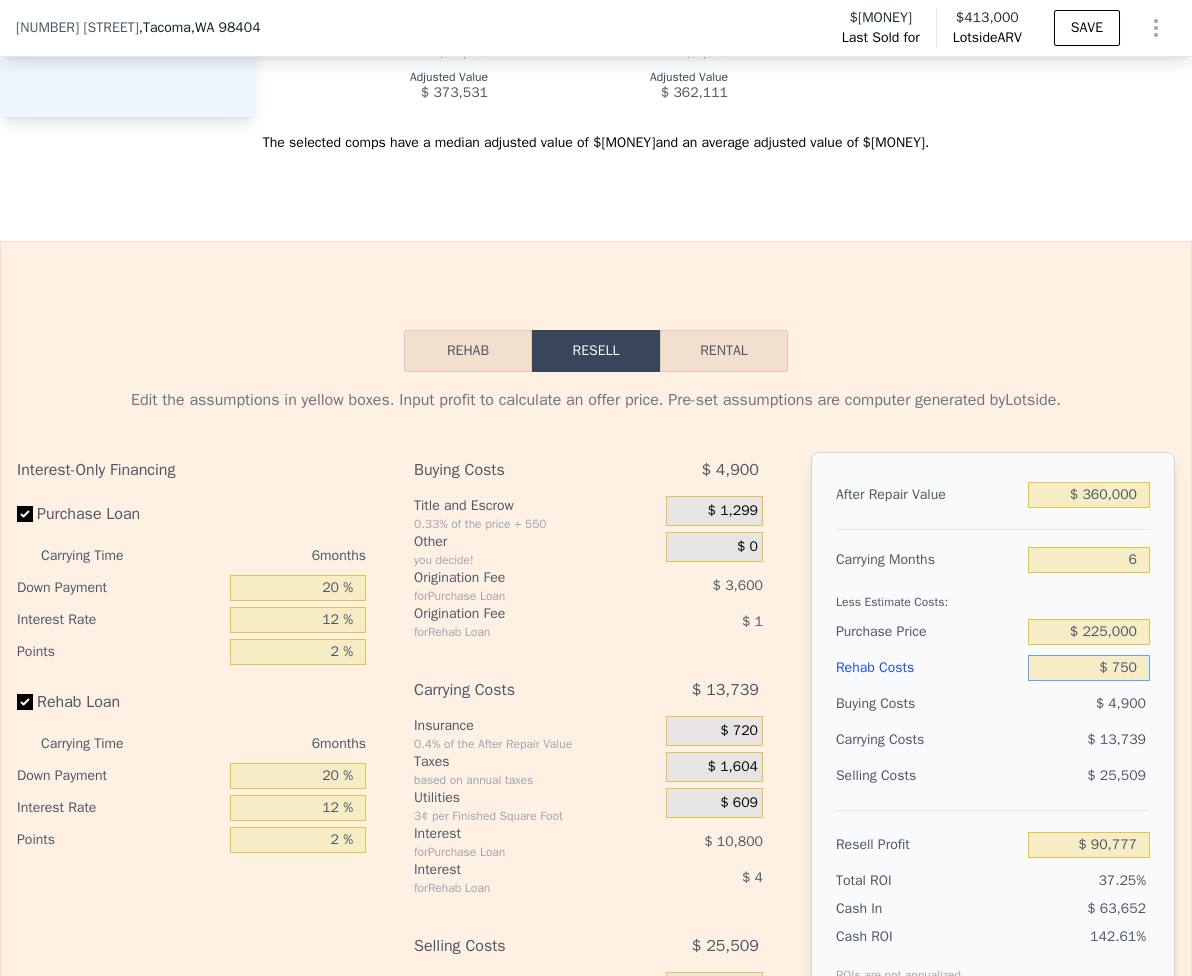 type on "$ 90,061" 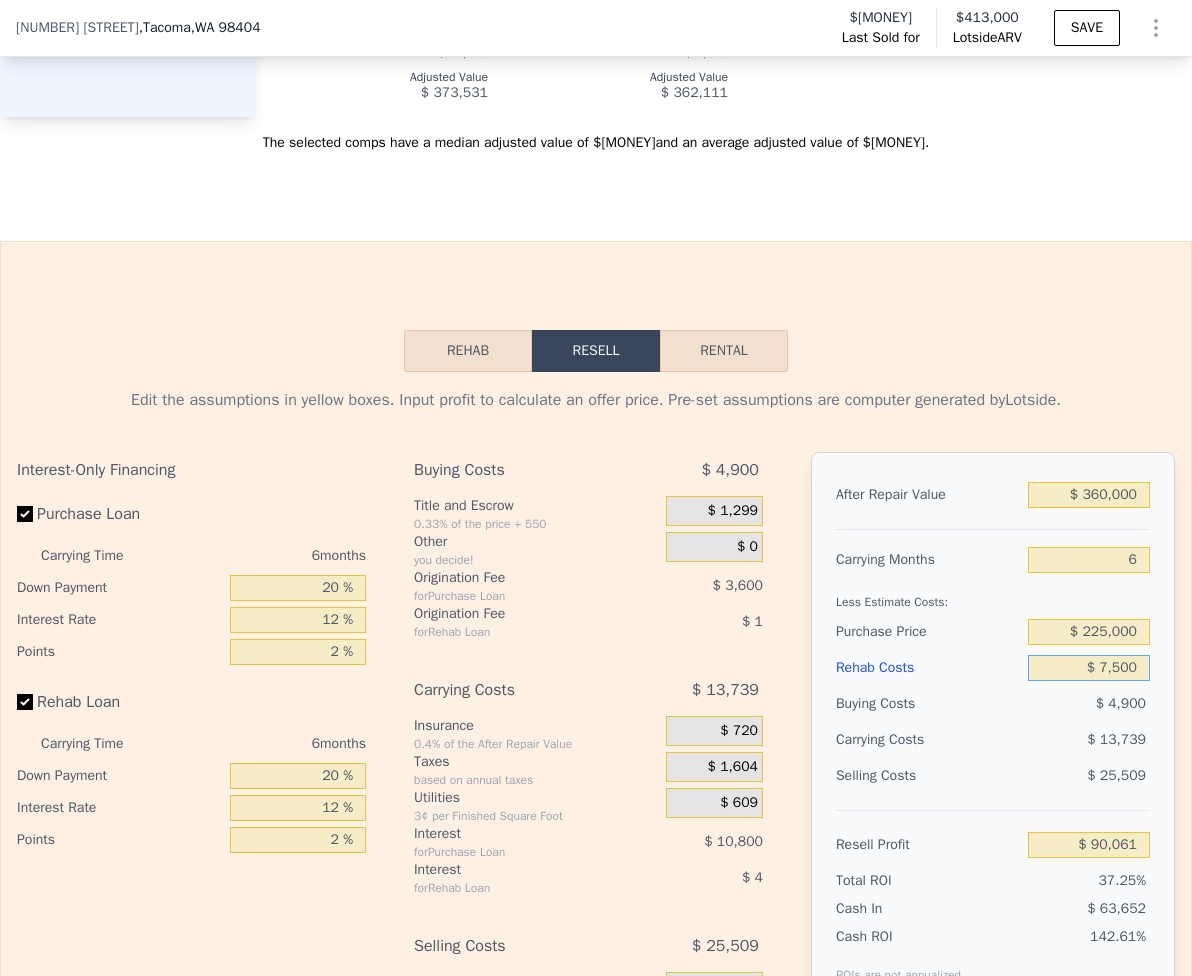 type on "$ 75,000" 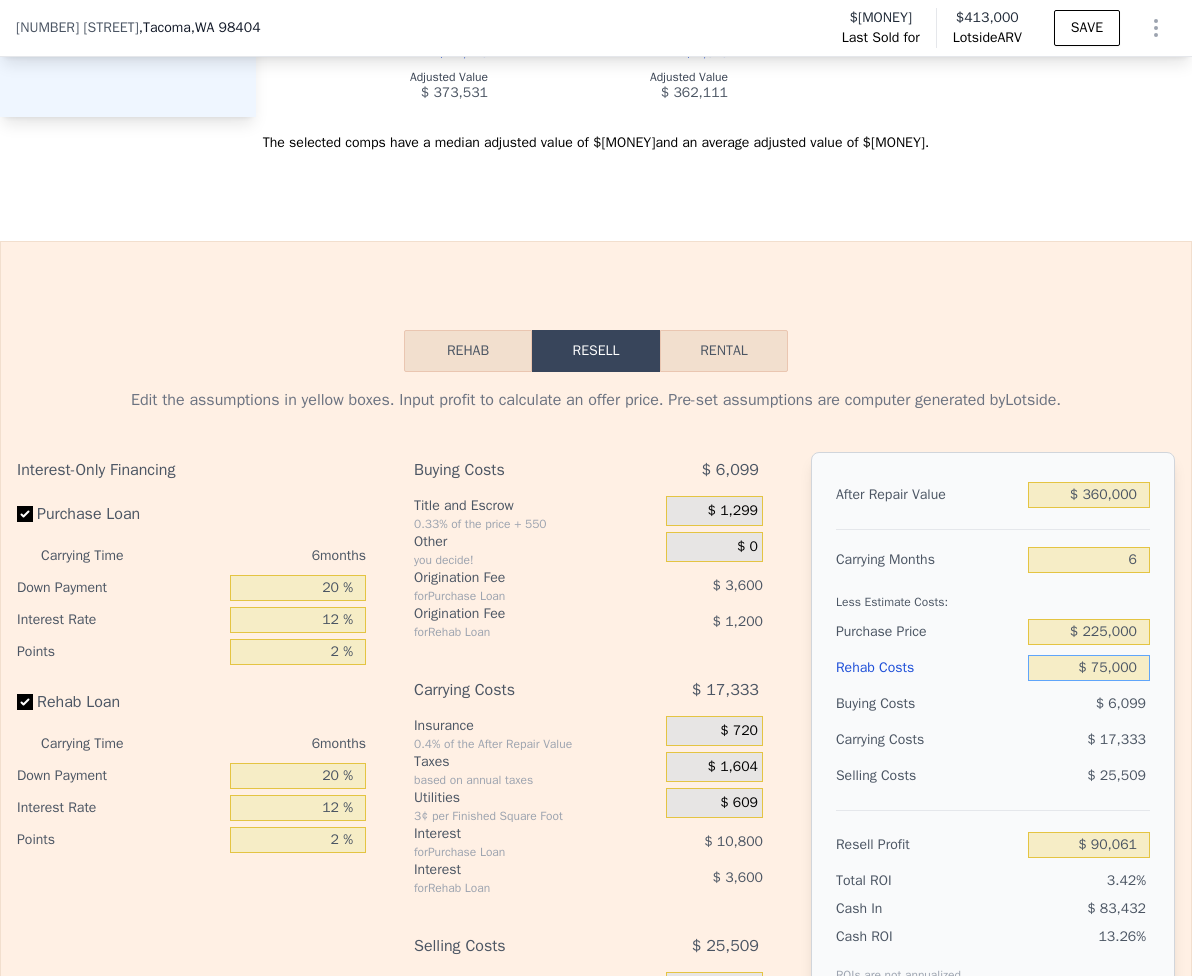 type on "$ 11,059" 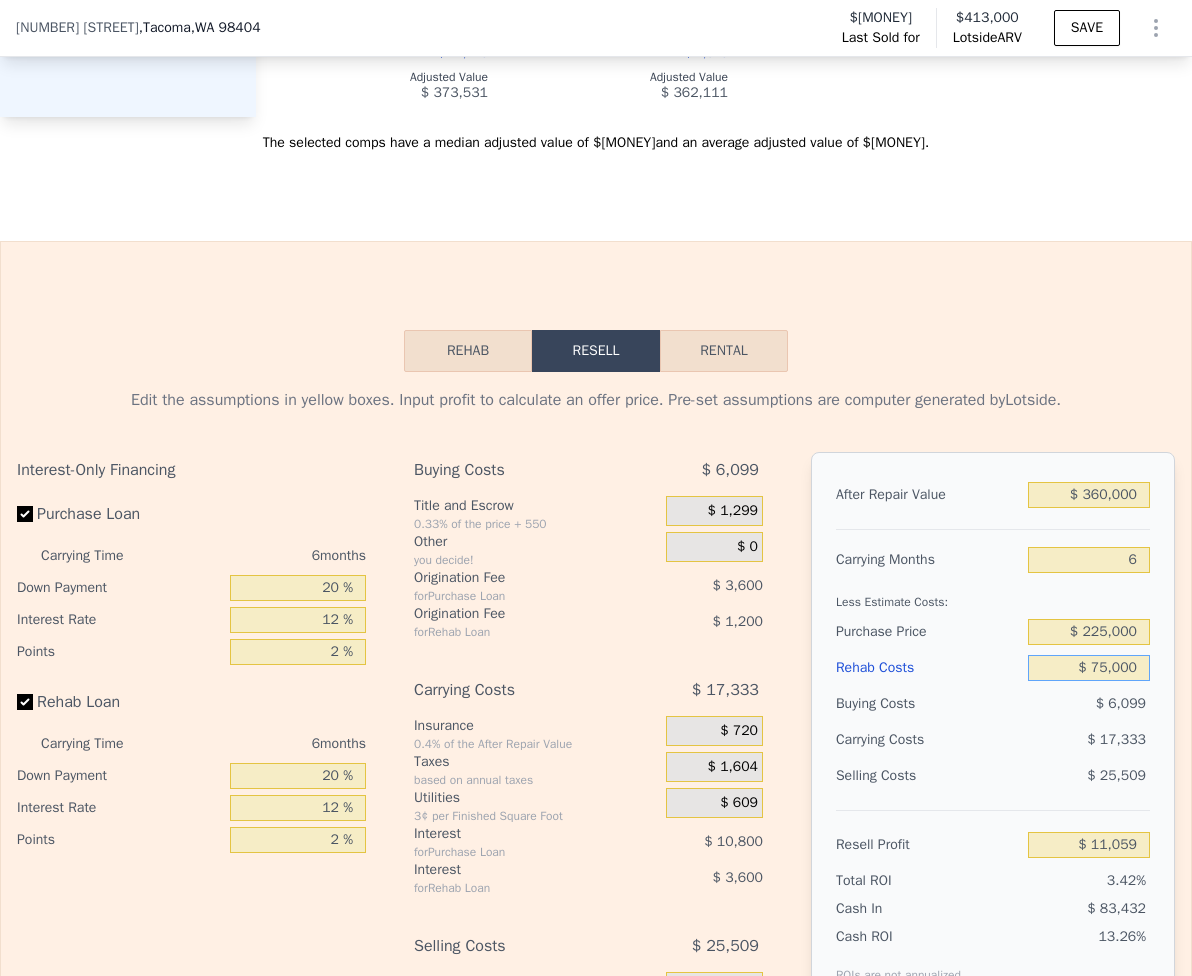 type on "$ 75,000" 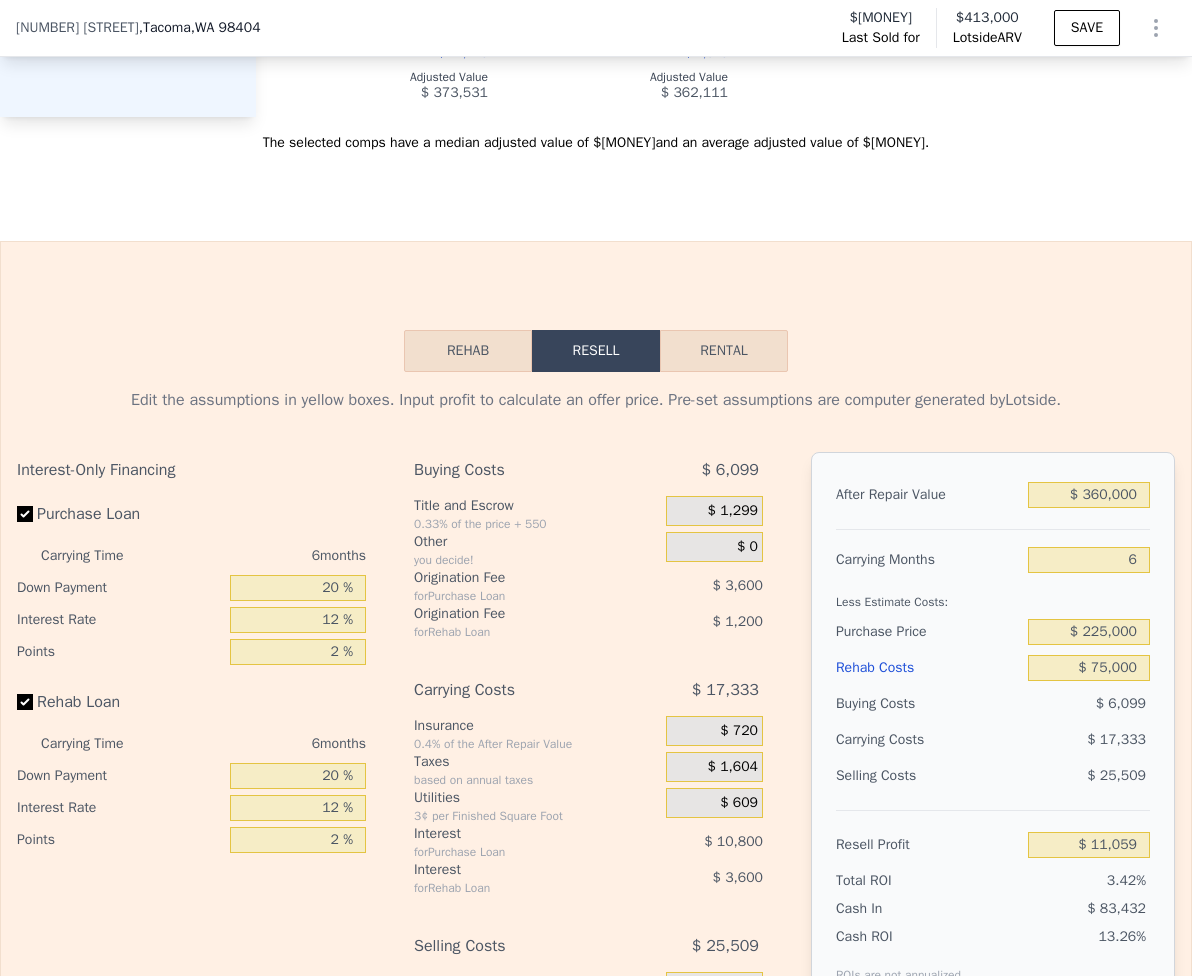 click on "After Repair Value $[MONEY] Carrying Months [NUMBER] Less Estimate Costs: Purchase Price $[MONEY] Rehab Costs $[MONEY] Buying Costs $[MONEY] Carrying Costs $[MONEY] Selling Costs $[MONEY] Resell Profit $[MONEY] Total ROI [PERCENT]% Cash In $[MONEY] Cash ROI ROIs are not annualized [PERCENT]%" at bounding box center [993, 730] 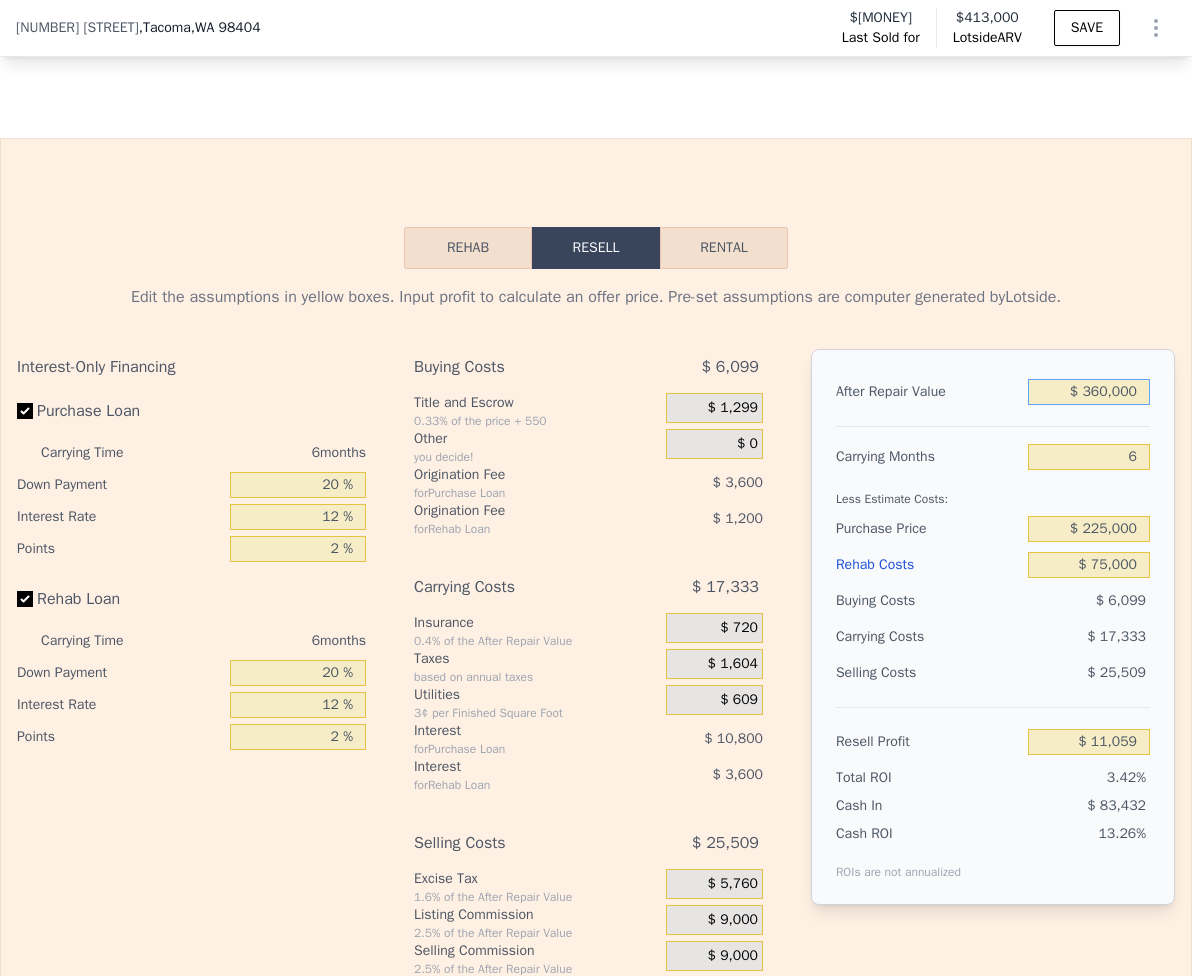 click on "$ 360,000" at bounding box center [1089, 392] 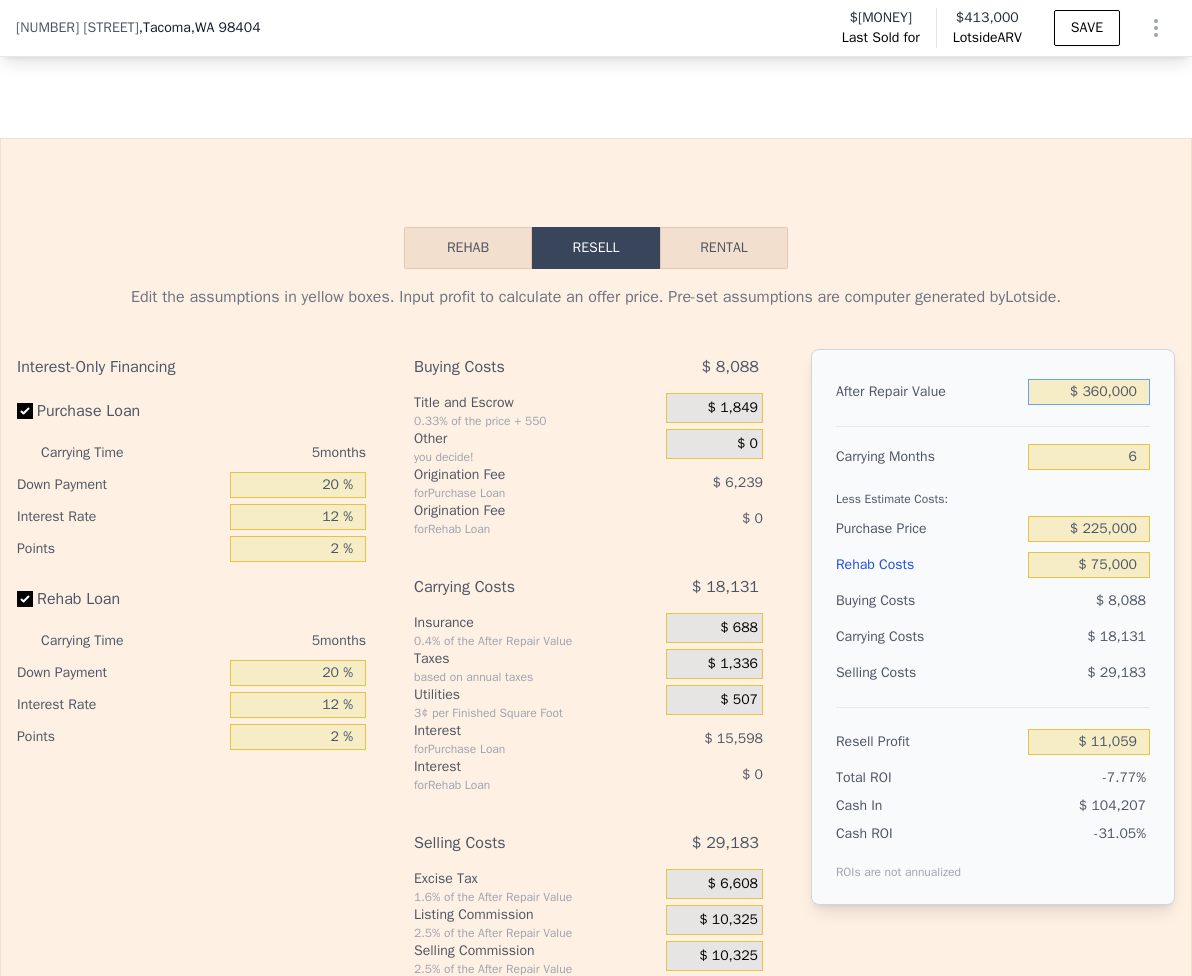 type on "$[MONEY]" 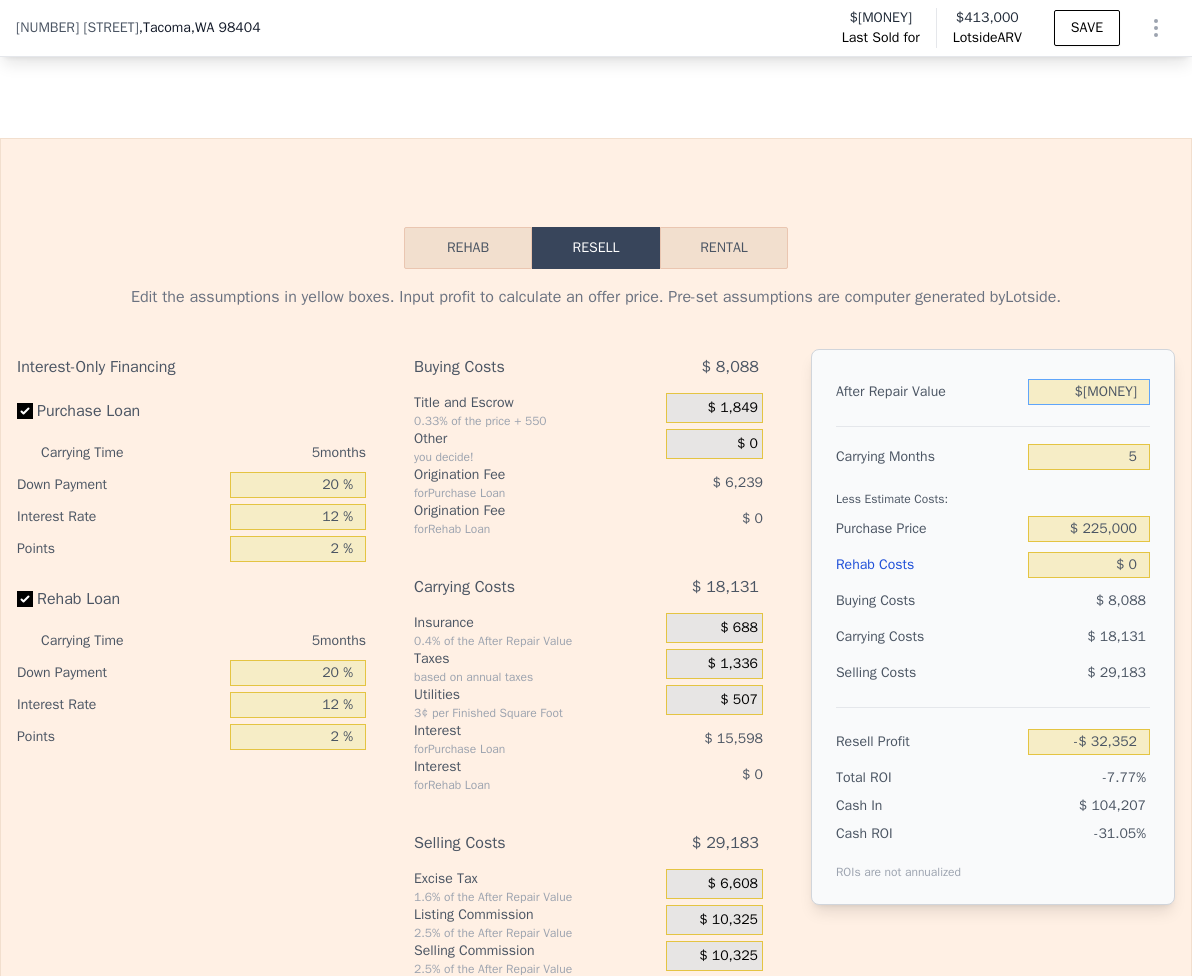 click on "$[MONEY]" at bounding box center (1089, 392) 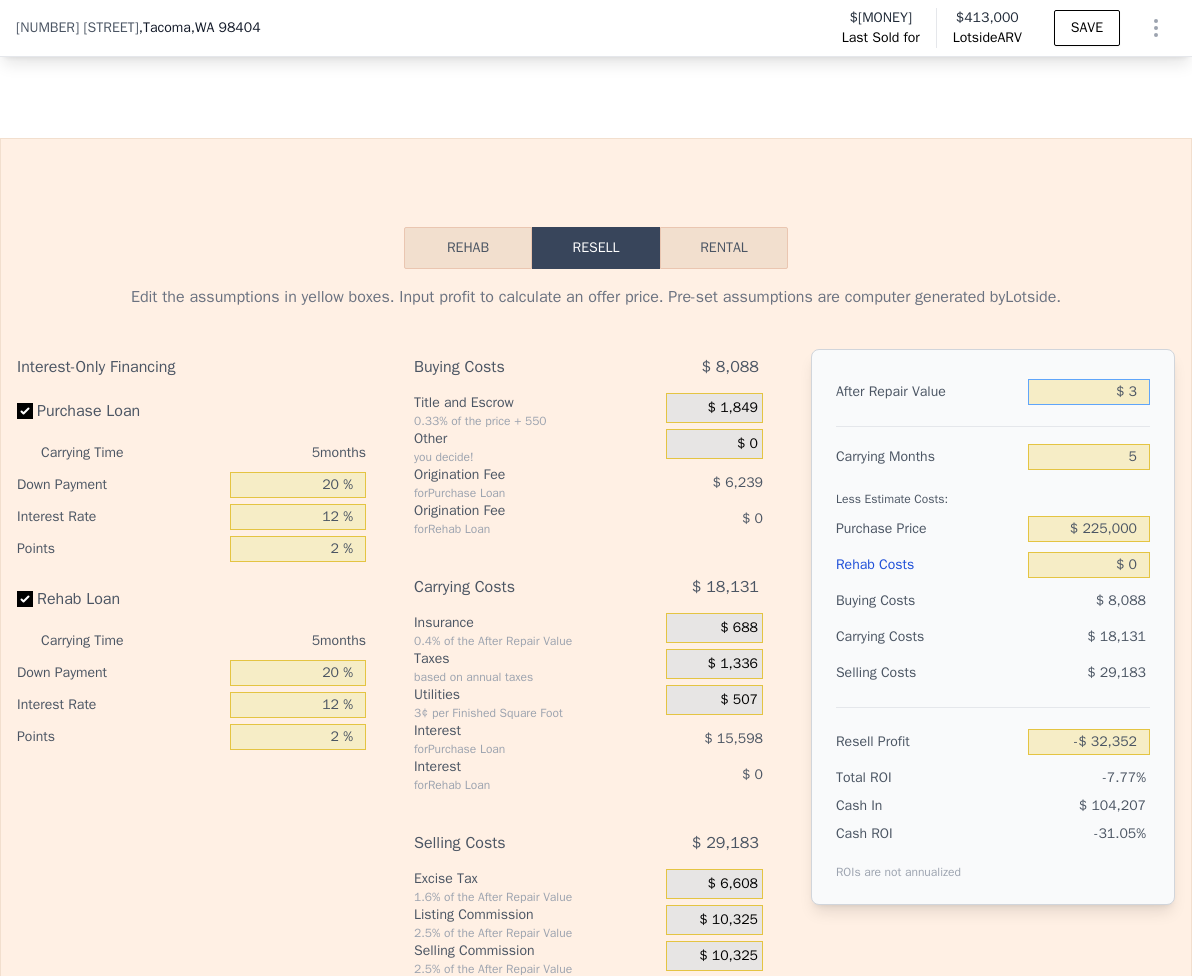type on "-$ 416,028" 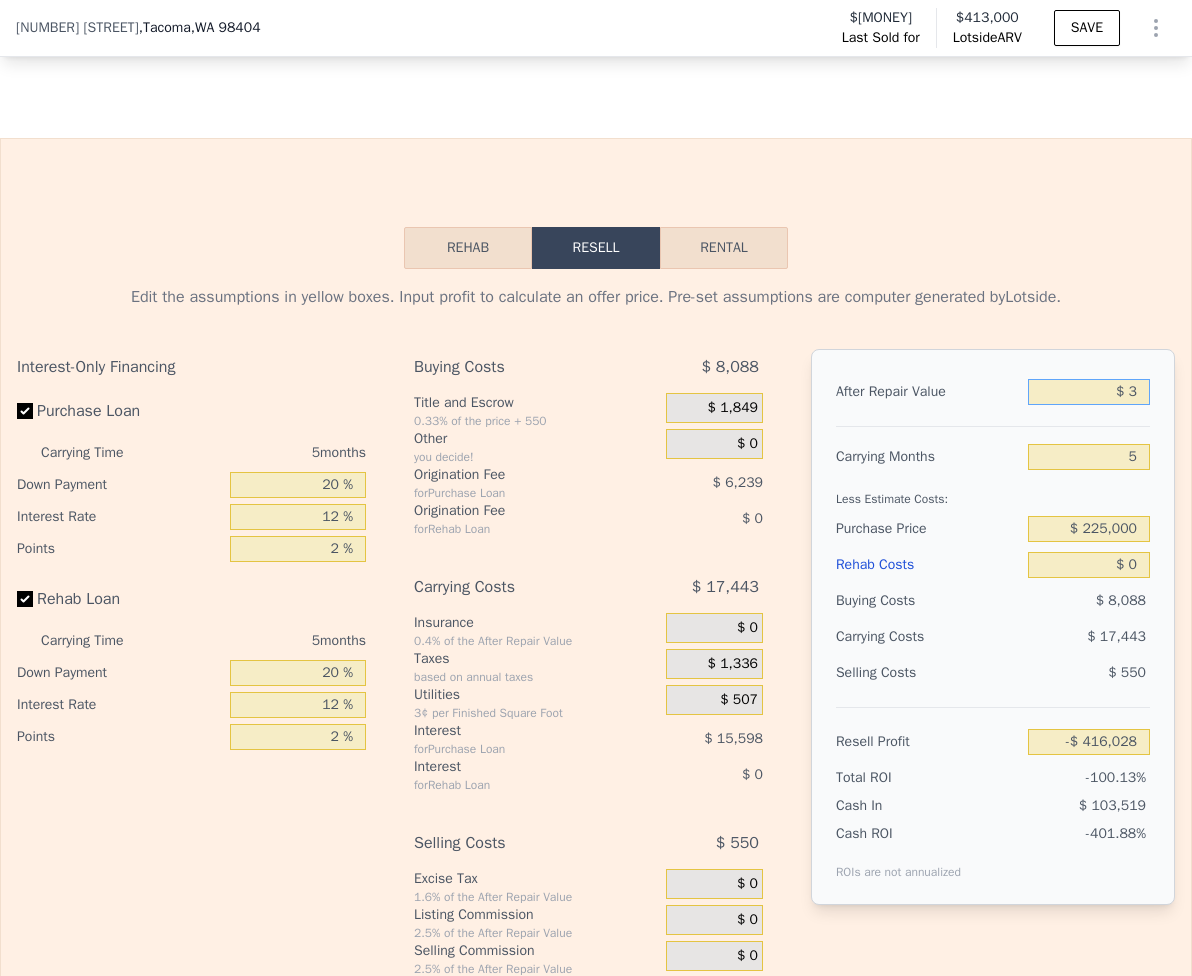 type on "$ 37" 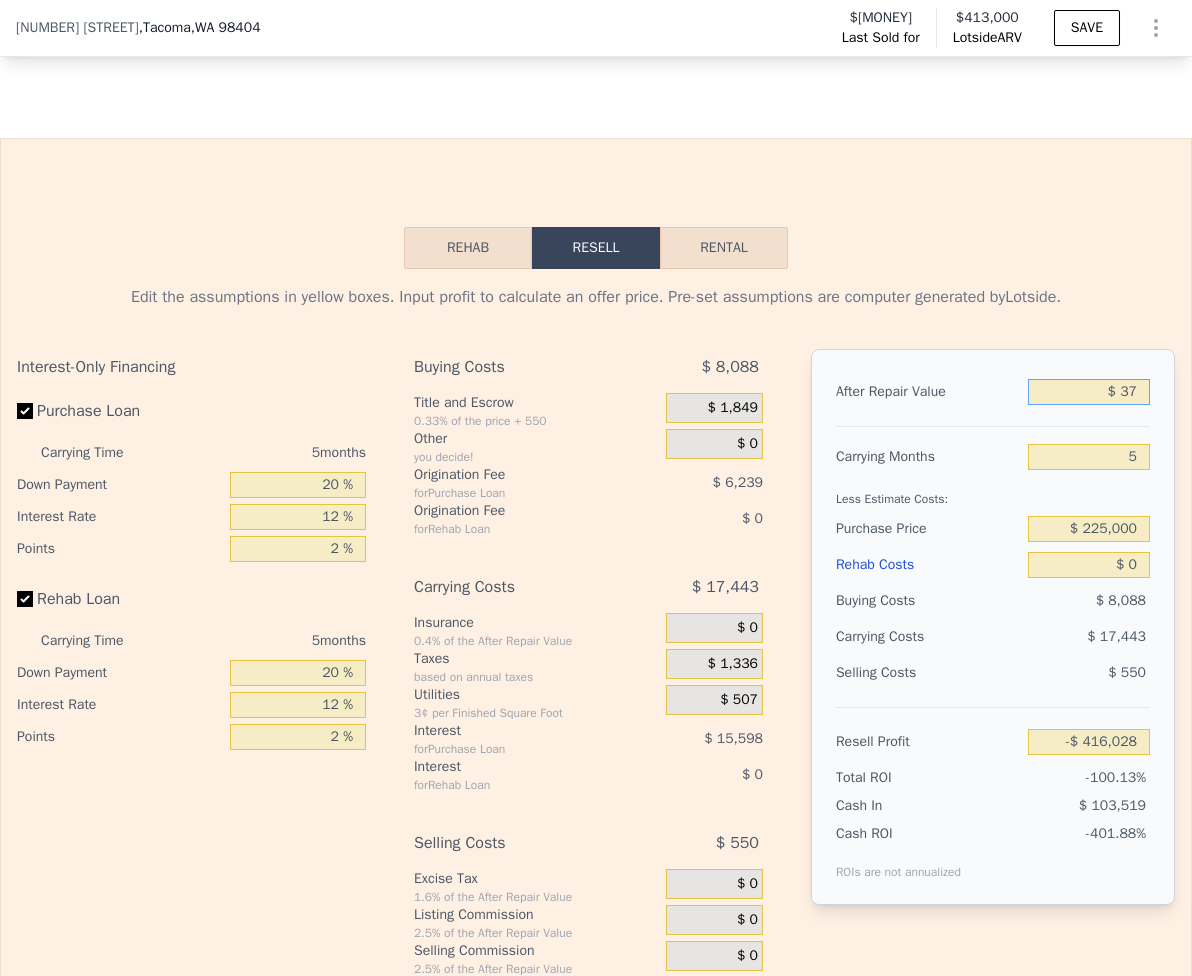 type on "-$ 415,997" 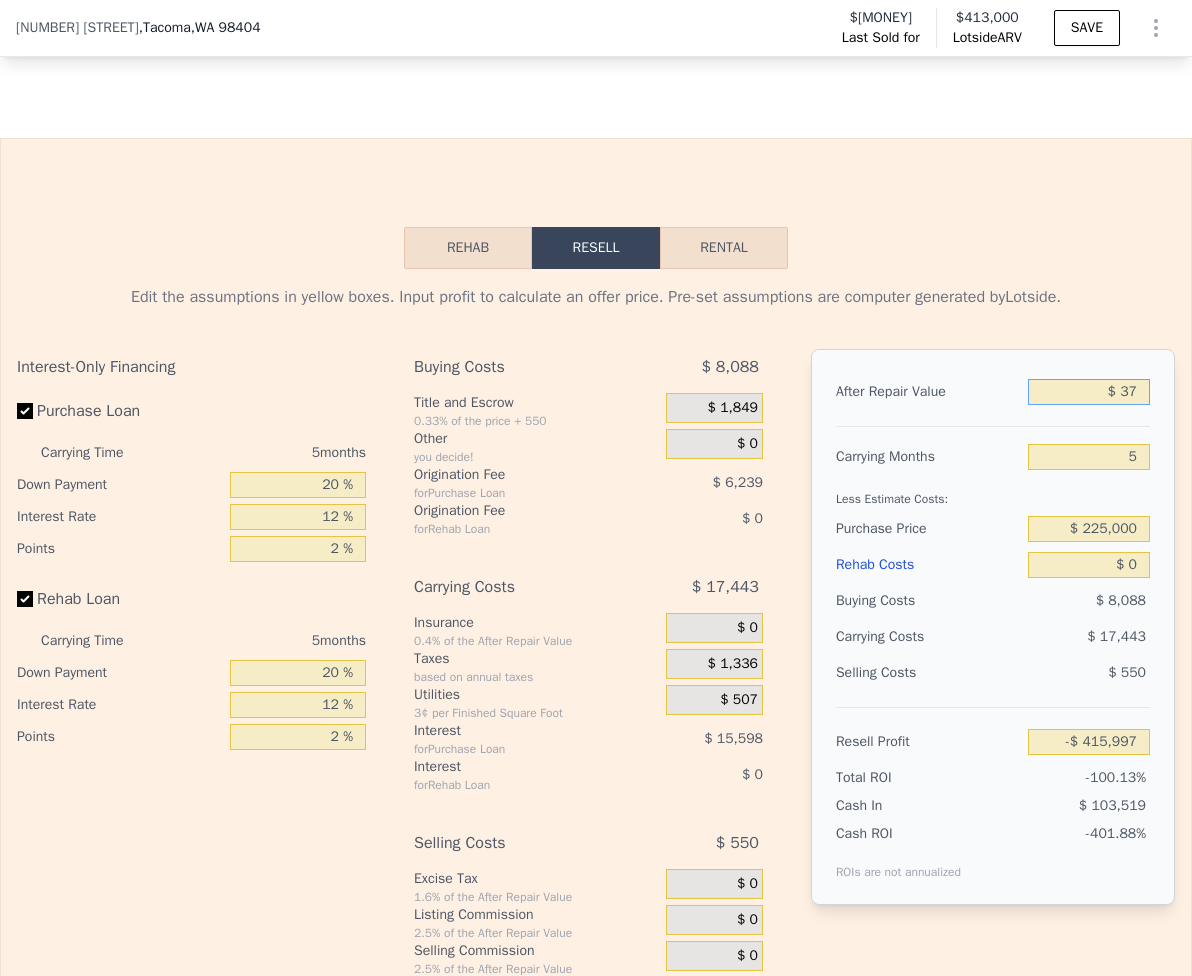 type on "$ 375" 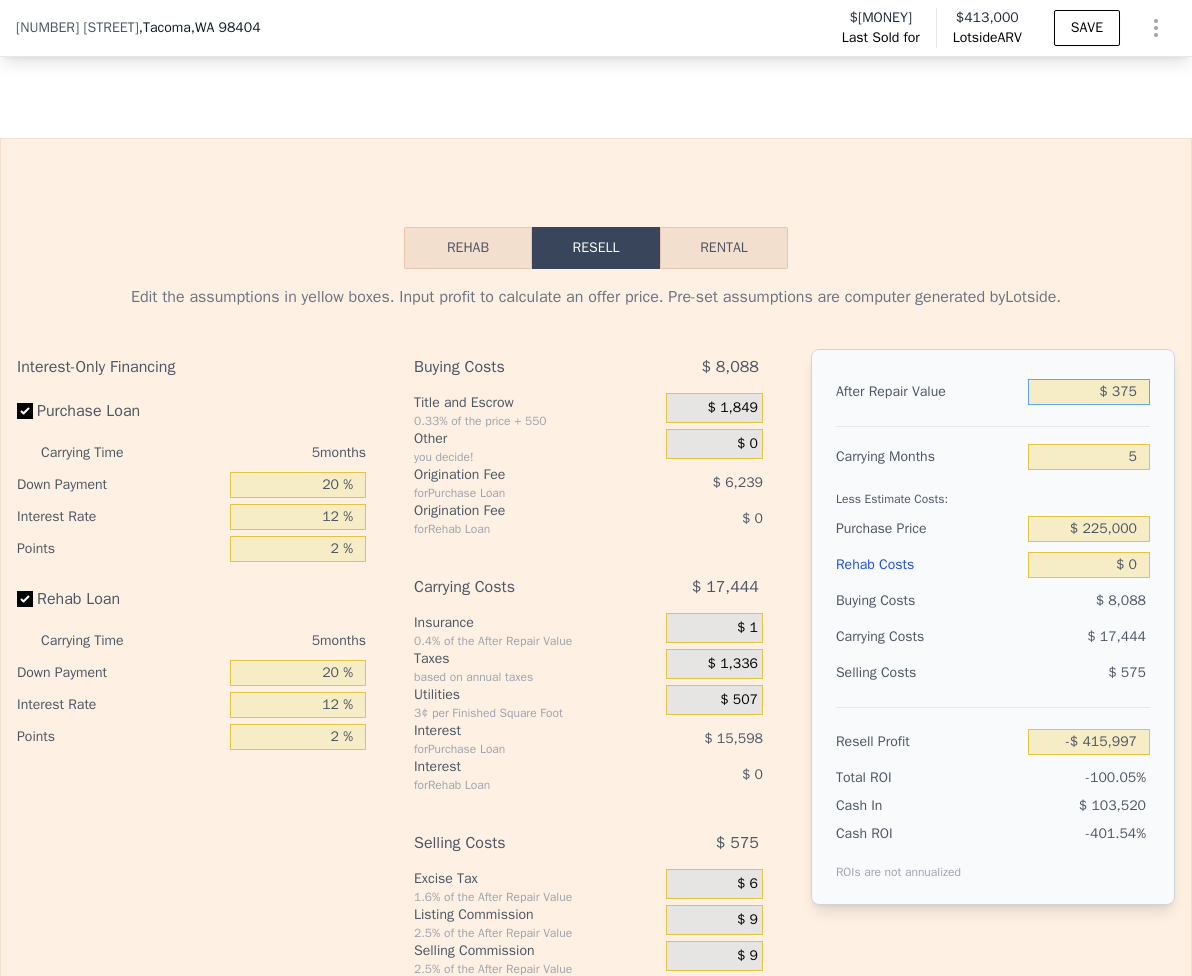type on "-$ 415,682" 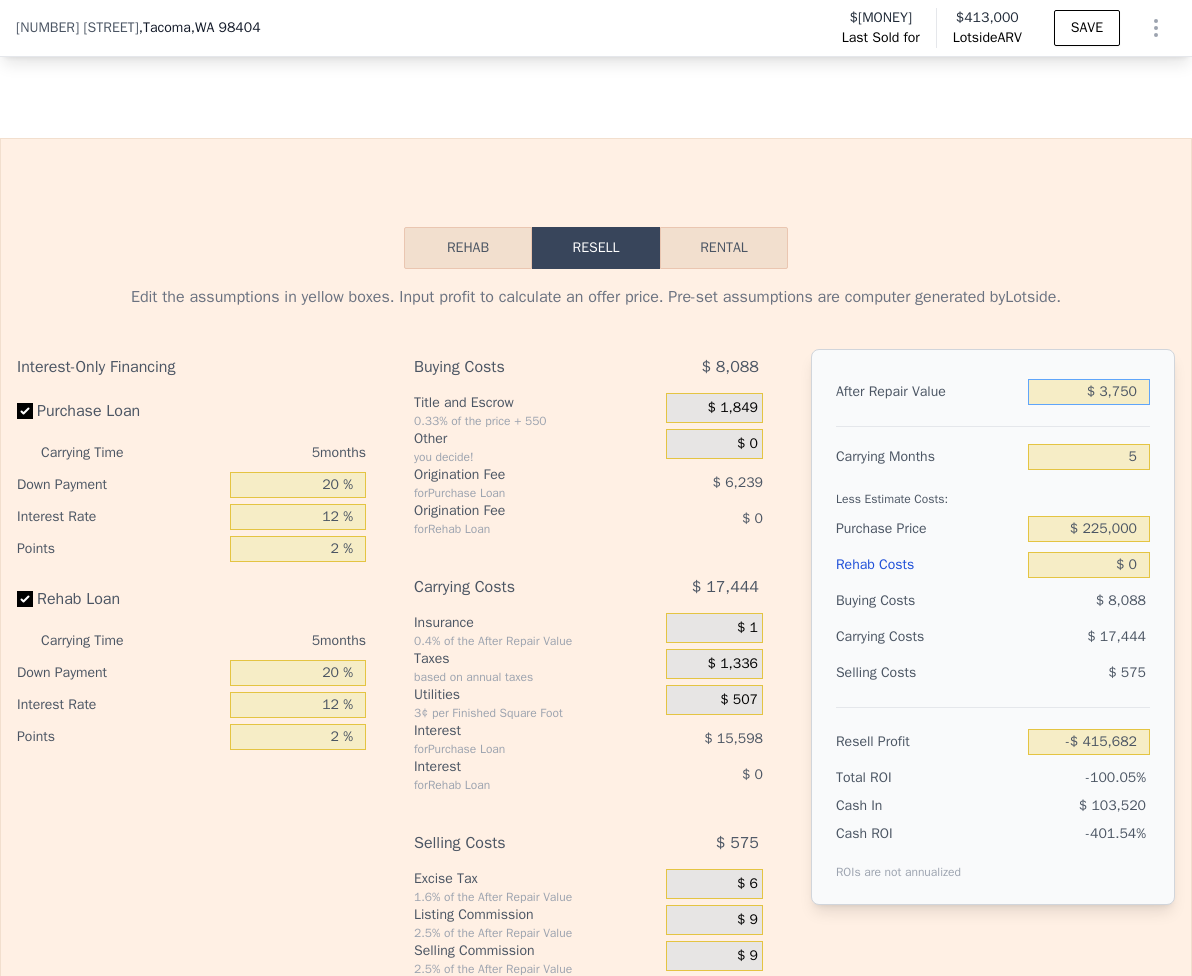 type on "$ 37,500" 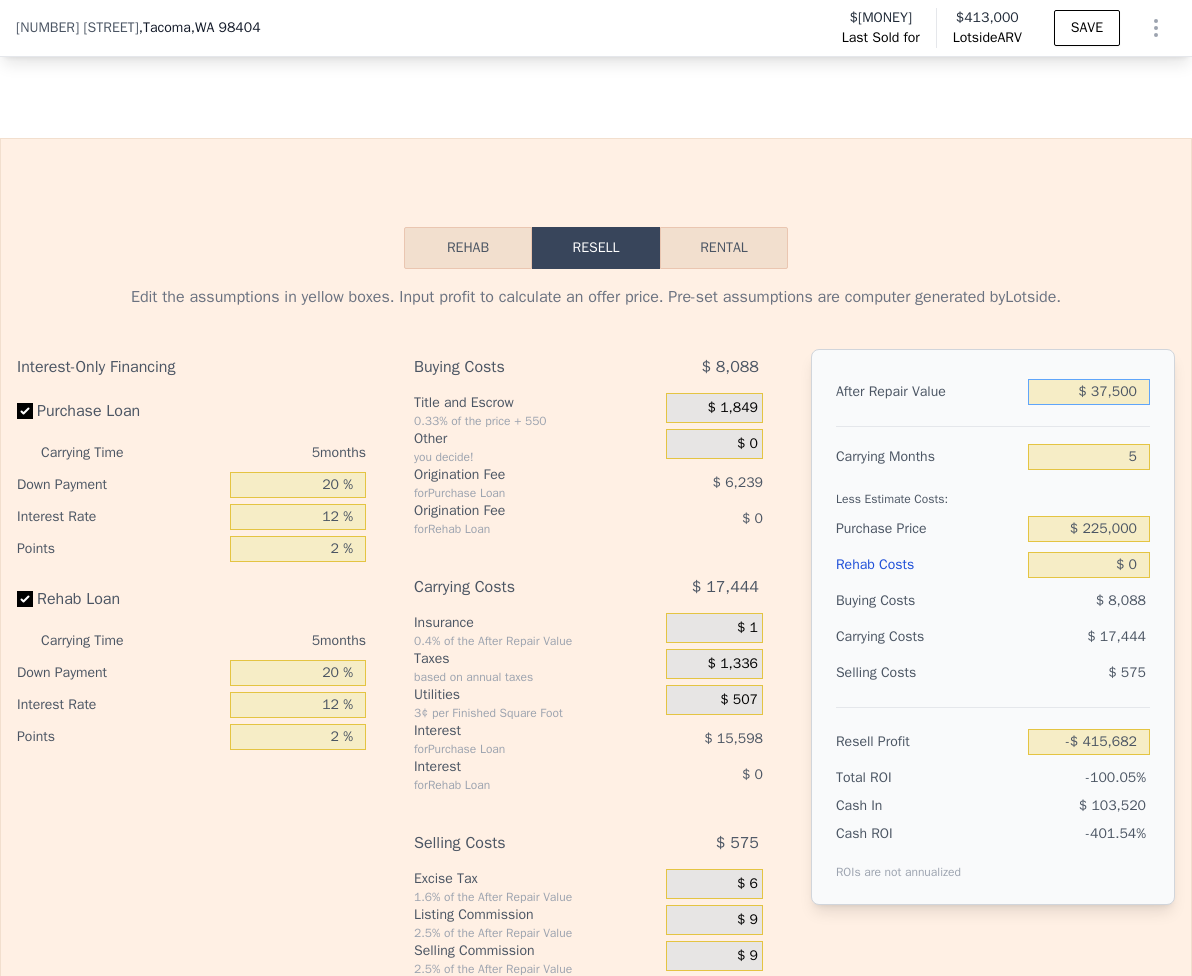 type on "-$ 412,547" 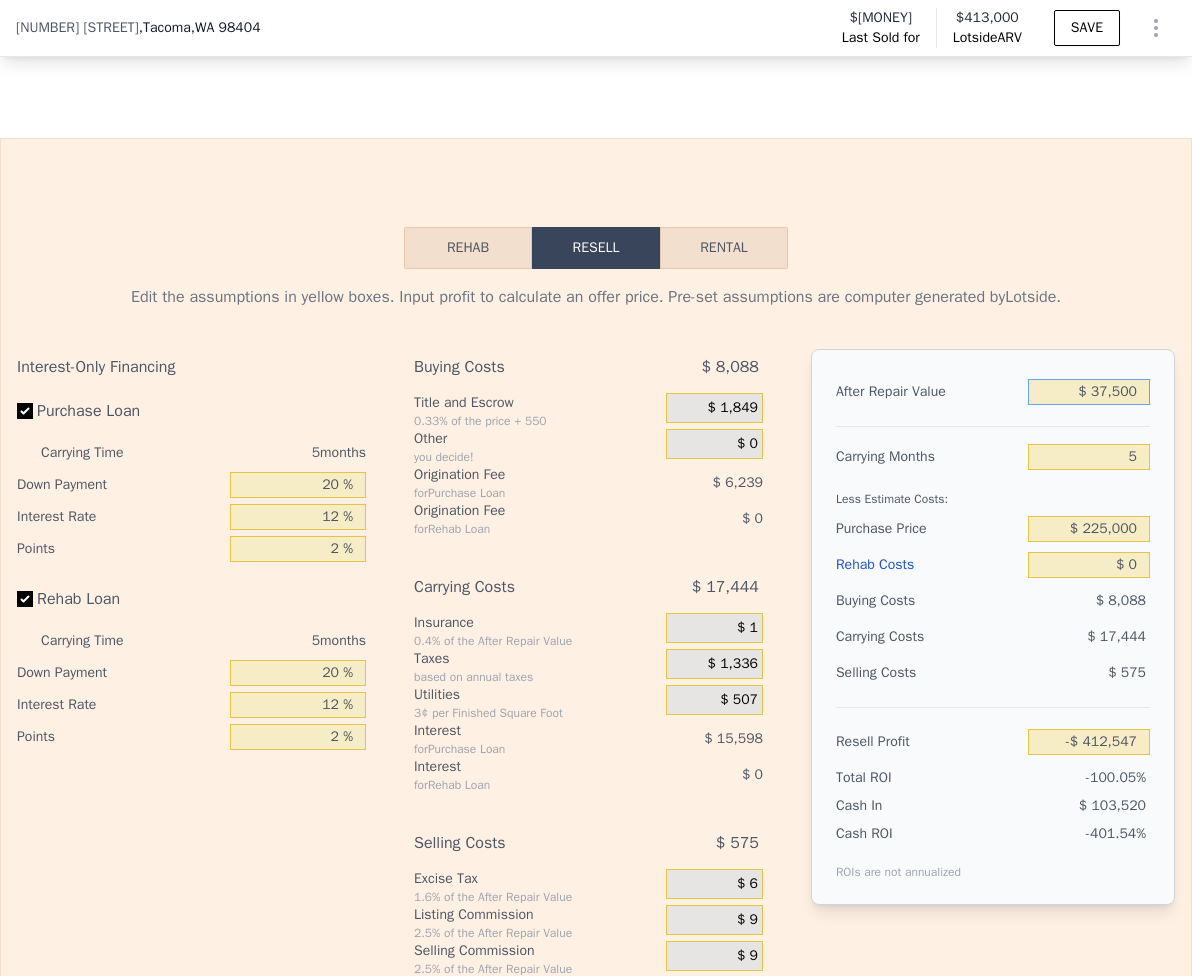 type on "$ 375,000" 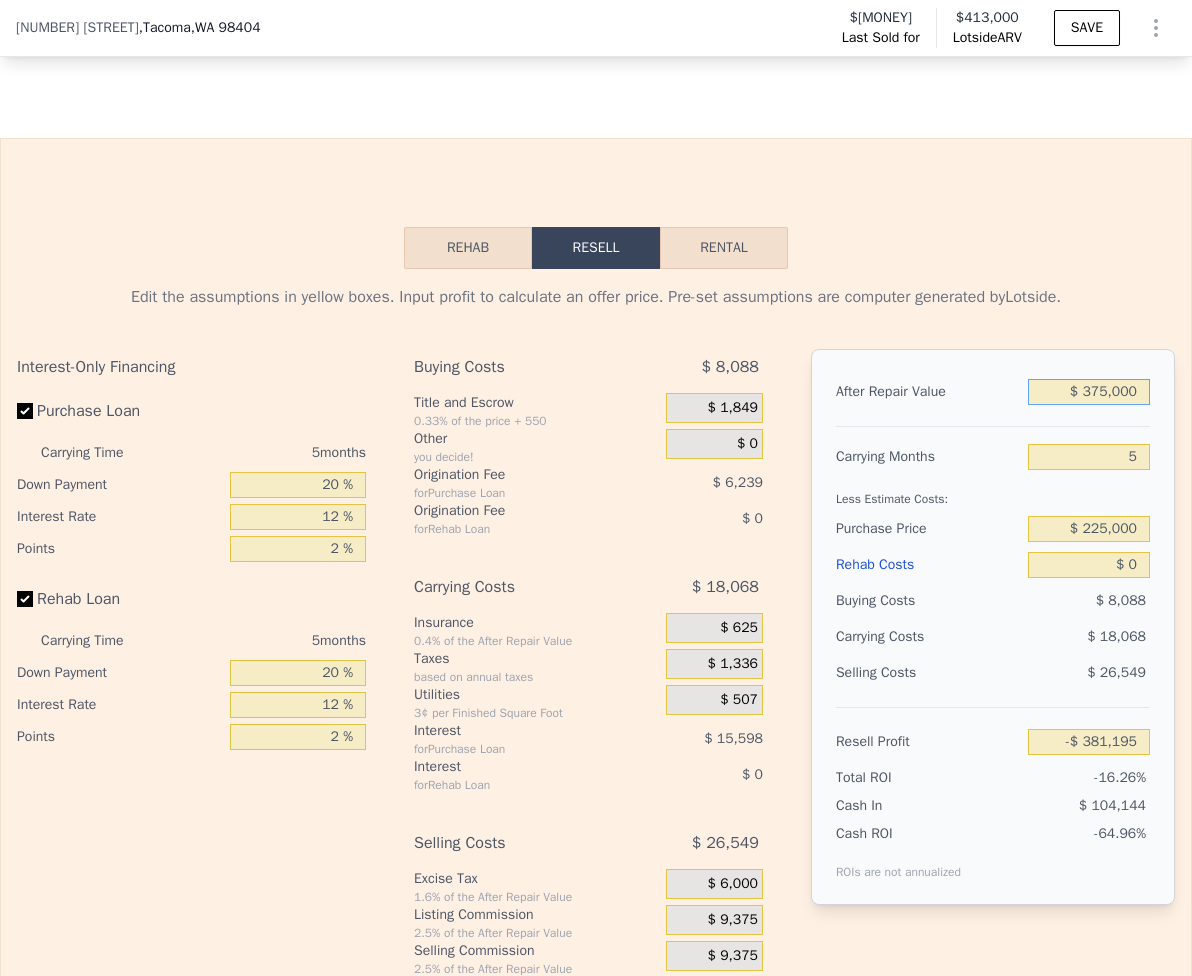 type on "-$ 67,655" 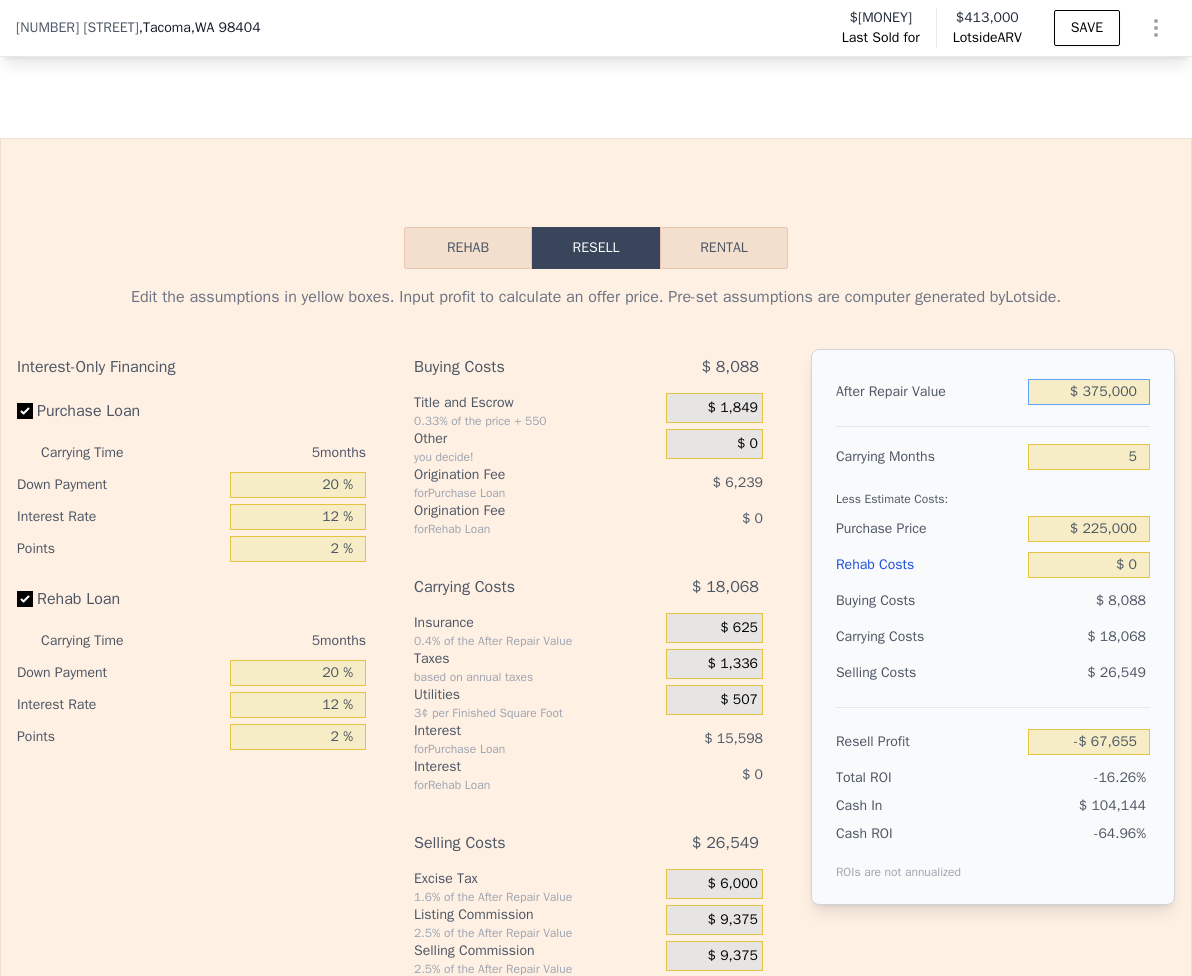 type on "$ 375,000" 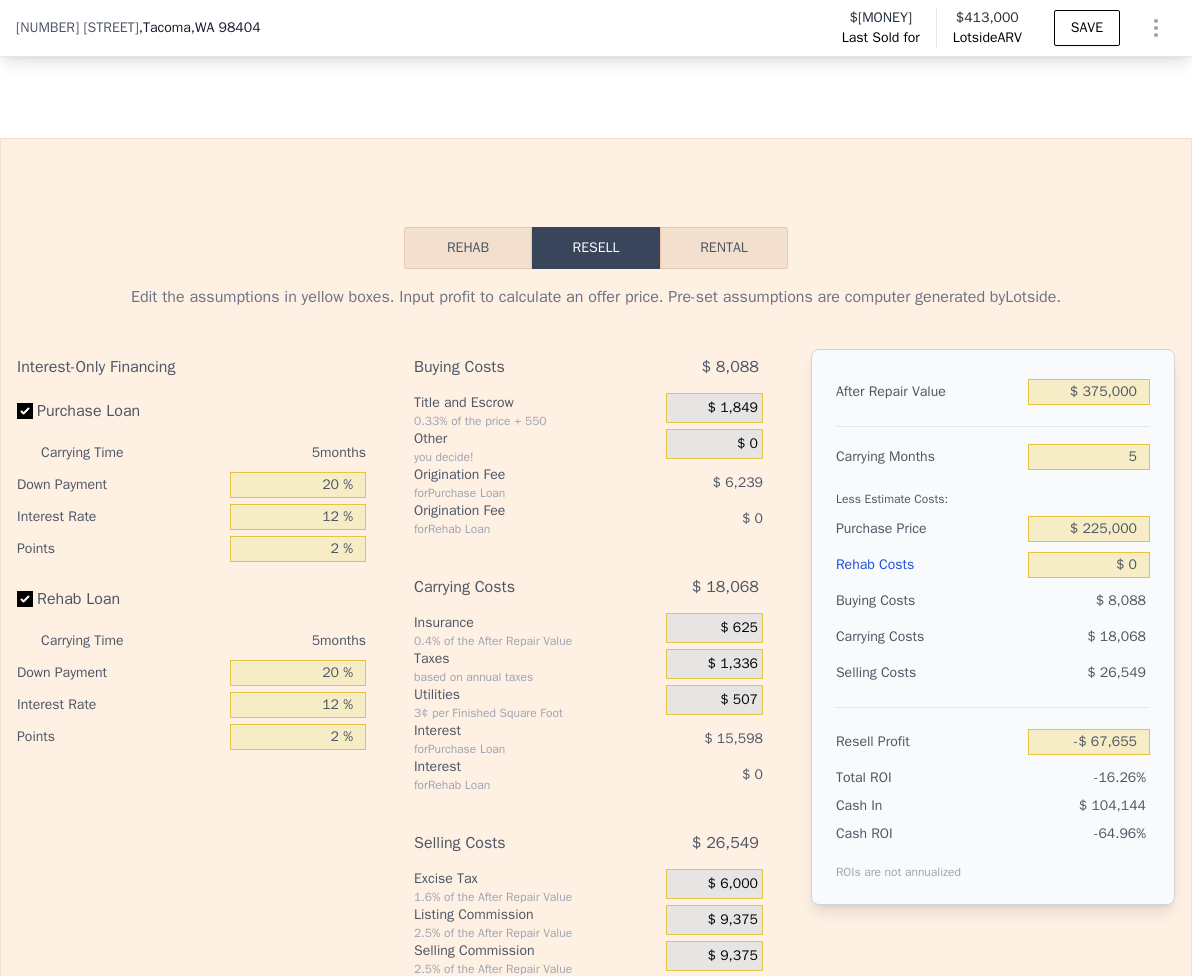 click on "Less Estimate Costs:" at bounding box center [993, 493] 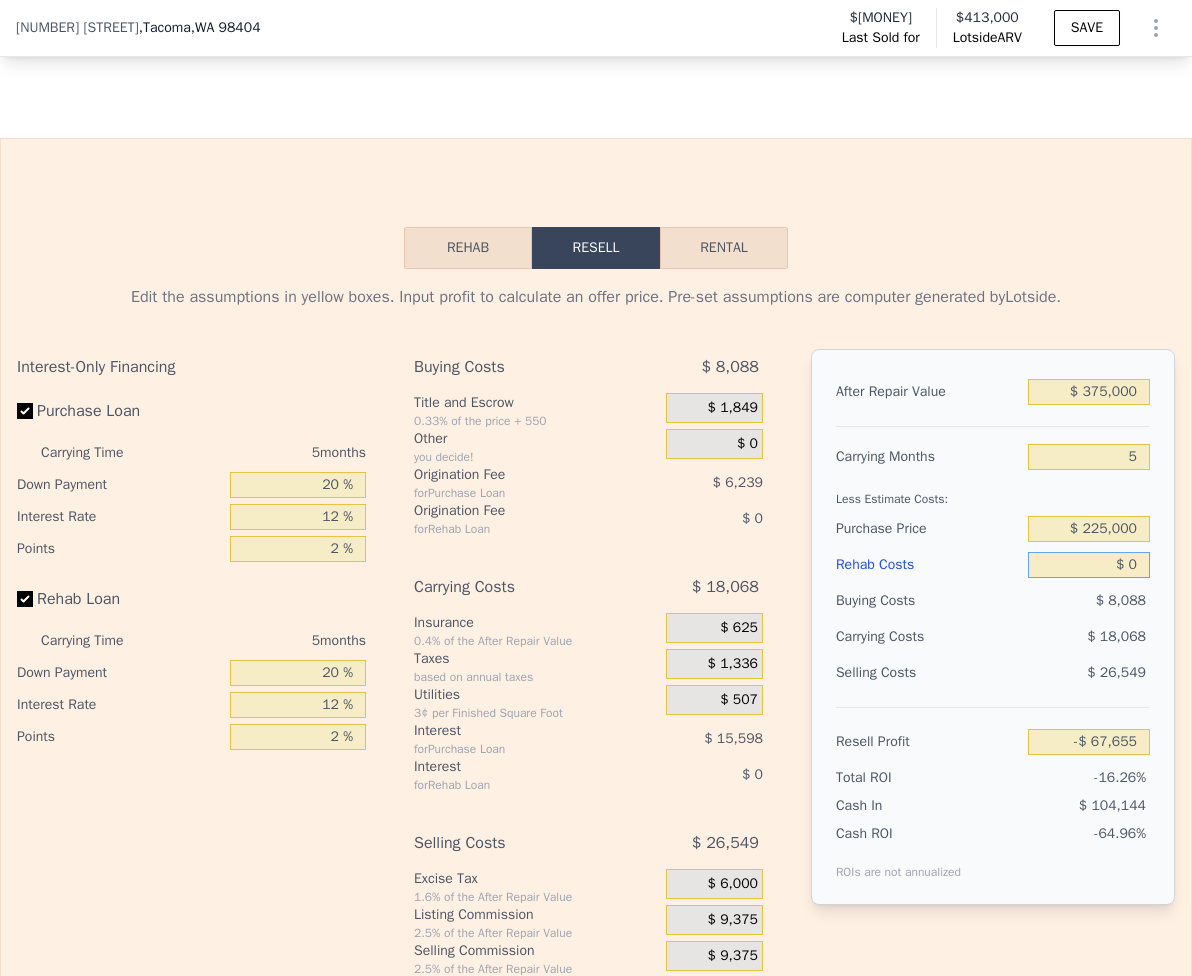 click on "$ 0" at bounding box center (1089, 565) 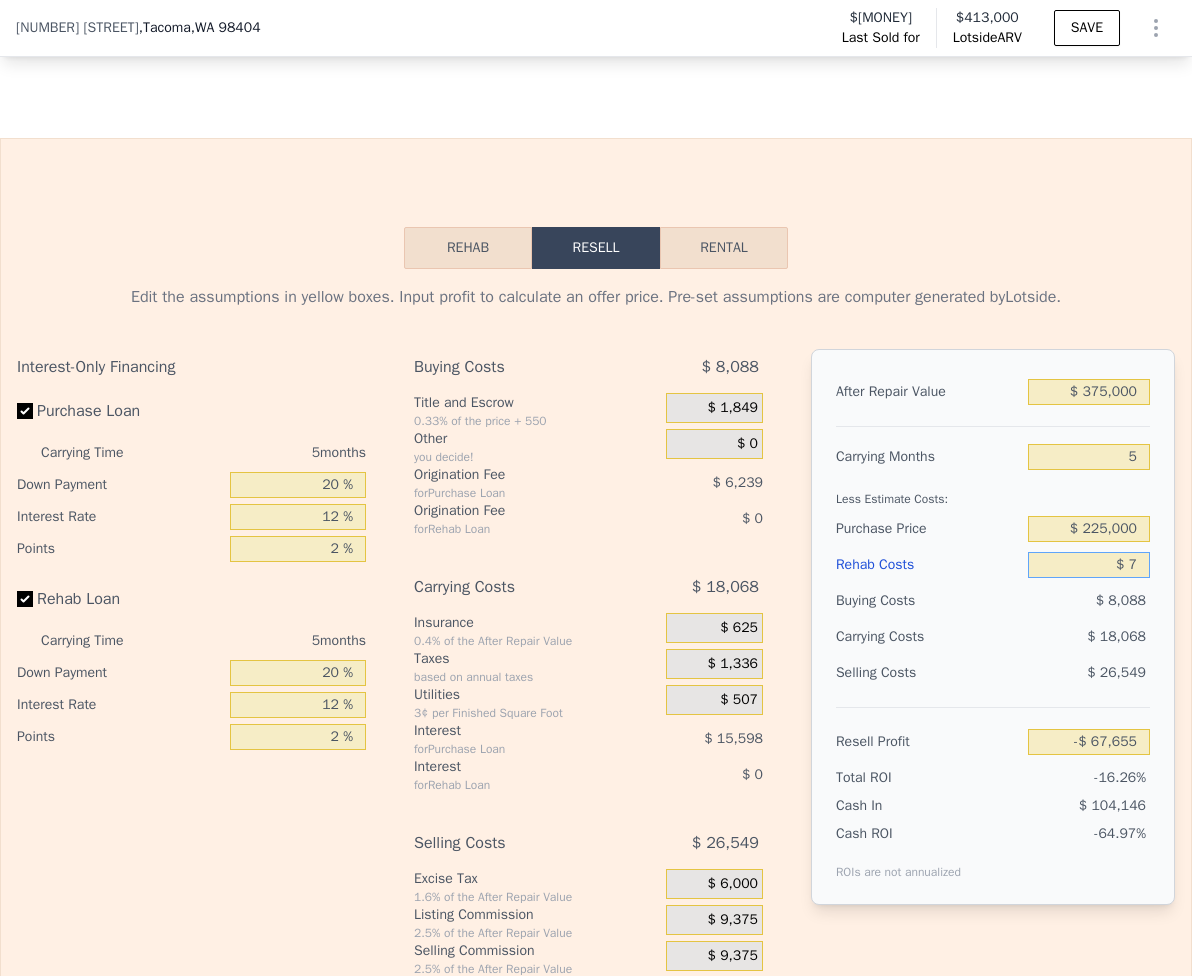 type on "-$ 67,662" 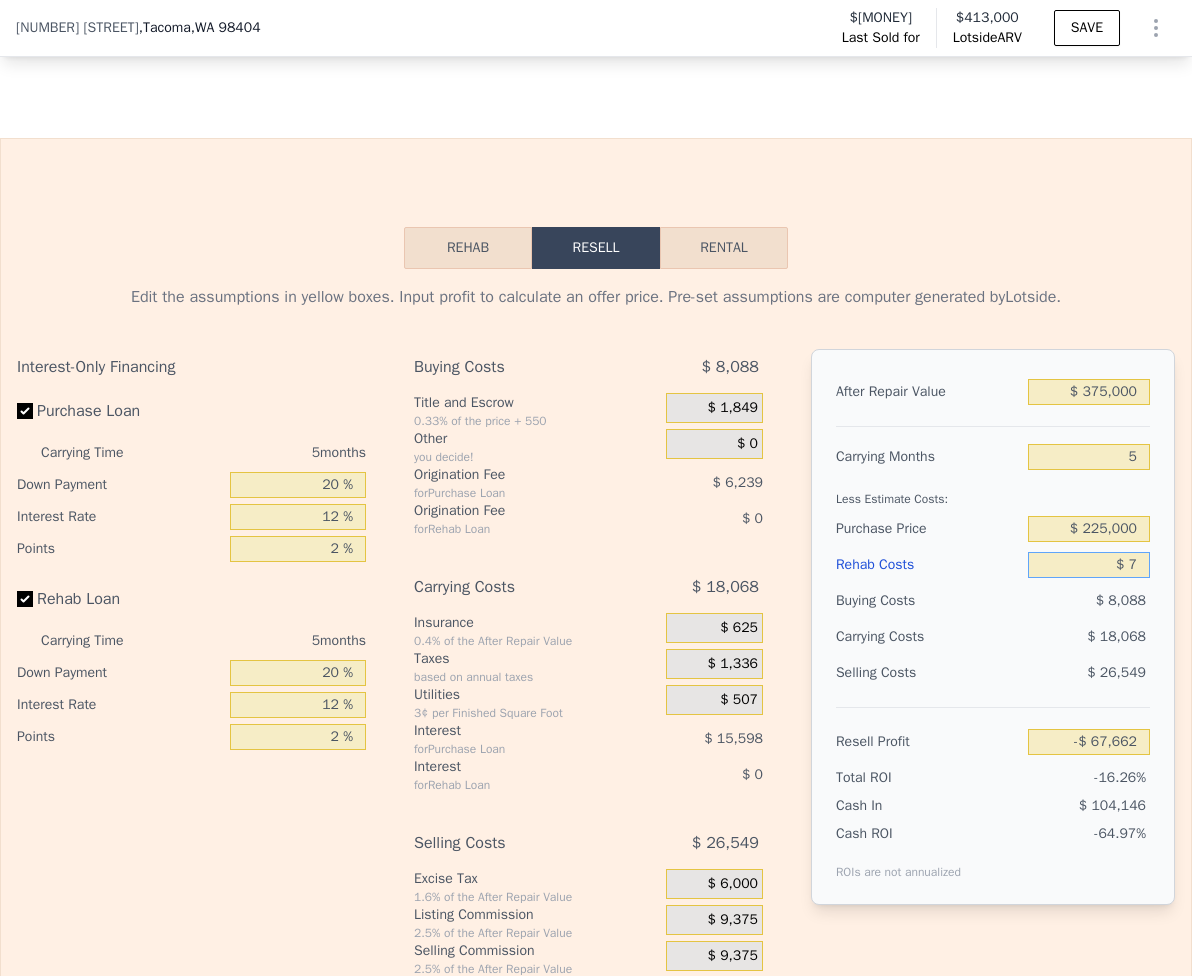 type on "$ 75" 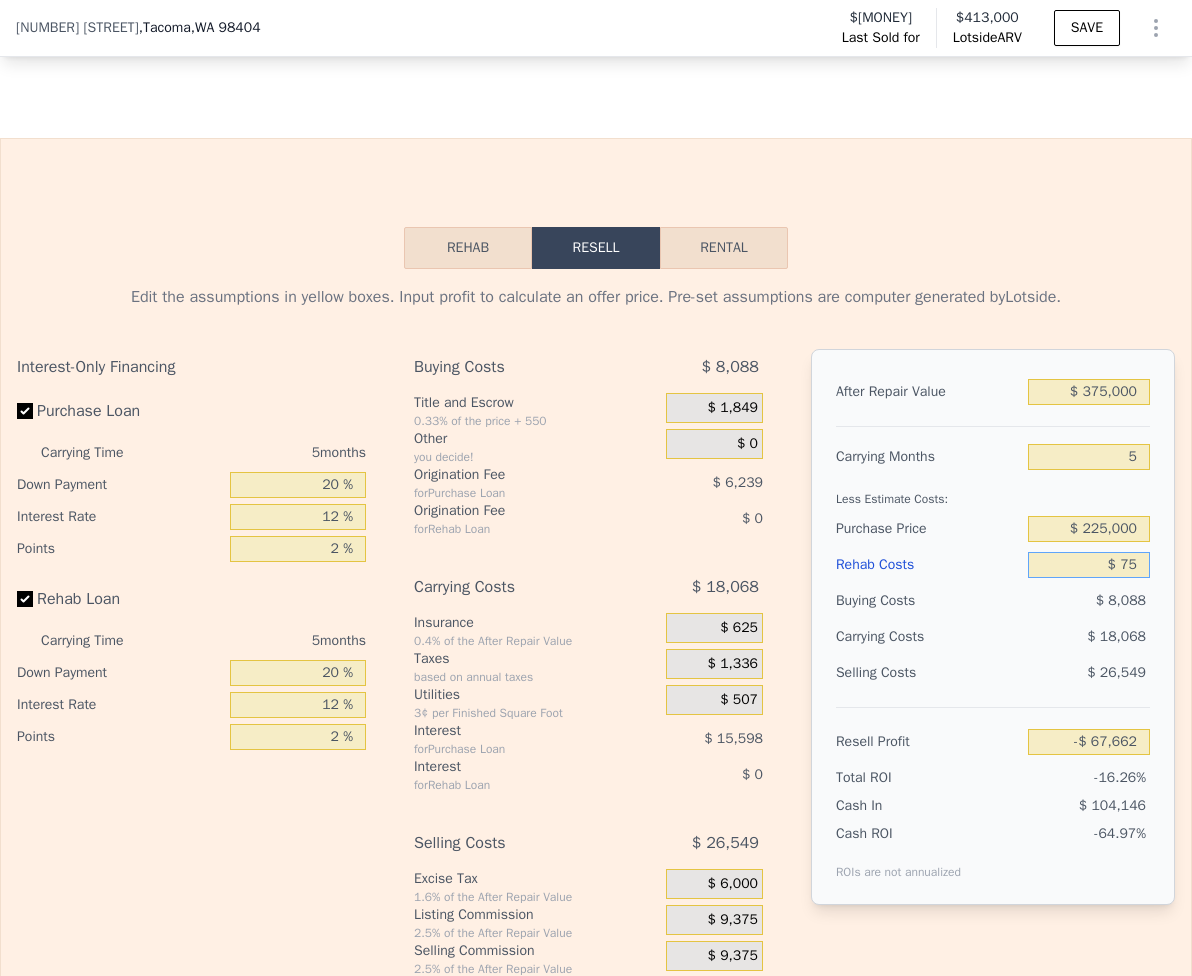 type on "-$ 67,736" 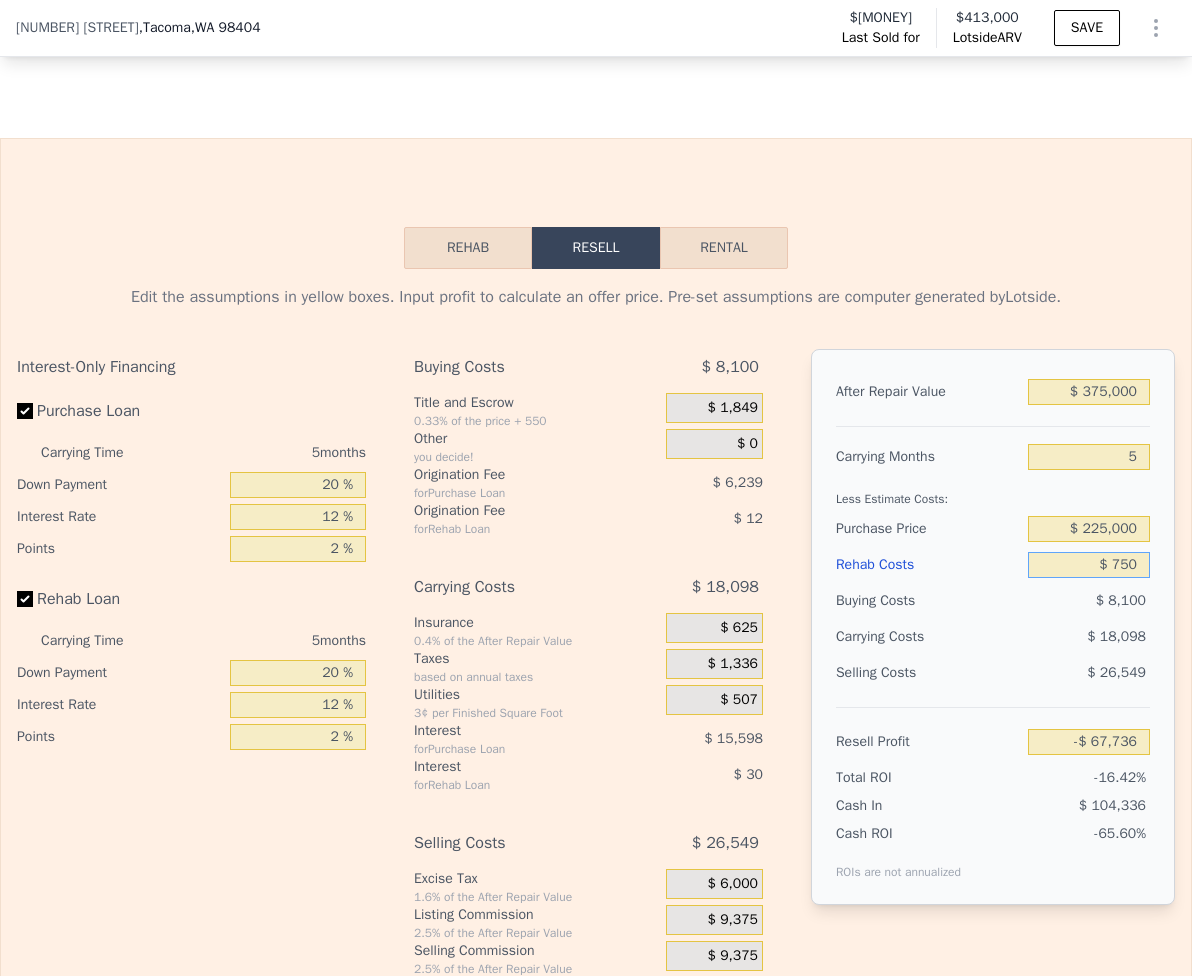 type on "$ 7,500" 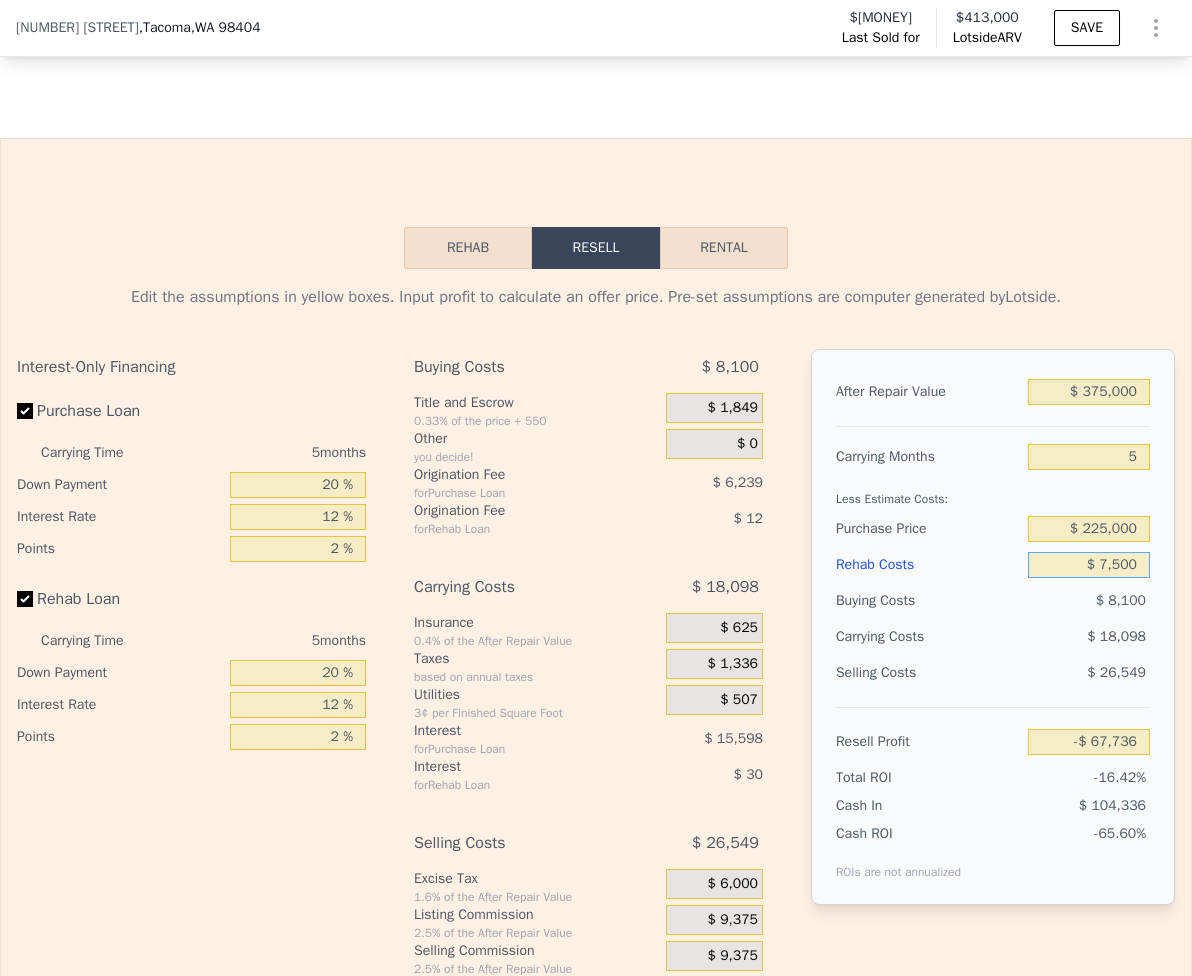 type on "-$ 68,447" 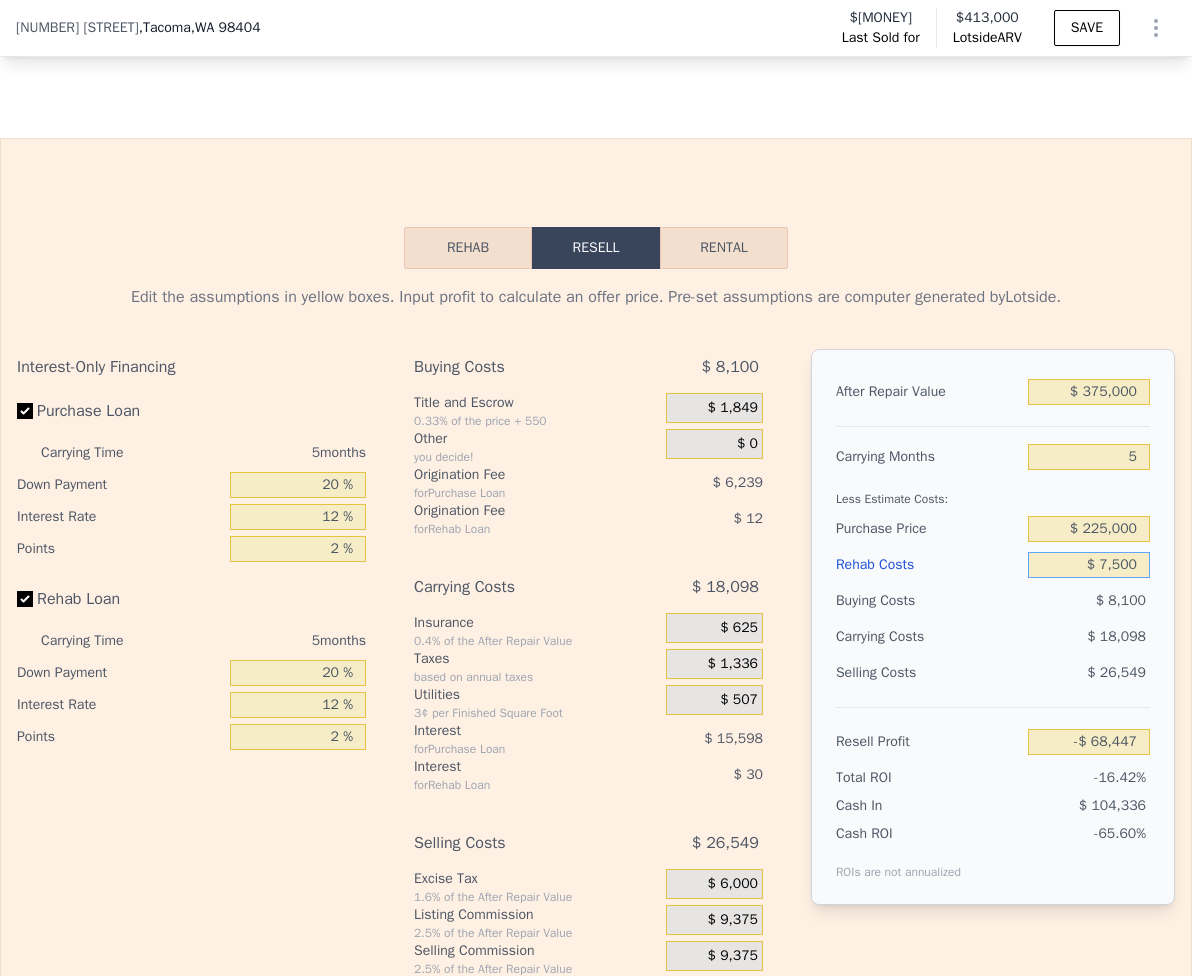 type on "$ 75,000" 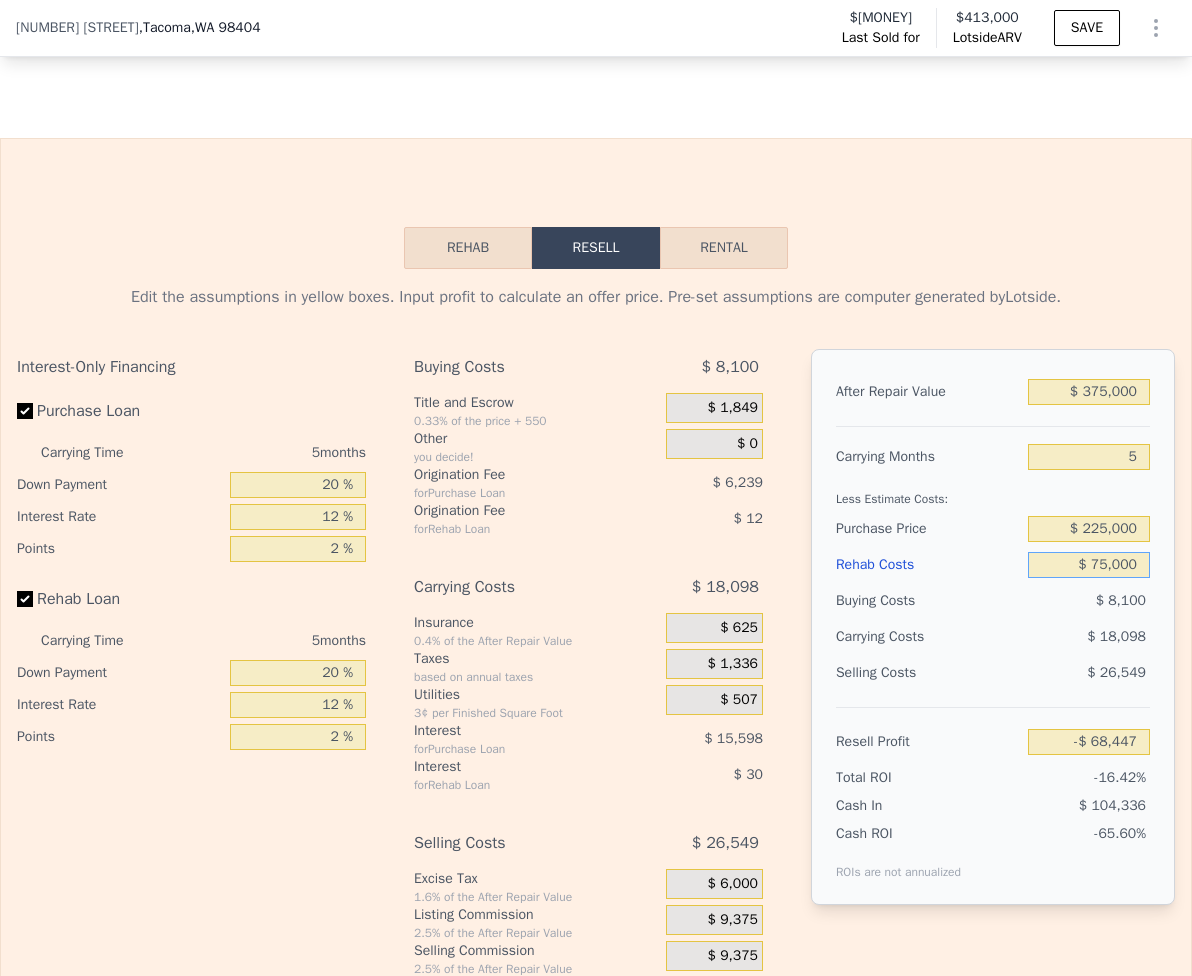 type on "-$ 146,855" 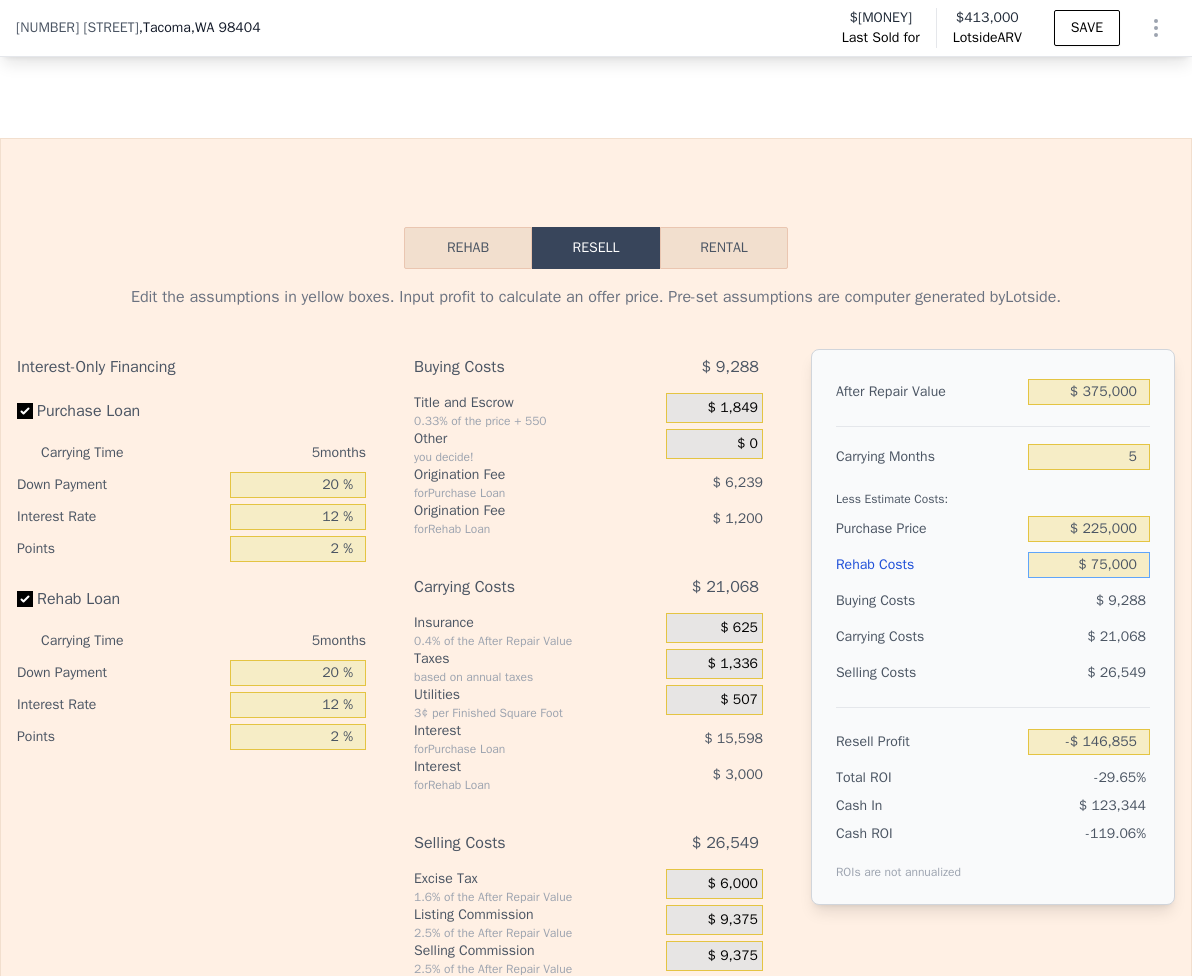 type on "$ 75,000" 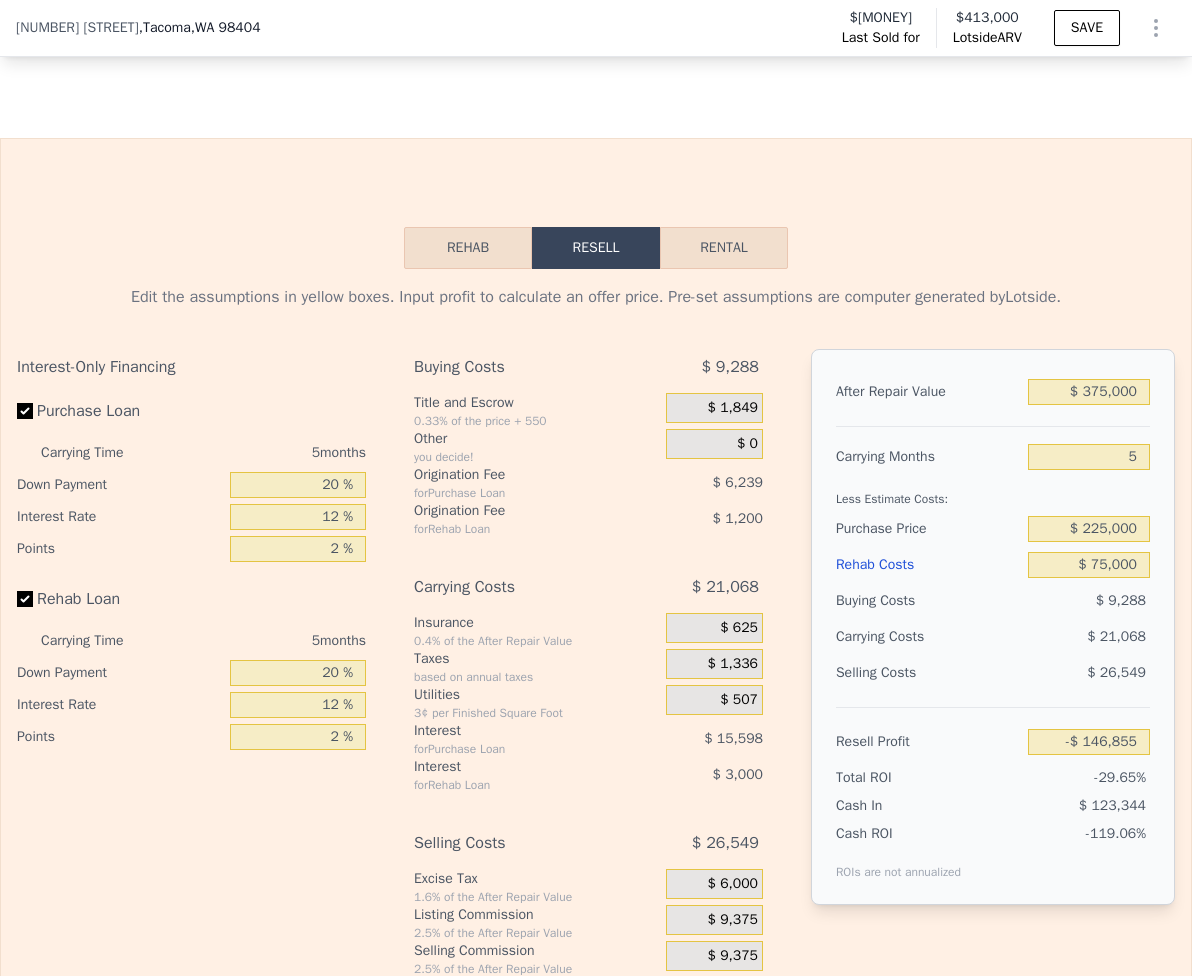 click on "After Repair Value $[MONEY] Carrying Months [NUMBER] Less Estimate Costs: Purchase Price $[MONMONEY] Rehab Costs $[MONEY] Buying Costs $[MONEY] Carrying Costs $[MONEY] Selling Costs $[MONEY] Resell Profit $[MONEY] Total ROI [PERCENT]% Cash In $[MONEY] Cash ROI ROIs are not annualized [PERCENT]%" at bounding box center (993, 627) 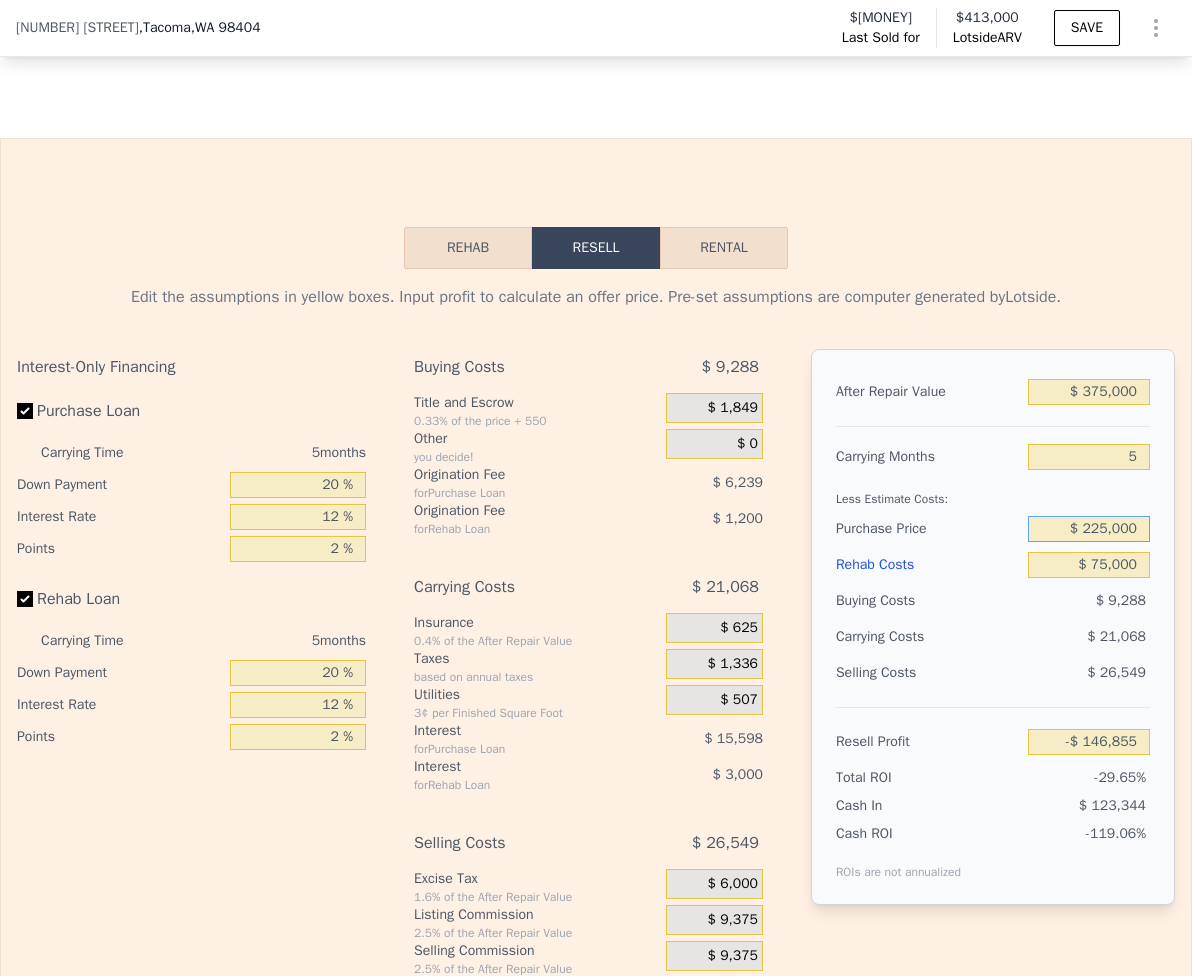 click on "$ 225,000" at bounding box center (1089, 529) 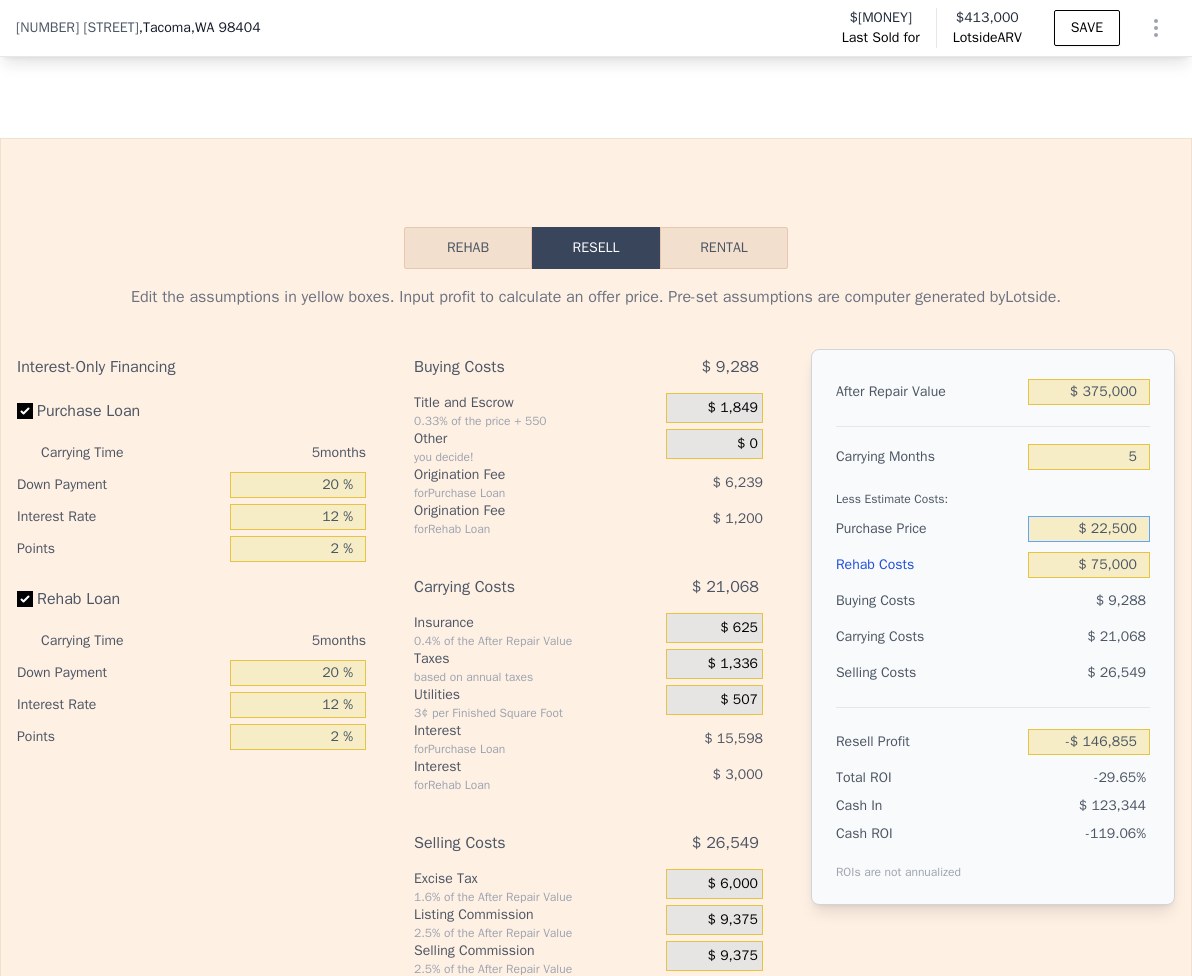 type on "$ 225,000" 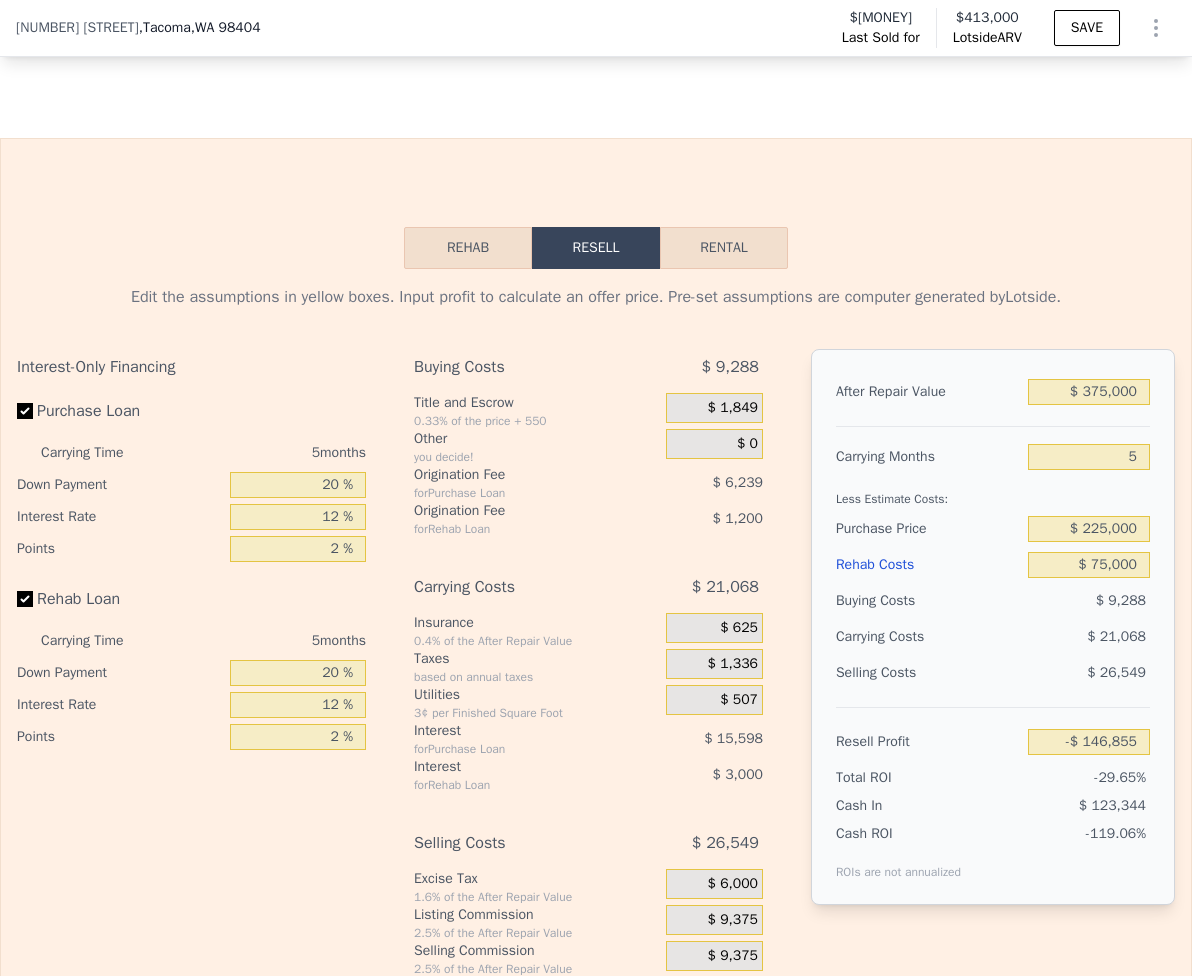 click on "Less Estimate Costs:" at bounding box center [993, 493] 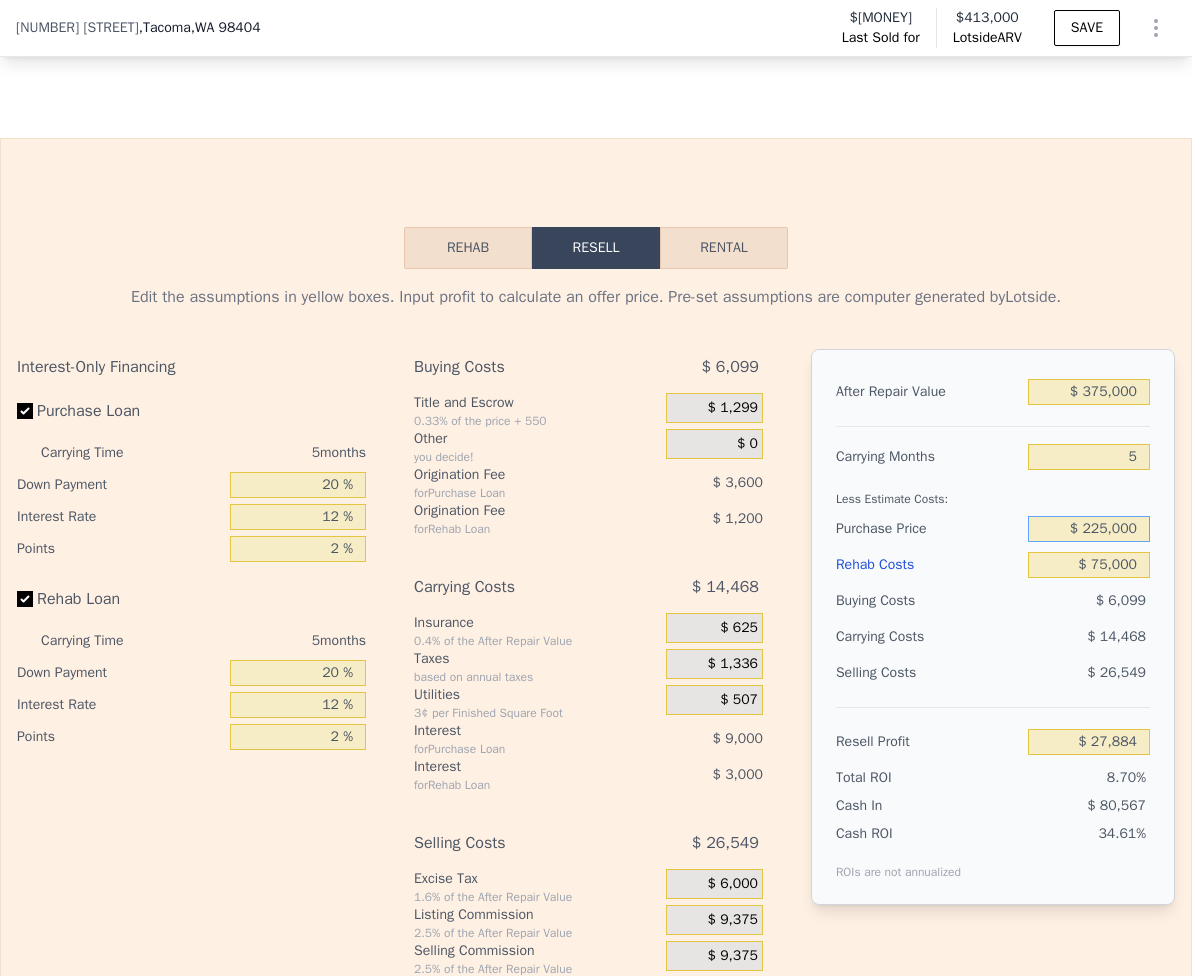 click on "$ 225,000" at bounding box center [1089, 529] 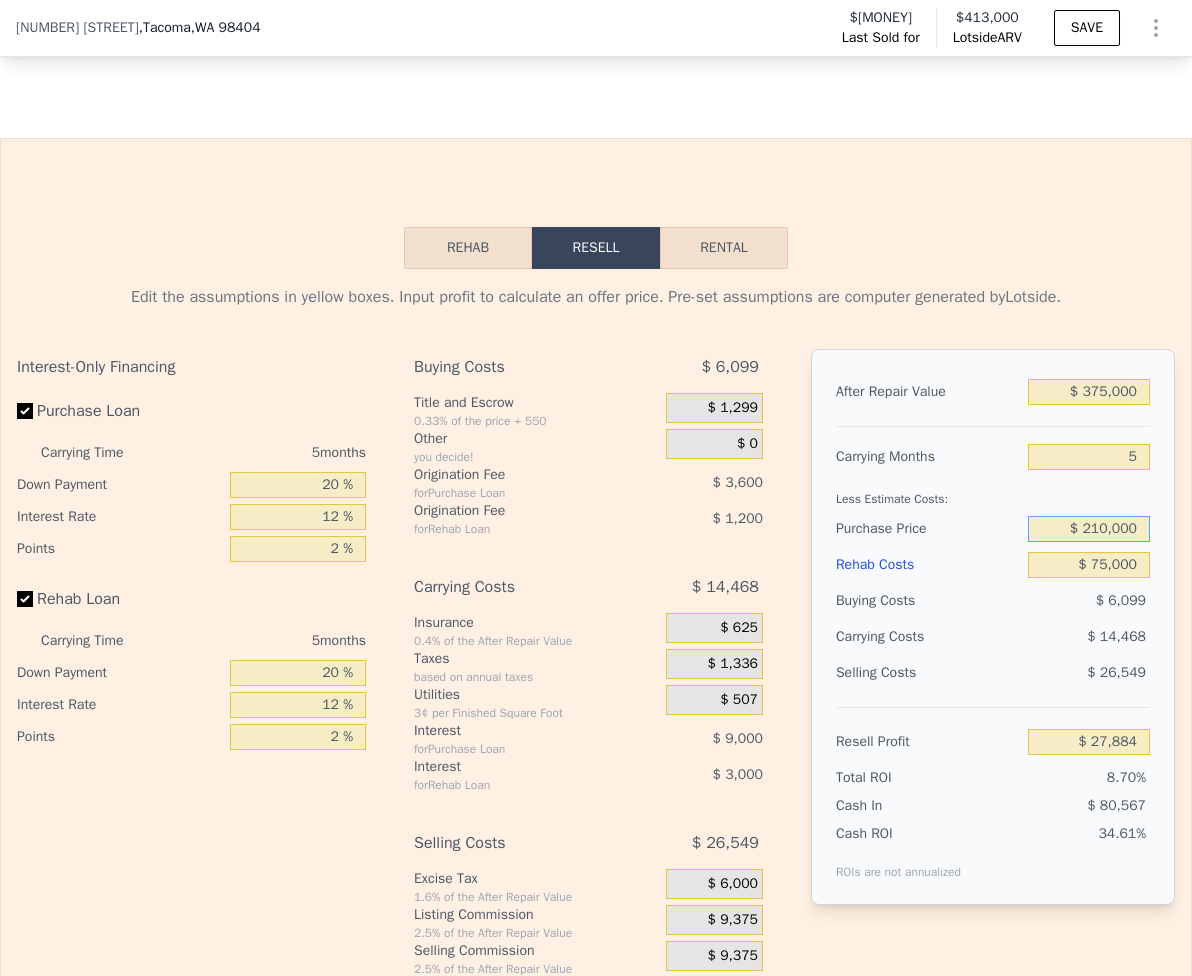 type on "$ 210,000" 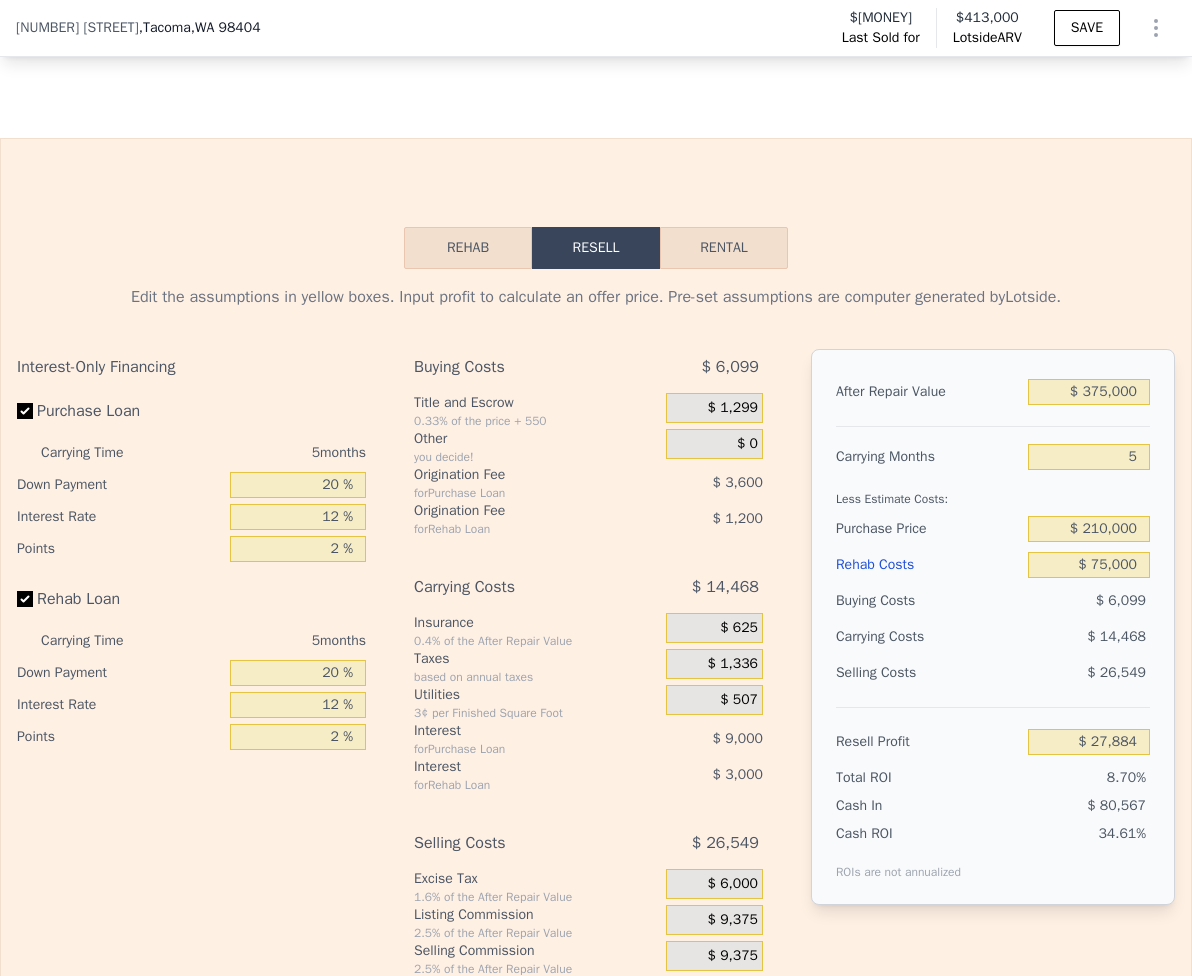 click on "Less Estimate Costs:" at bounding box center [993, 493] 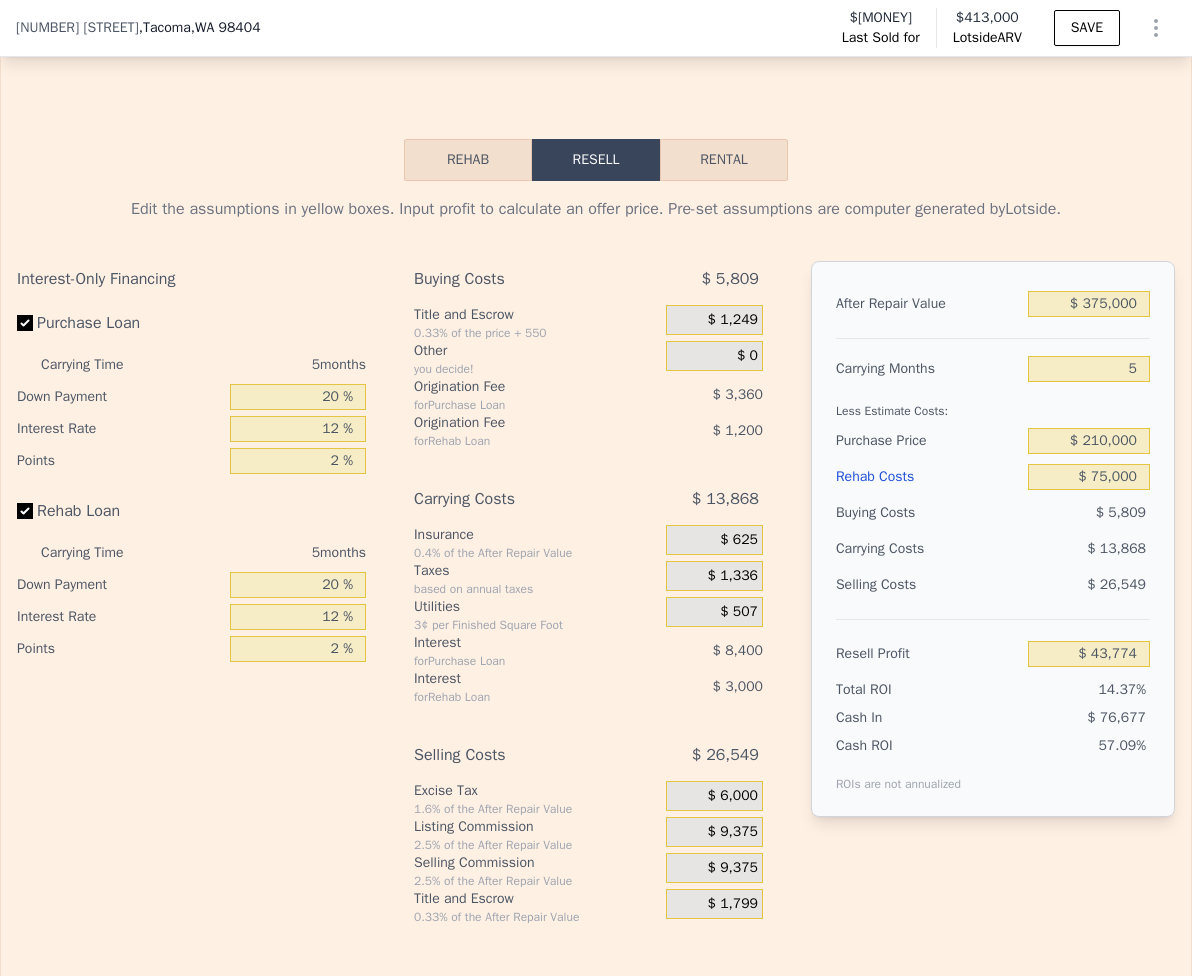 scroll, scrollTop: 3134, scrollLeft: 0, axis: vertical 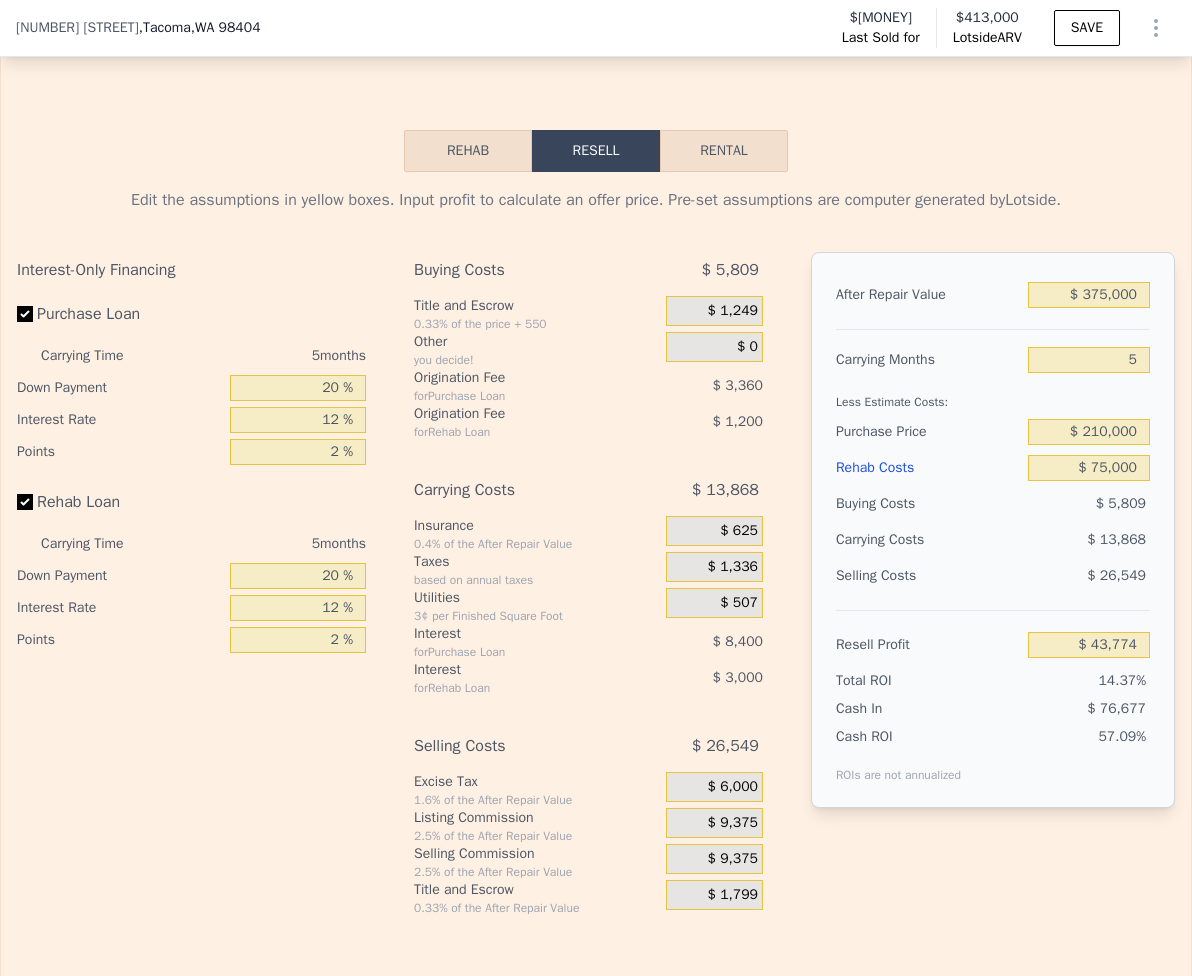 click on "$ 9,375" at bounding box center [733, 823] 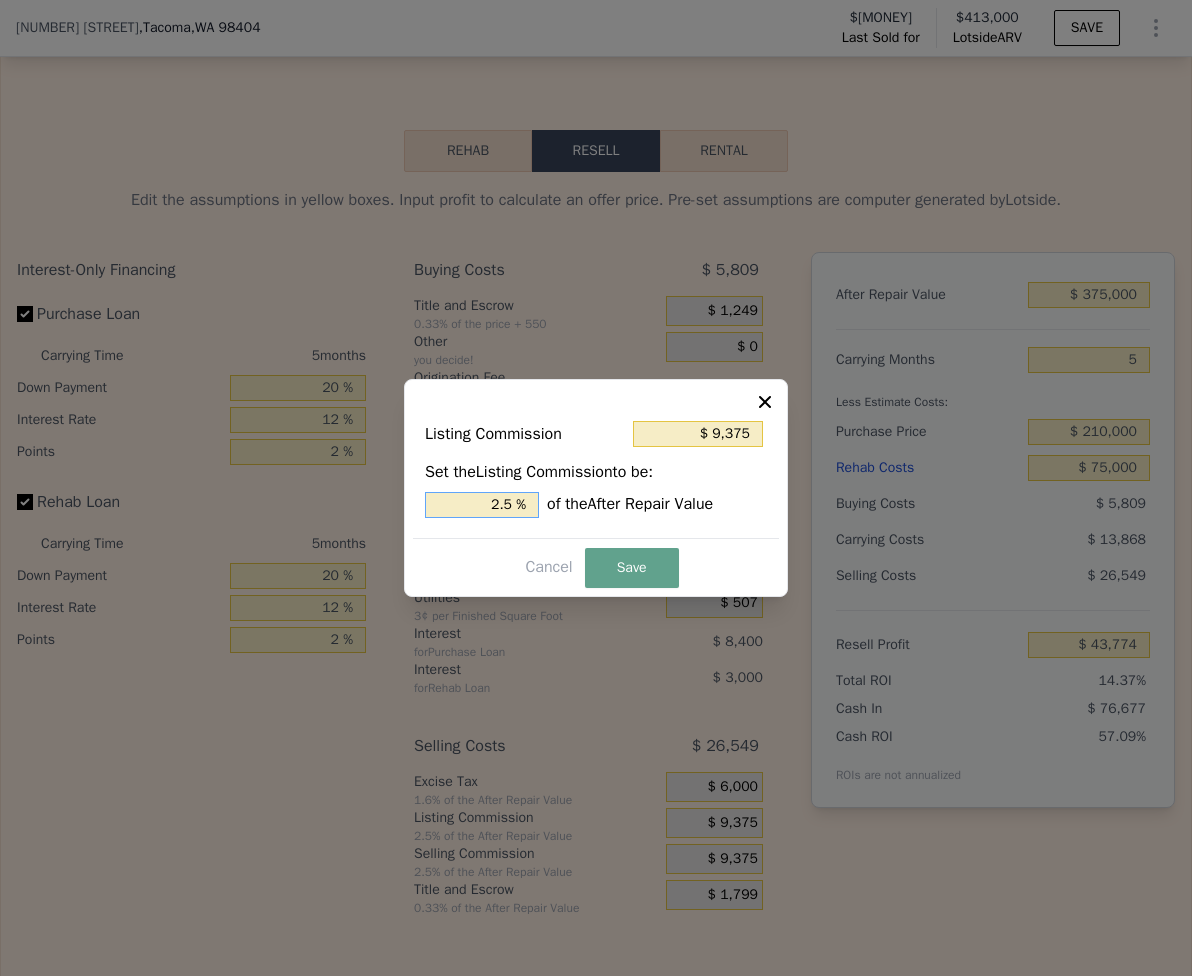 click on "2.5 %" at bounding box center [482, 505] 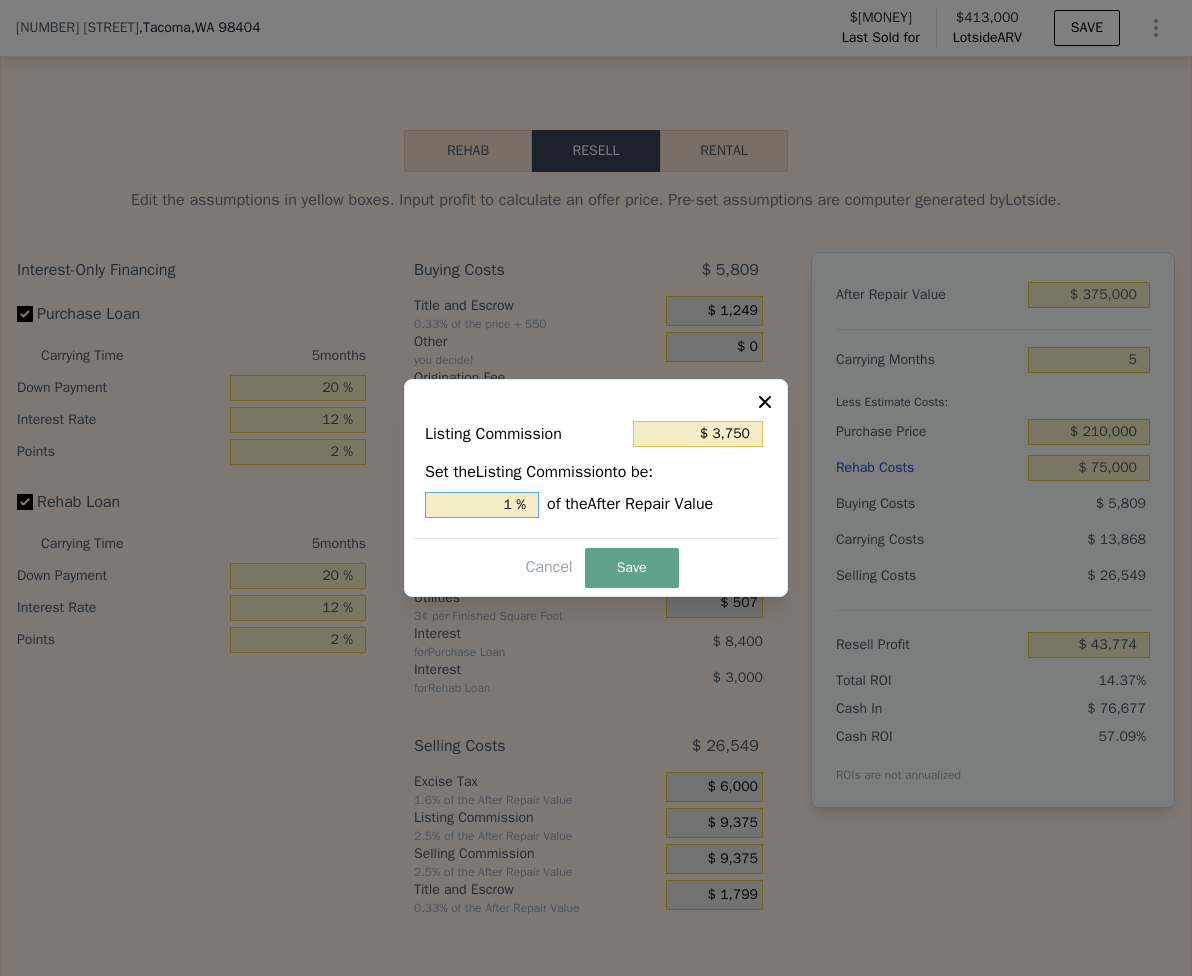 type on "1. %" 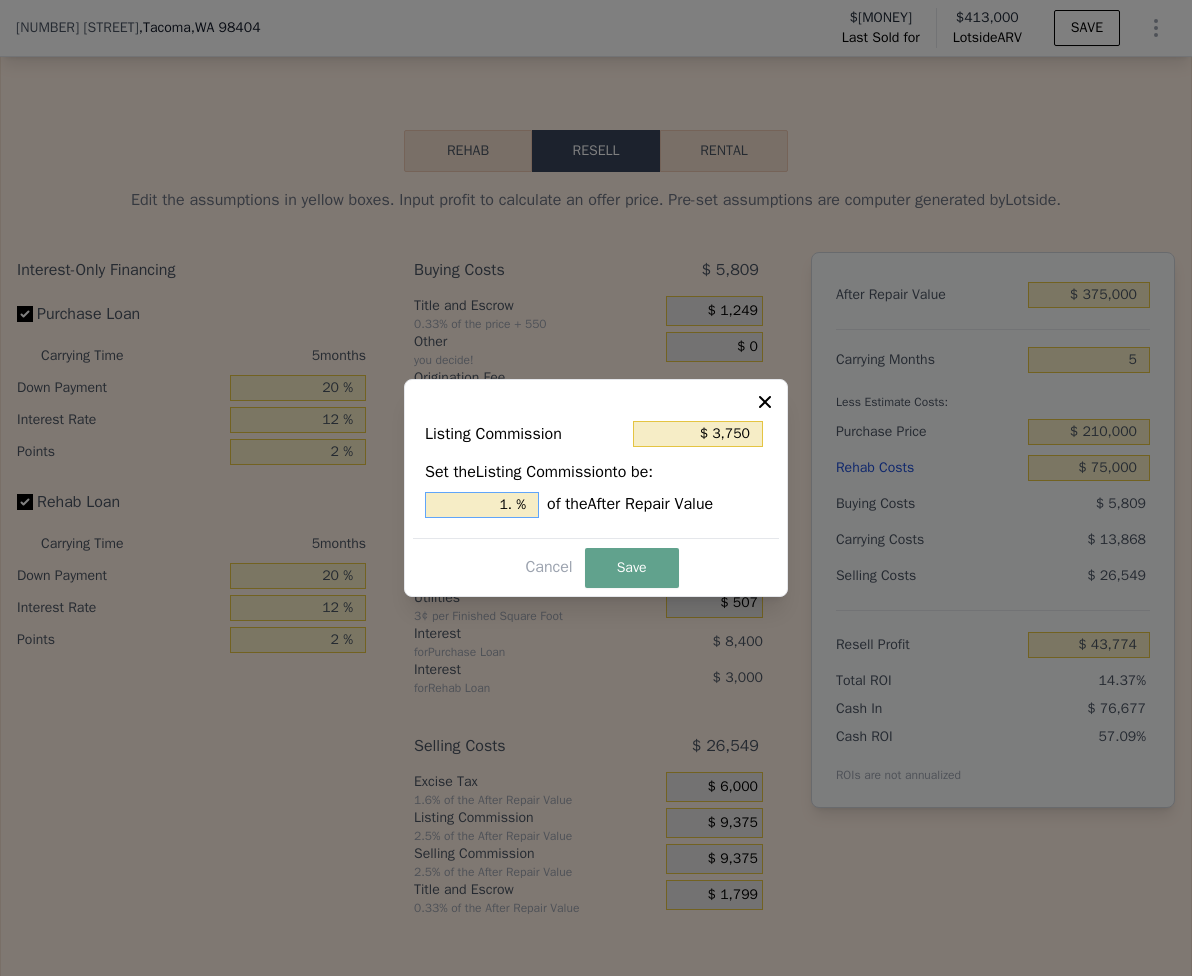 type on "$ 5,625" 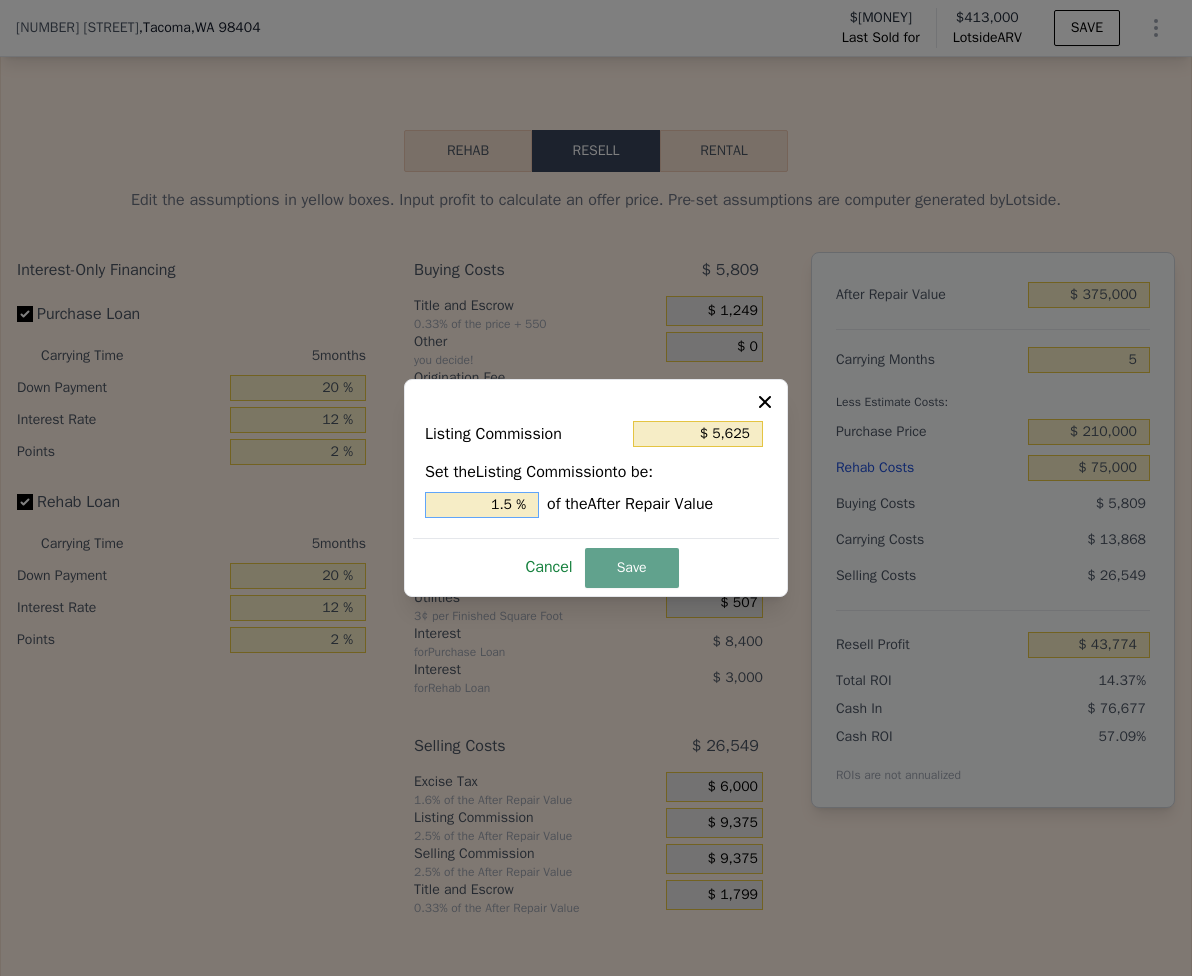 type on "1.5 %" 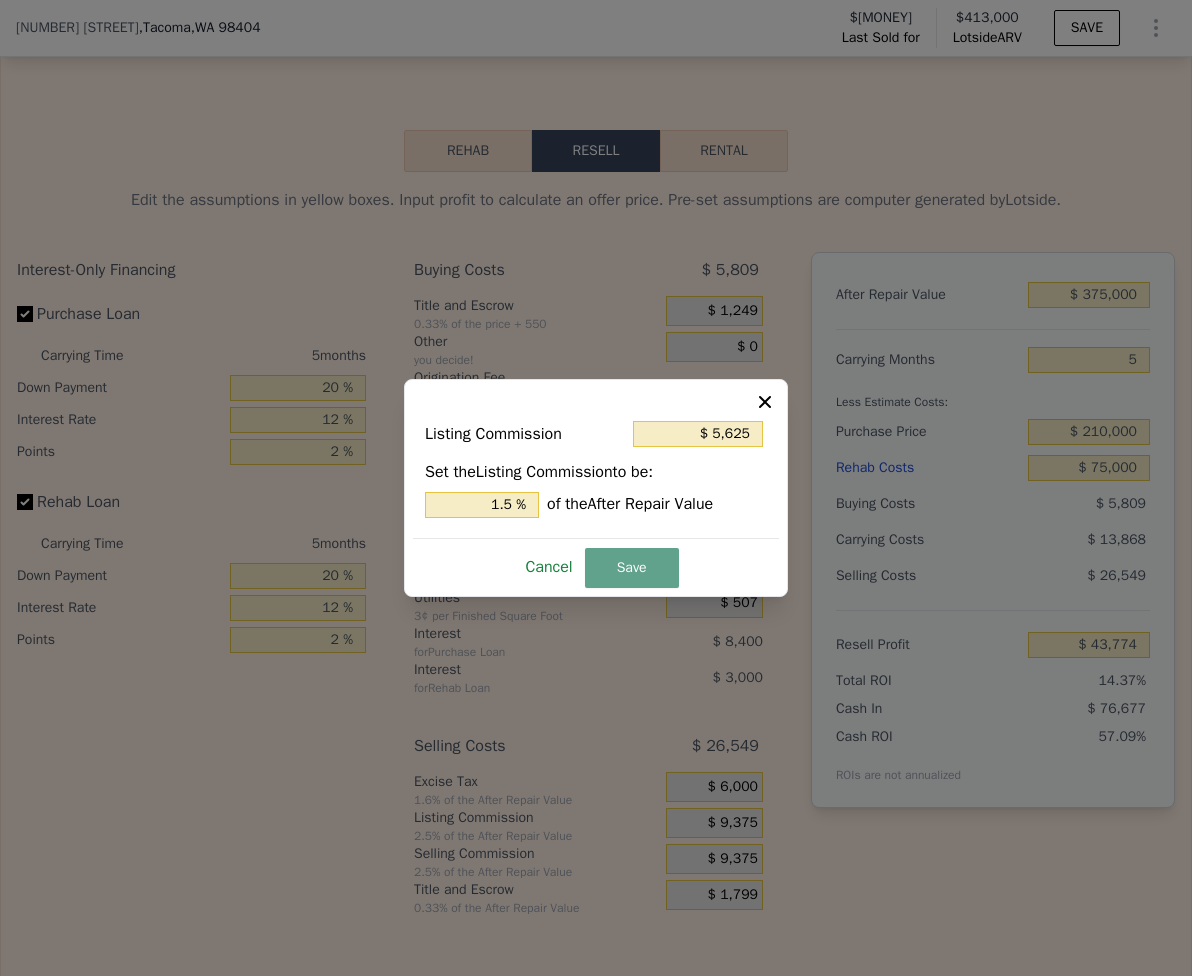 click on "Cancel" at bounding box center (548, 567) 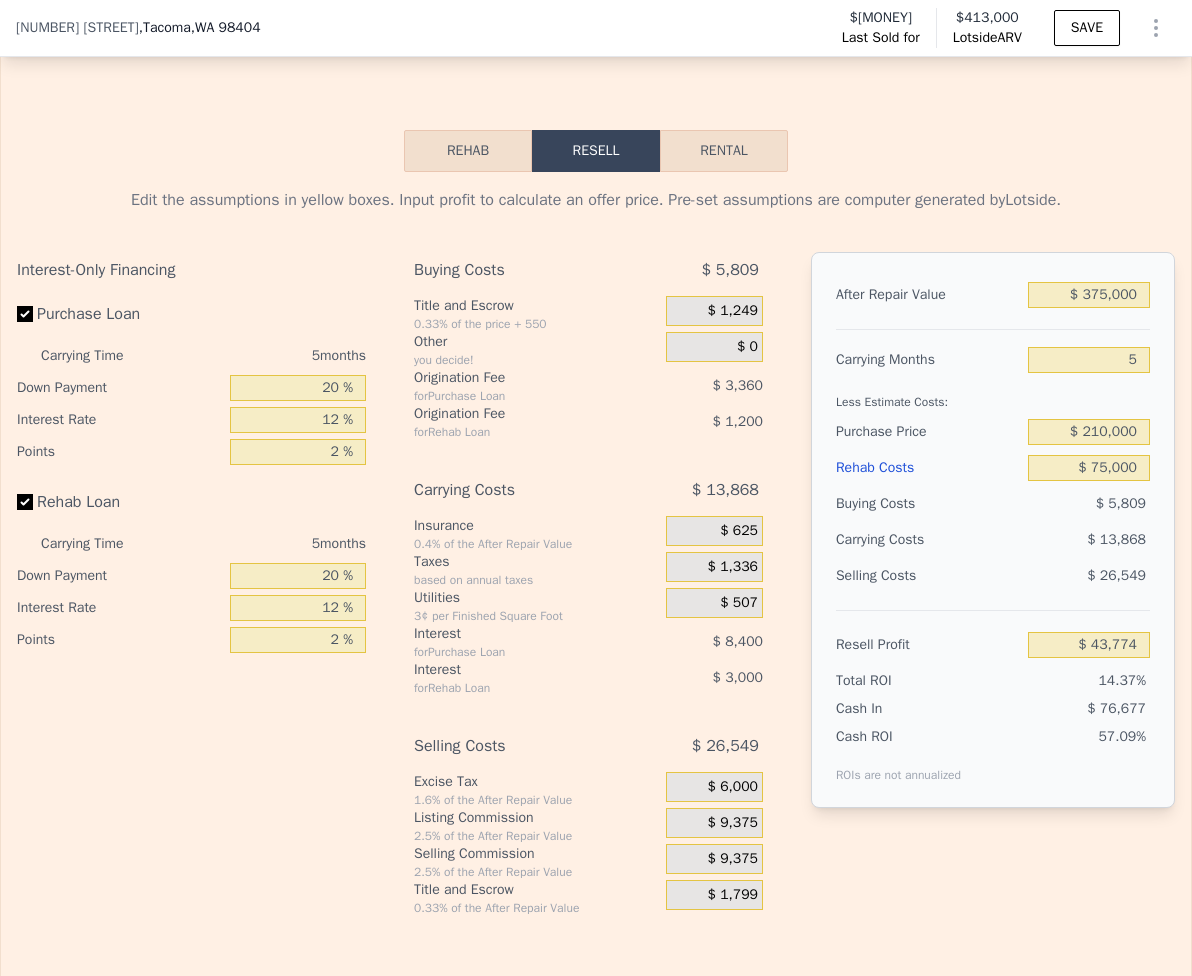 scroll, scrollTop: 3135, scrollLeft: 0, axis: vertical 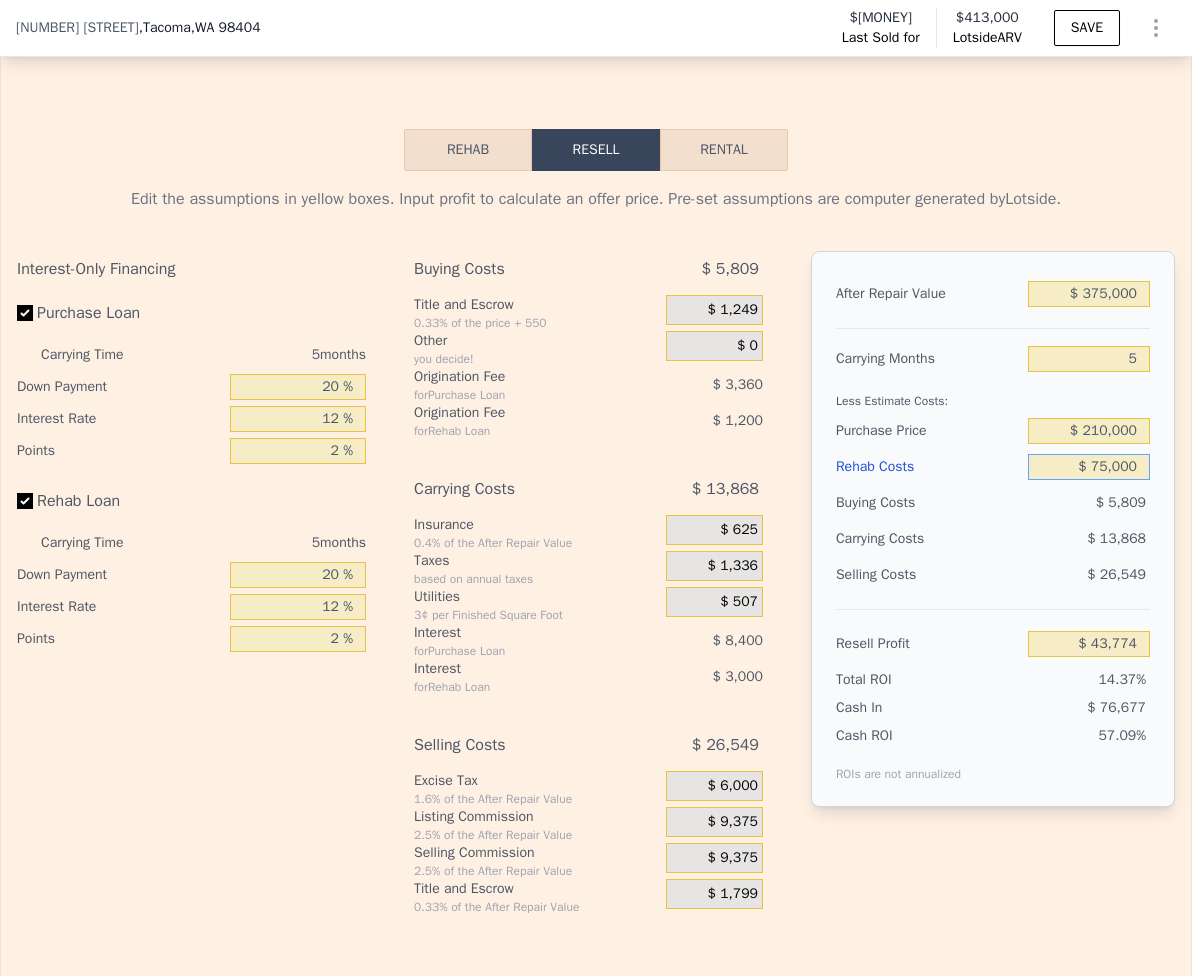 click on "$ 75,000" at bounding box center (1089, 467) 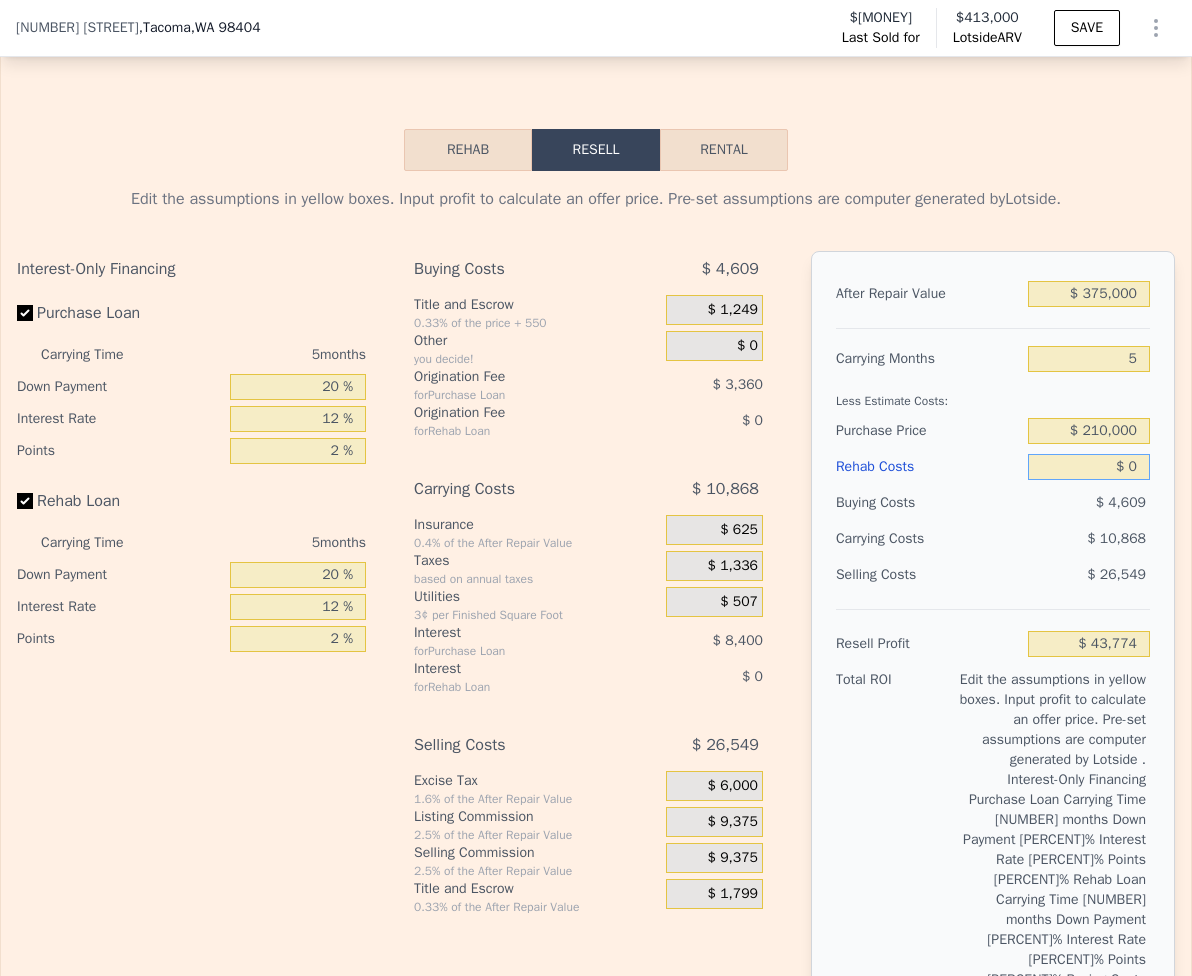 type on "$ 122,974" 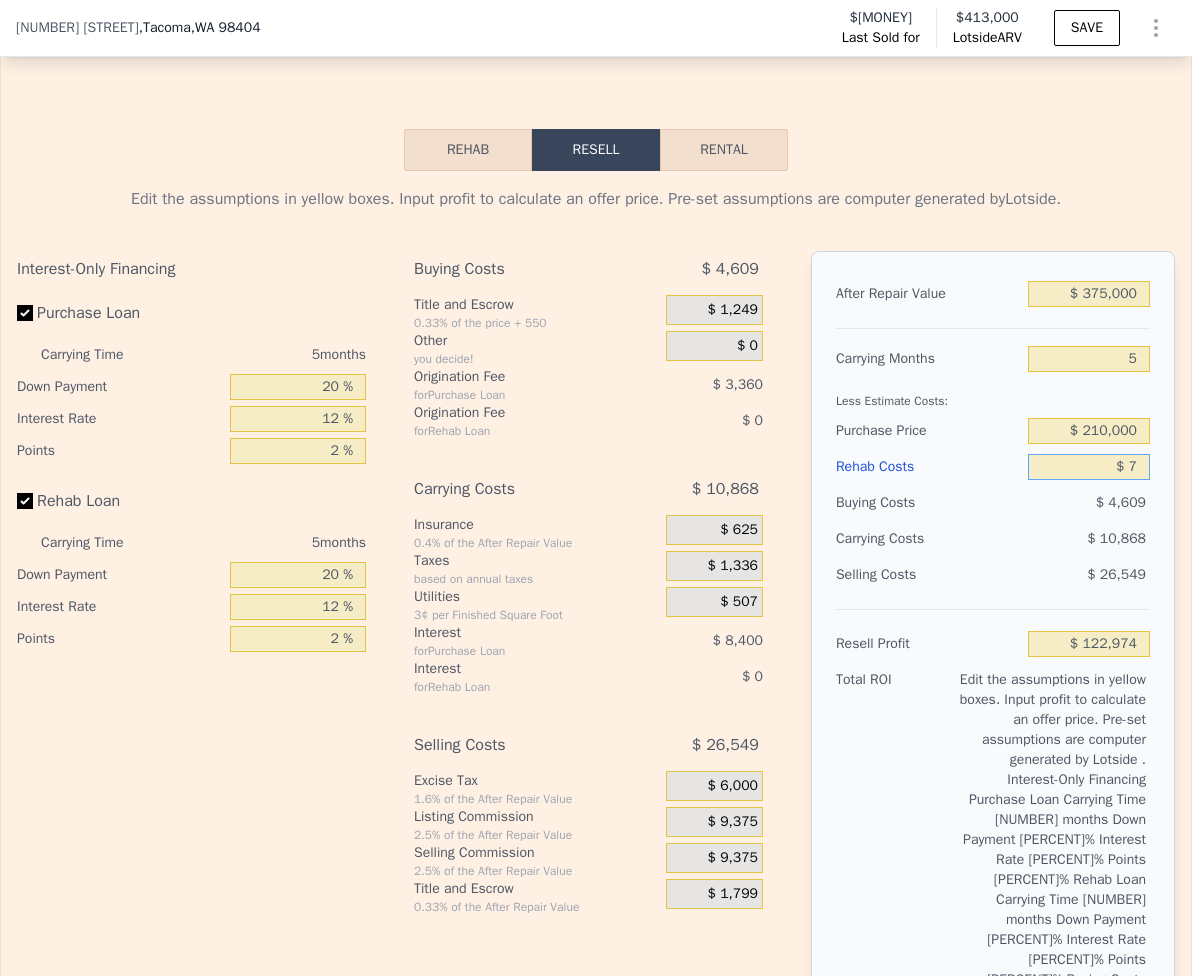 type on "$ 70" 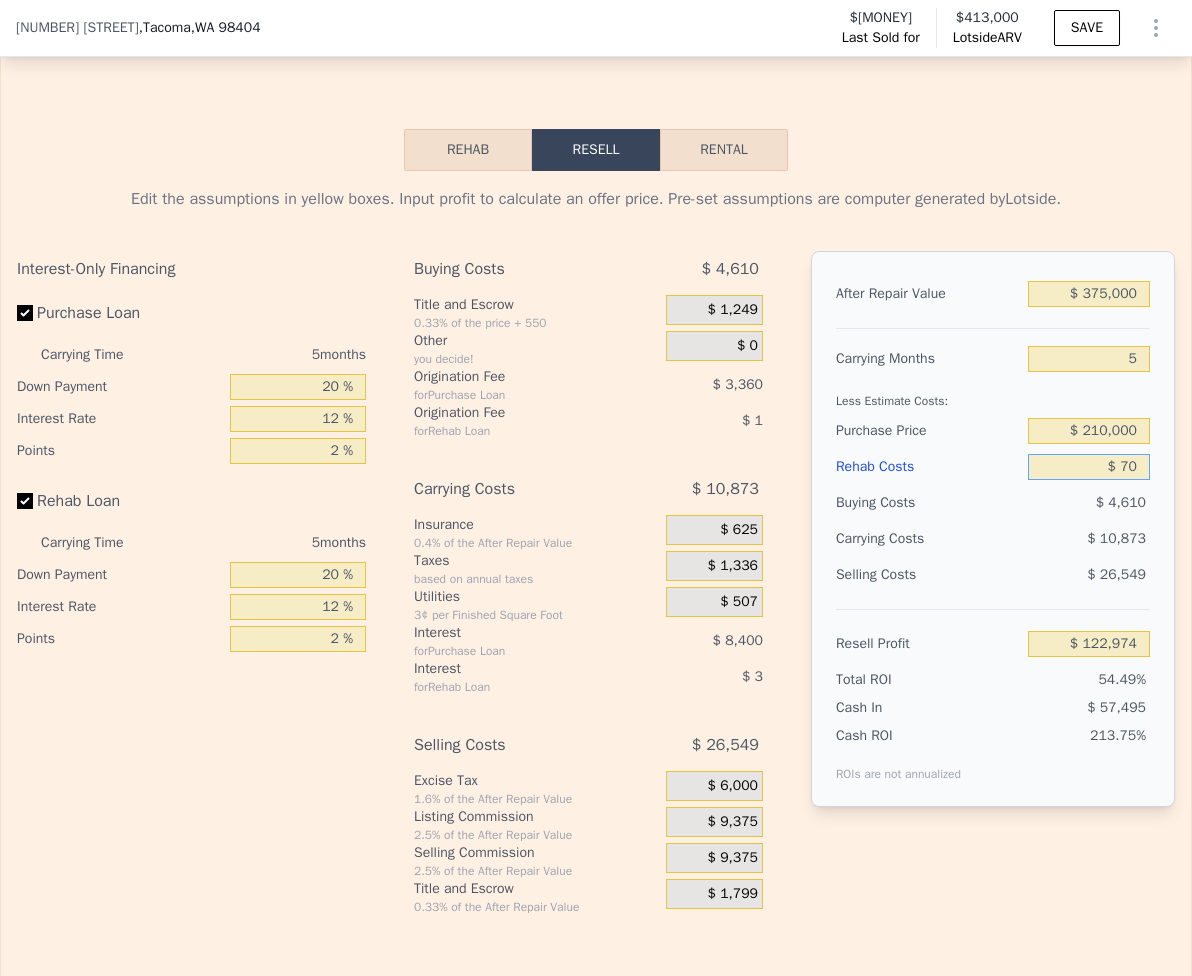 type on "$ 122,898" 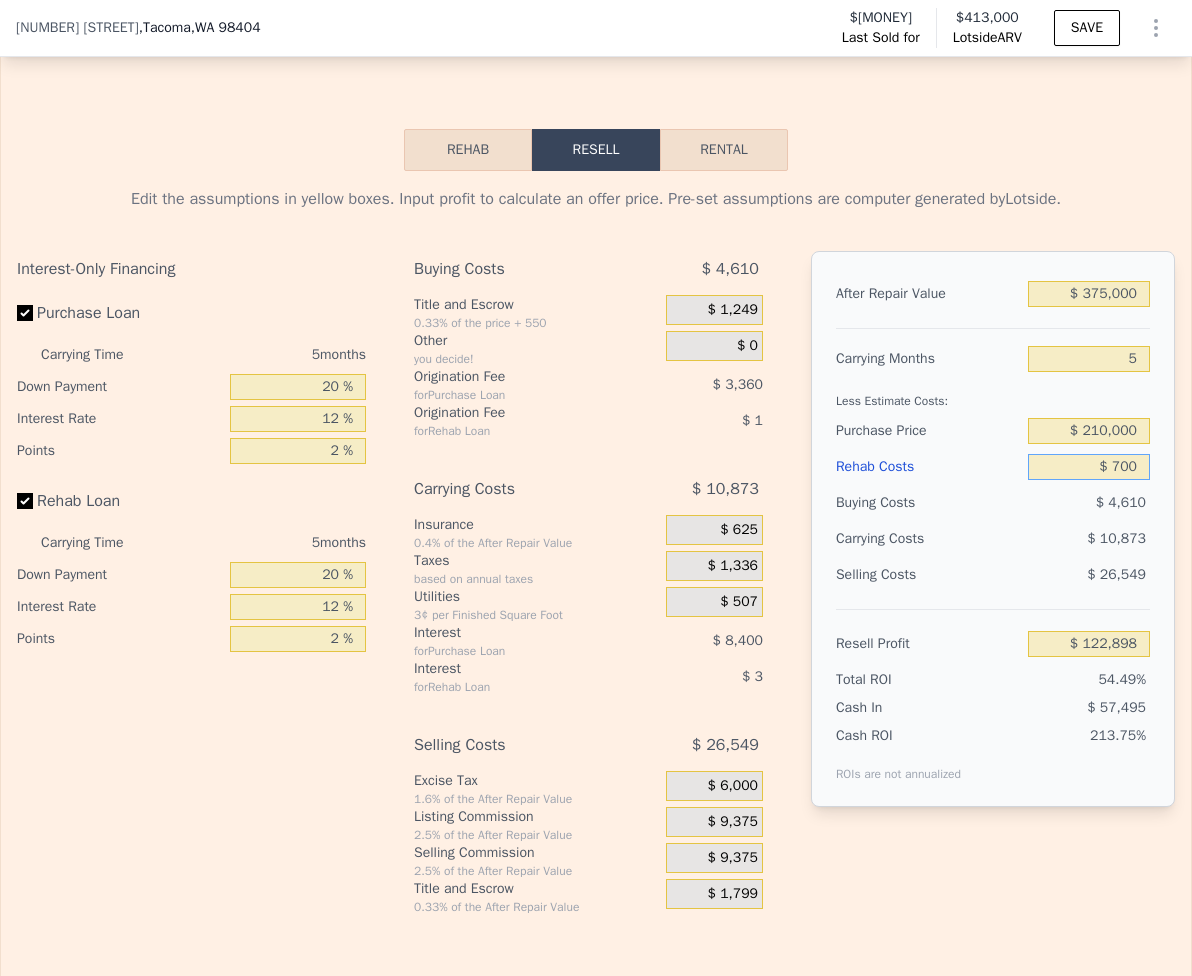type on "$ 7,000" 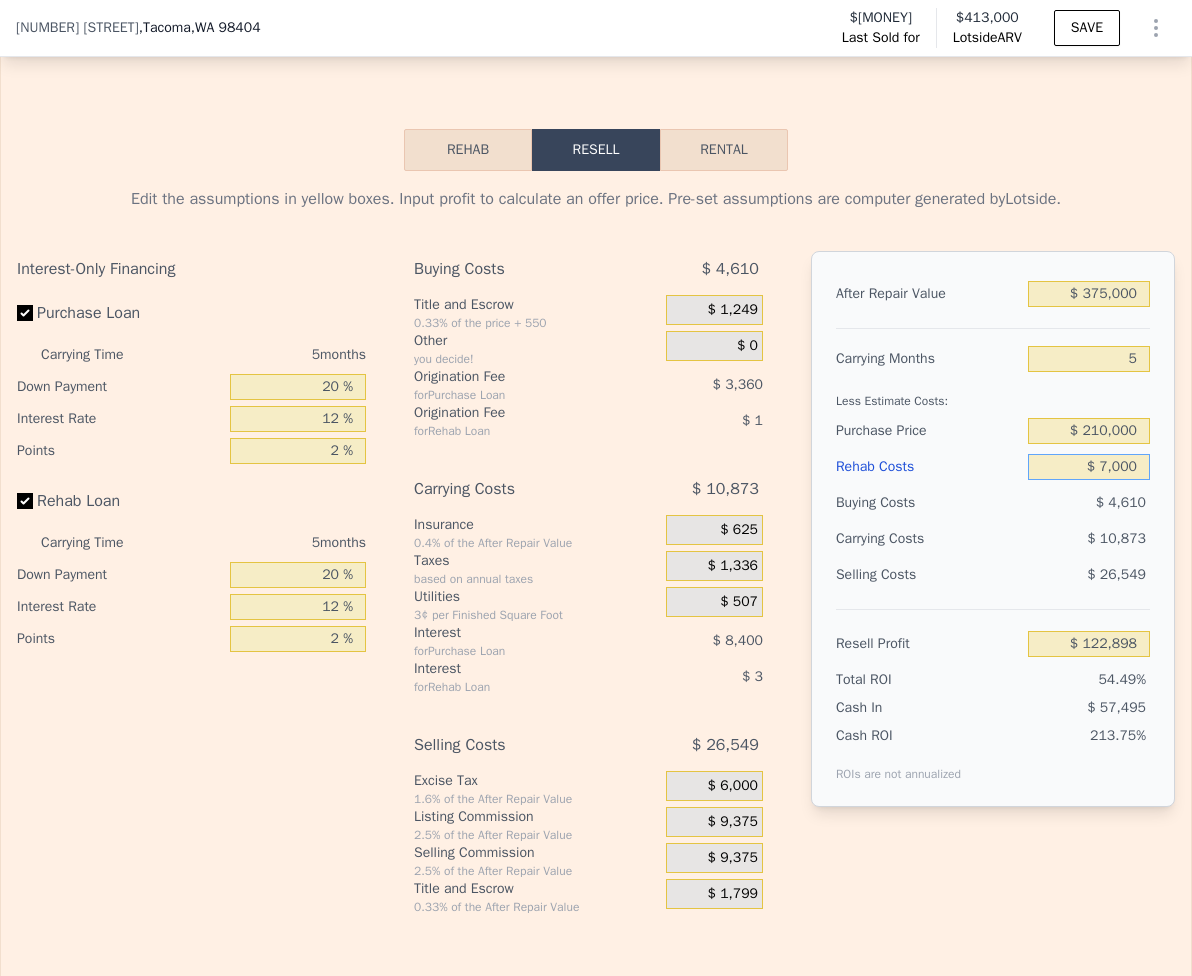 type on "$ 122,233" 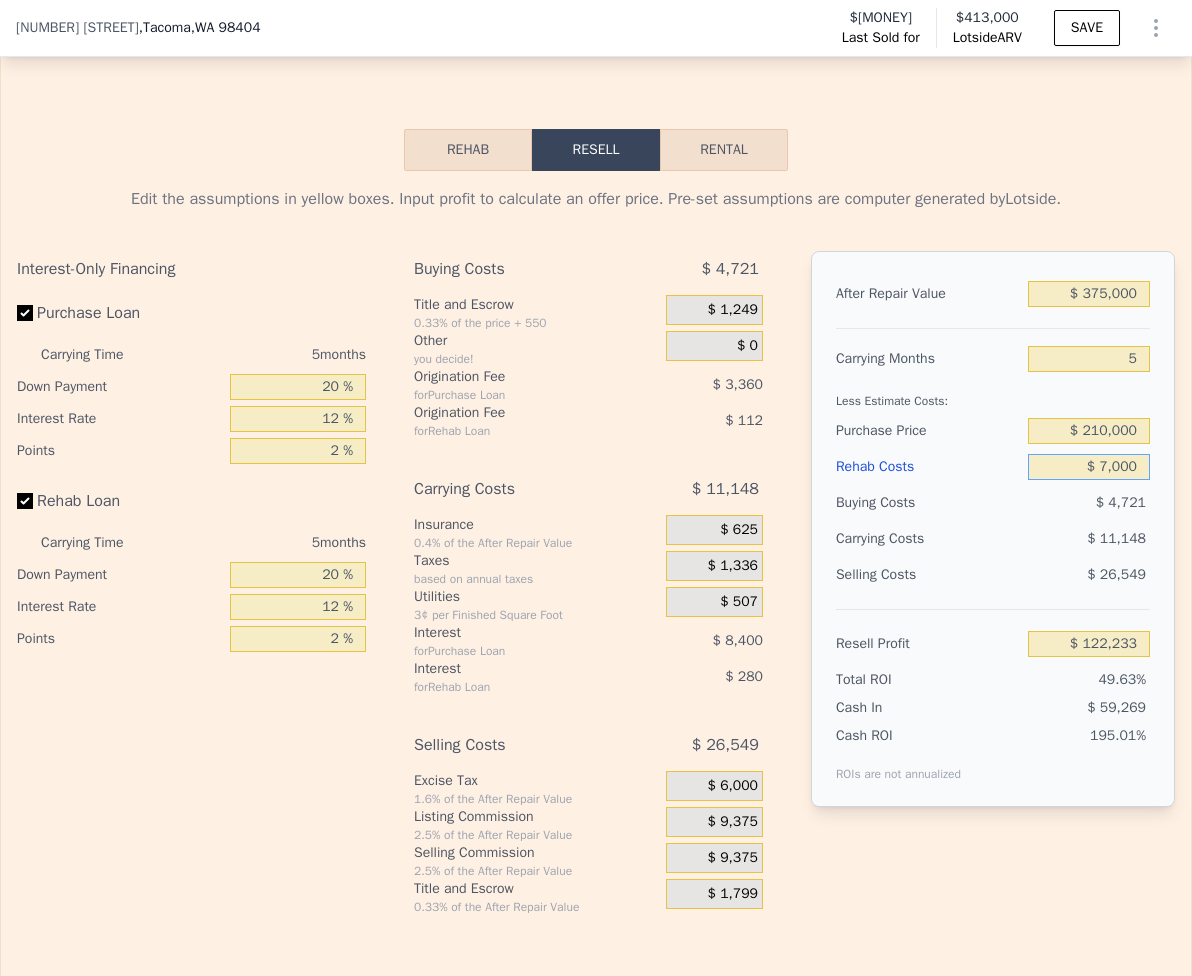 type on "$ 70,000" 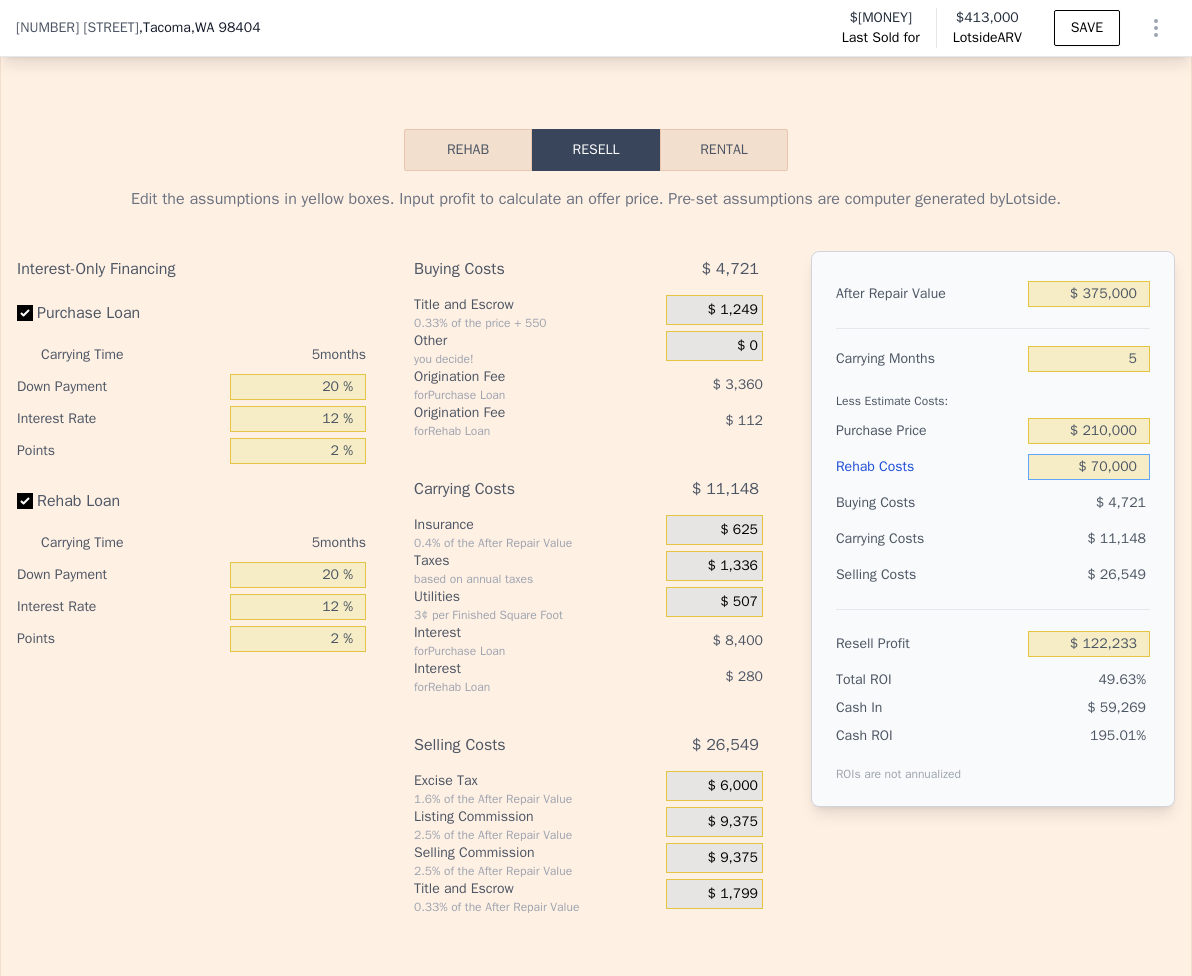 type on "$ 49,054" 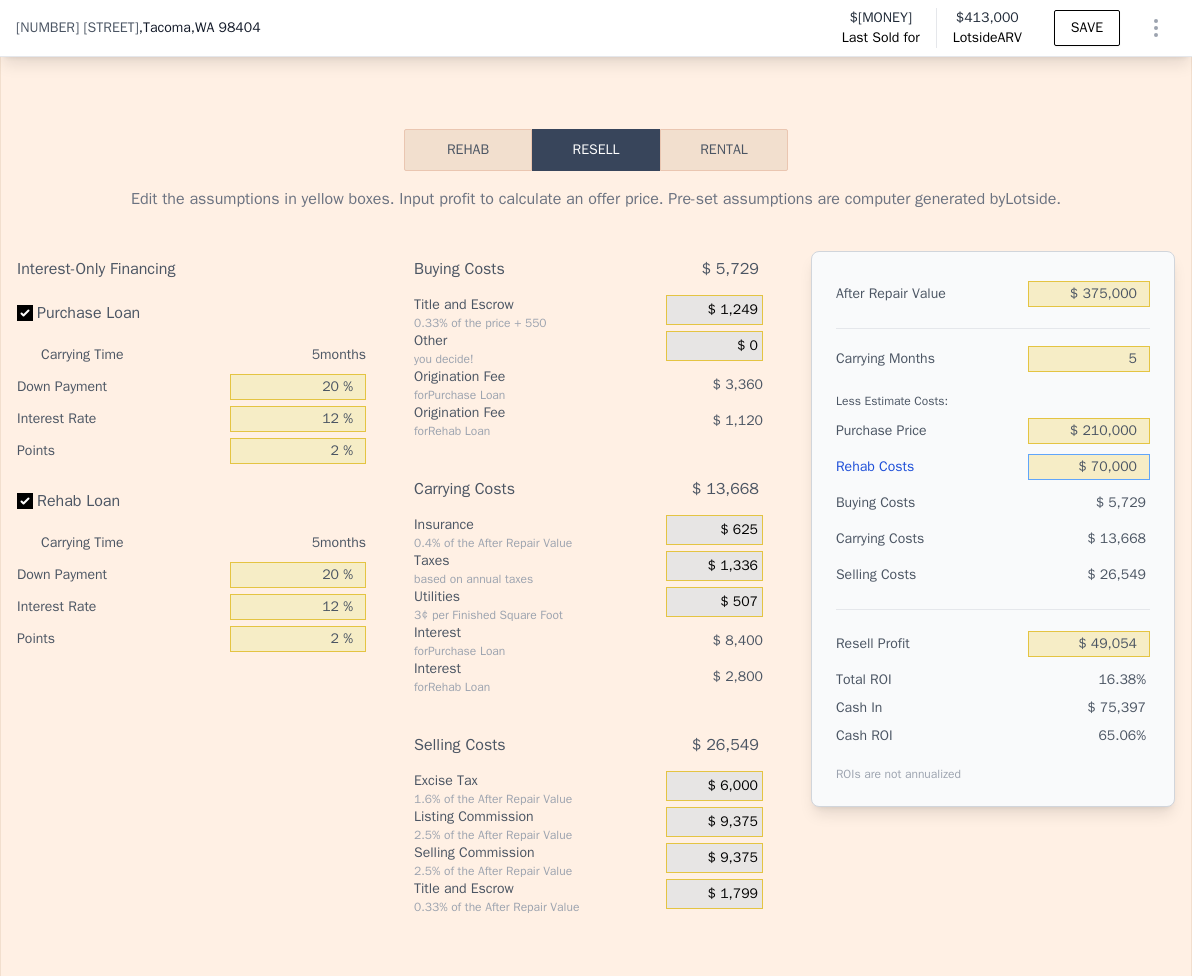 type on "$ 70,000" 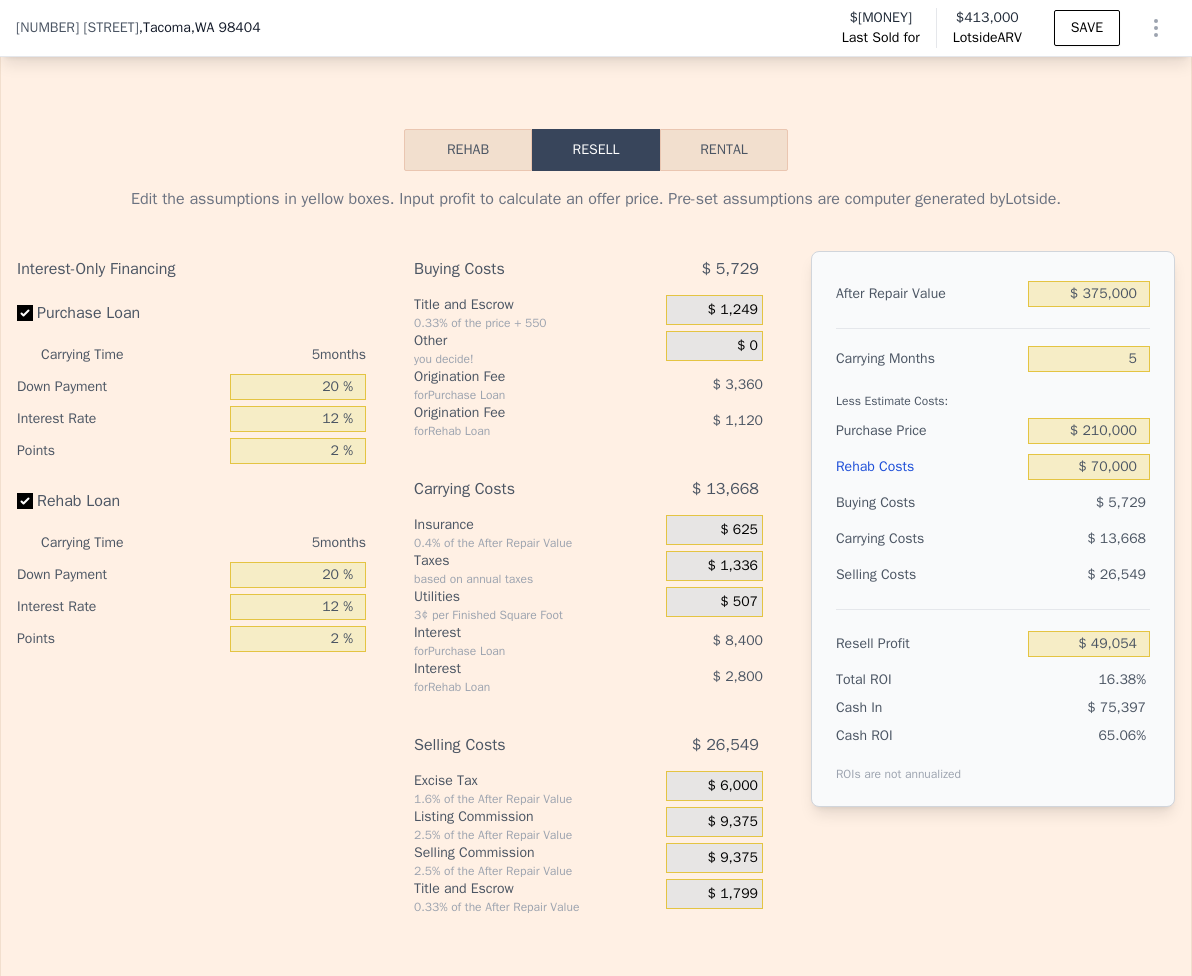 click on "Less Estimate Costs:" at bounding box center (993, 395) 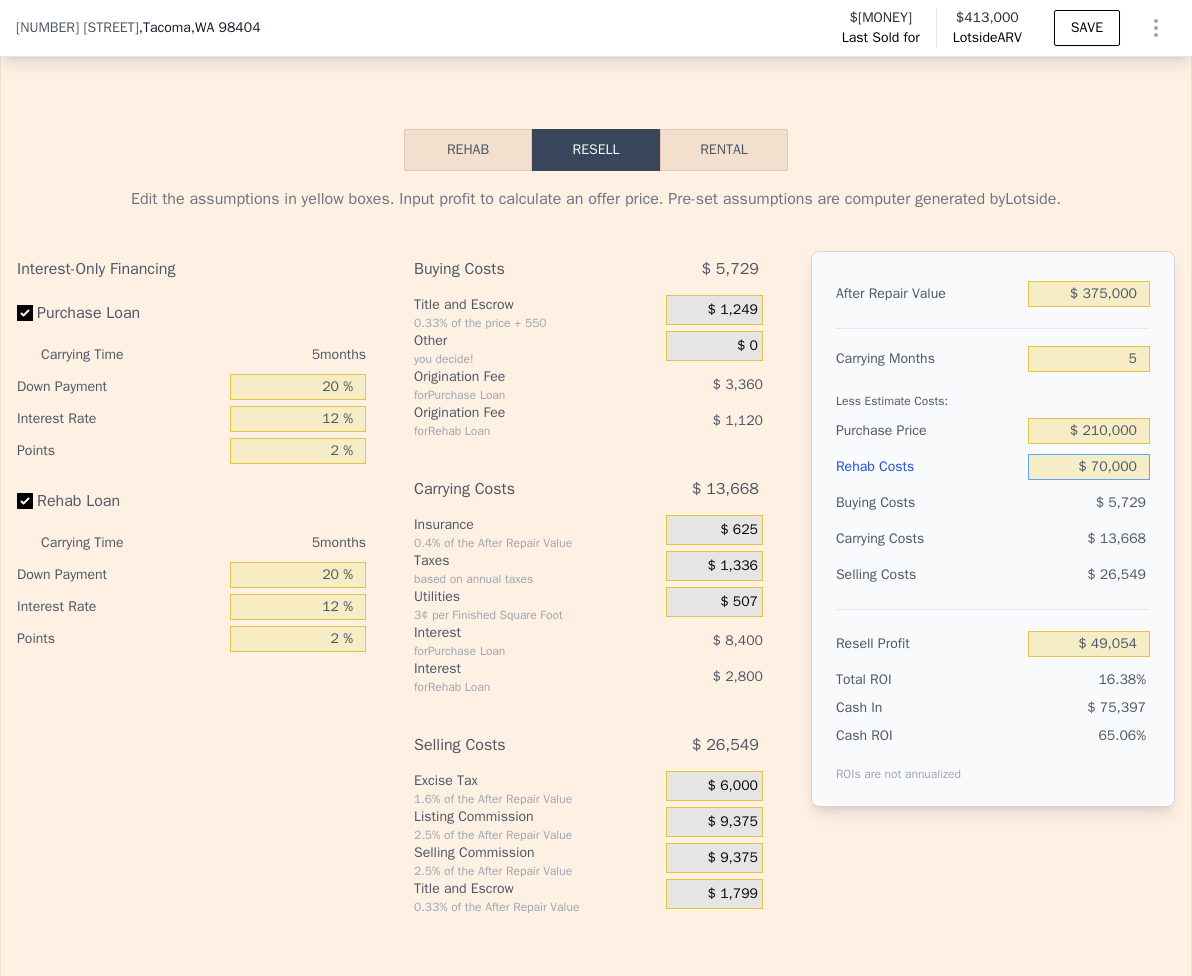 click on "$ 70,000" at bounding box center (1089, 467) 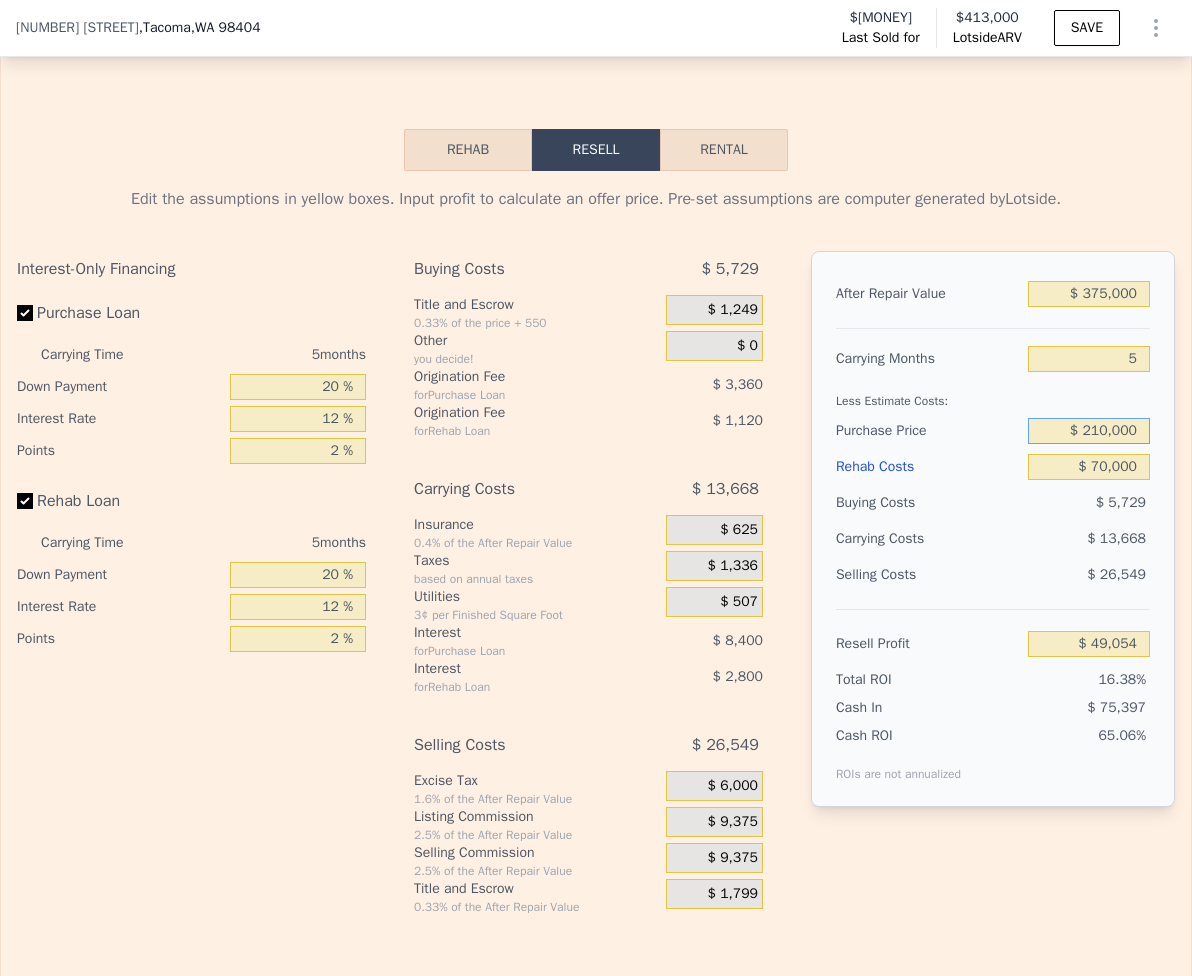 click on "$ 210,000" at bounding box center [1089, 431] 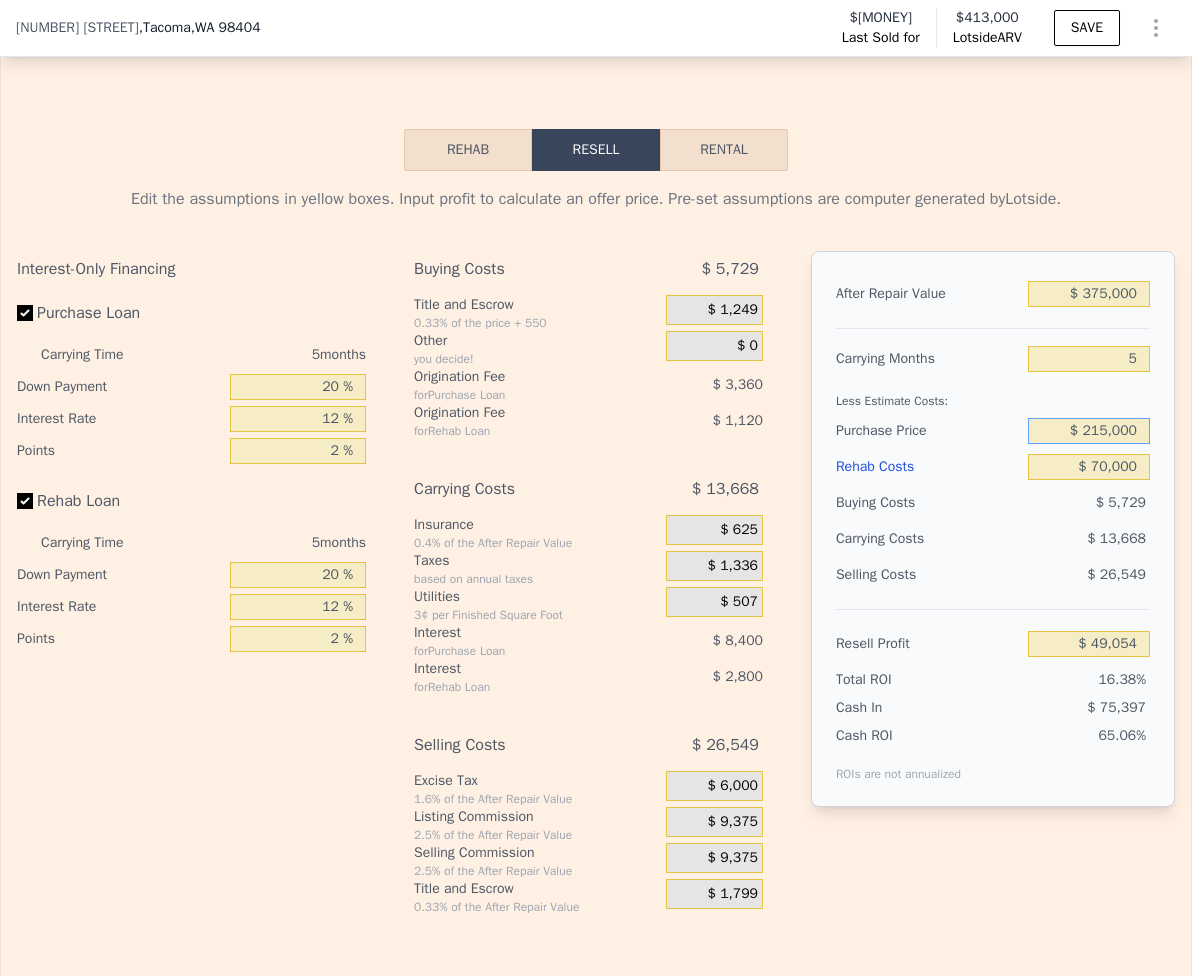 type on "$ 215,000" 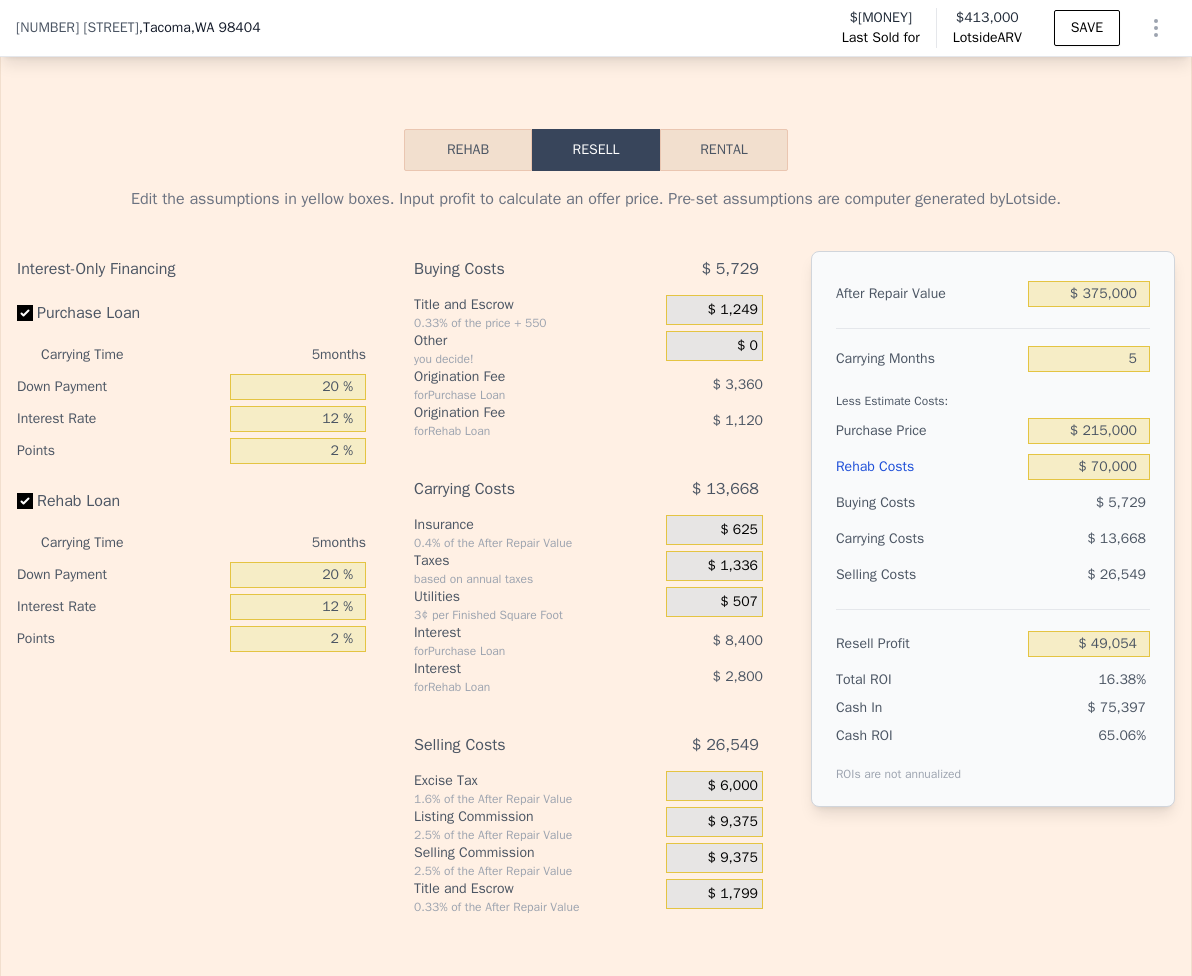 click on "Less Estimate Costs:" at bounding box center (993, 395) 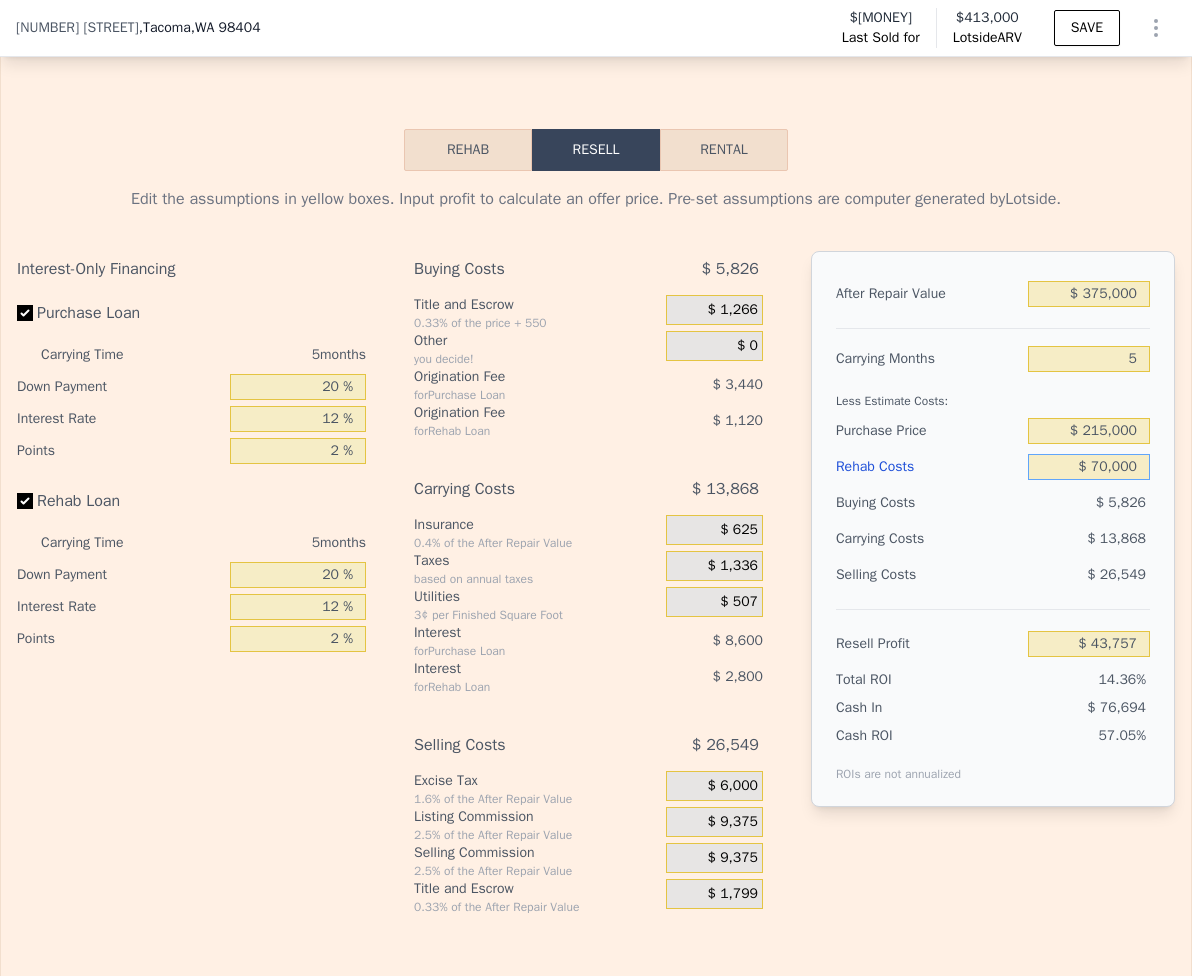 click on "$ 70,000" at bounding box center [1089, 467] 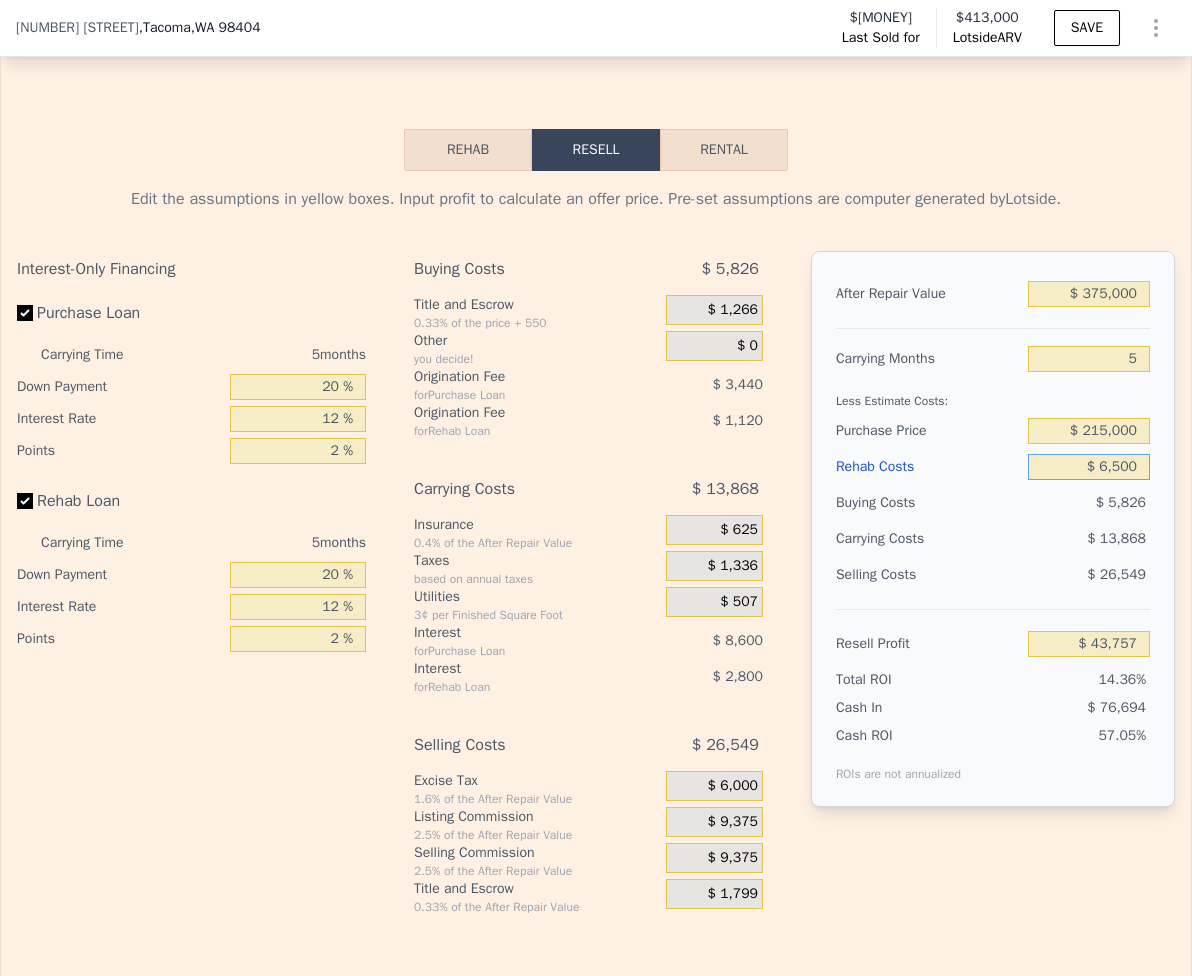 type on "$ 65,000" 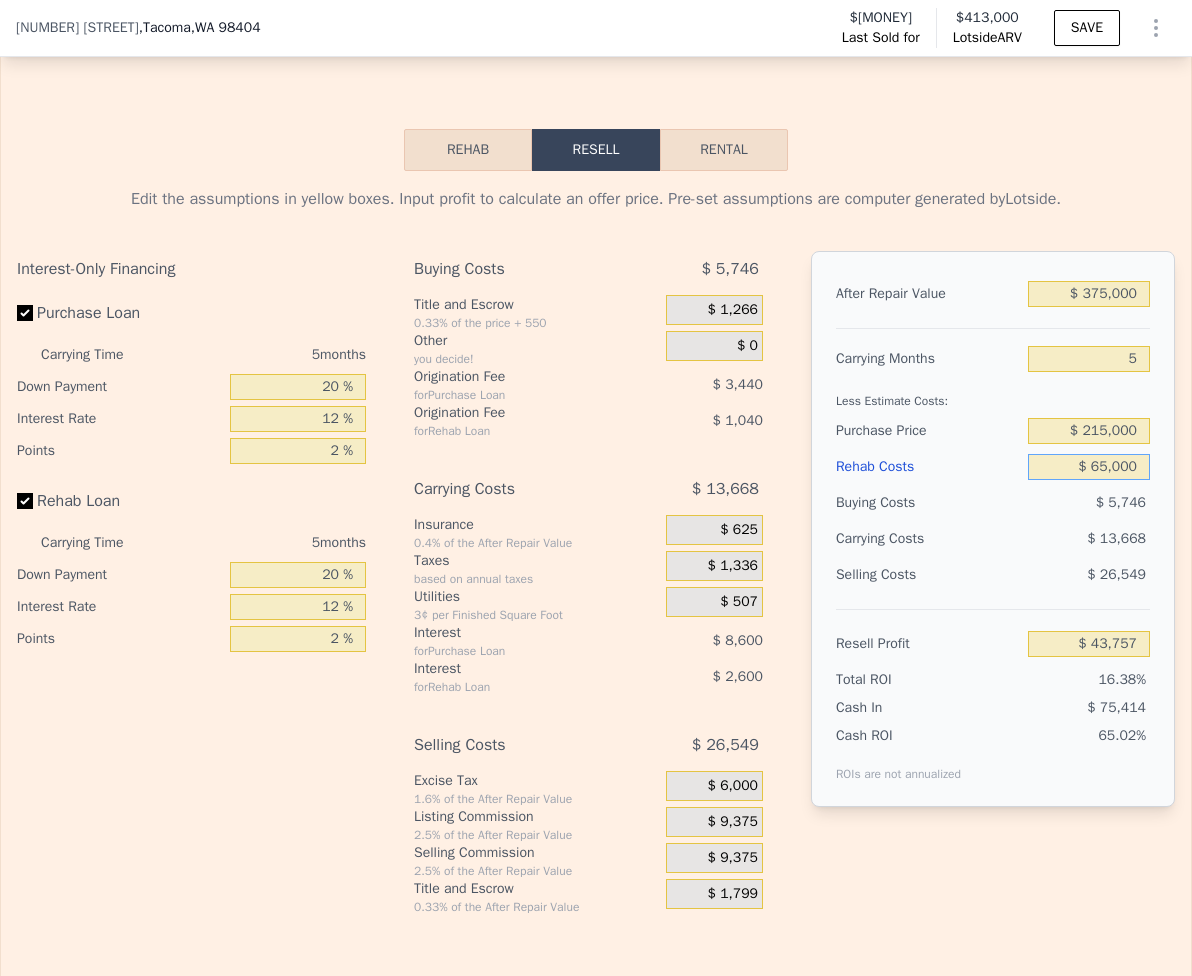 type on "$ 49,037" 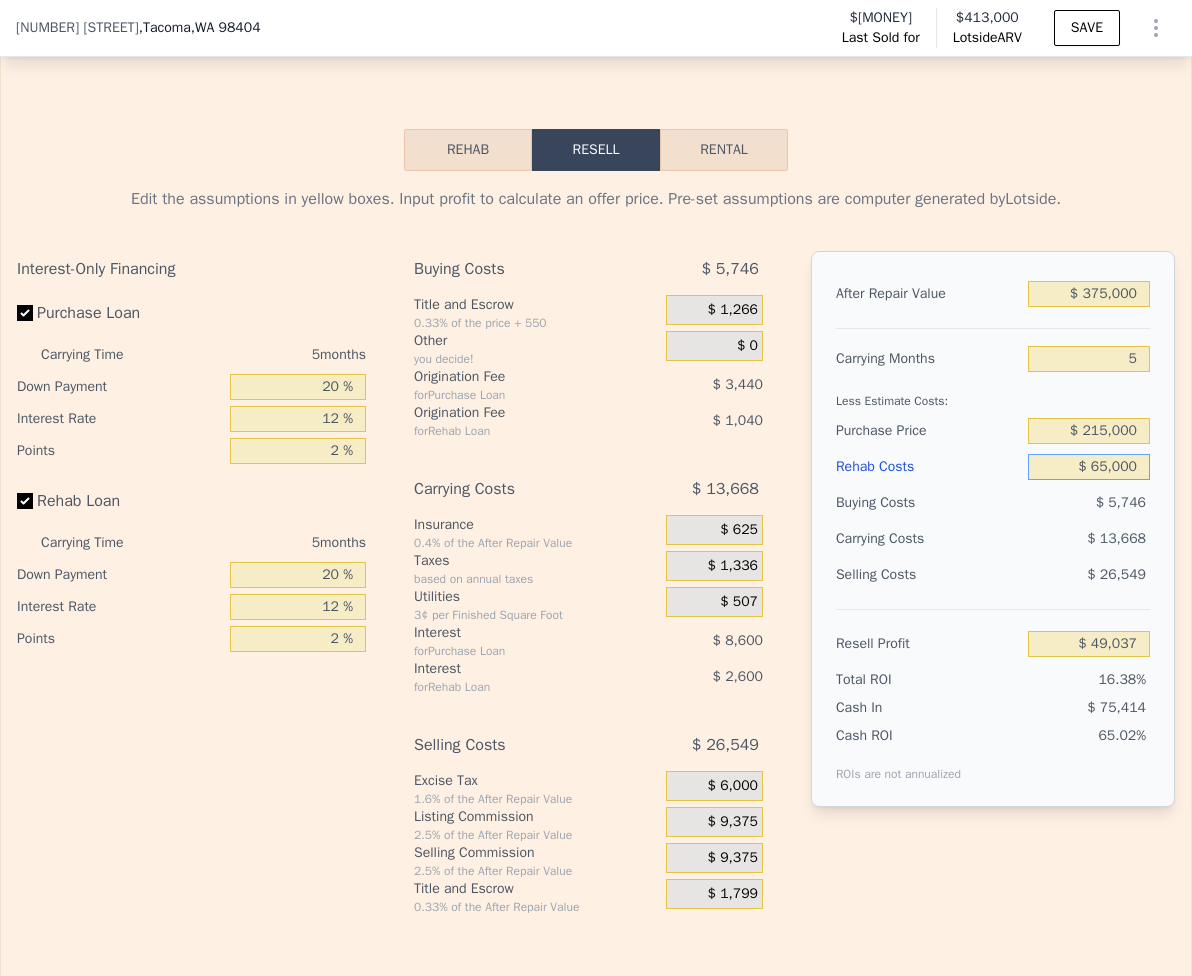 type on "$ 65,000" 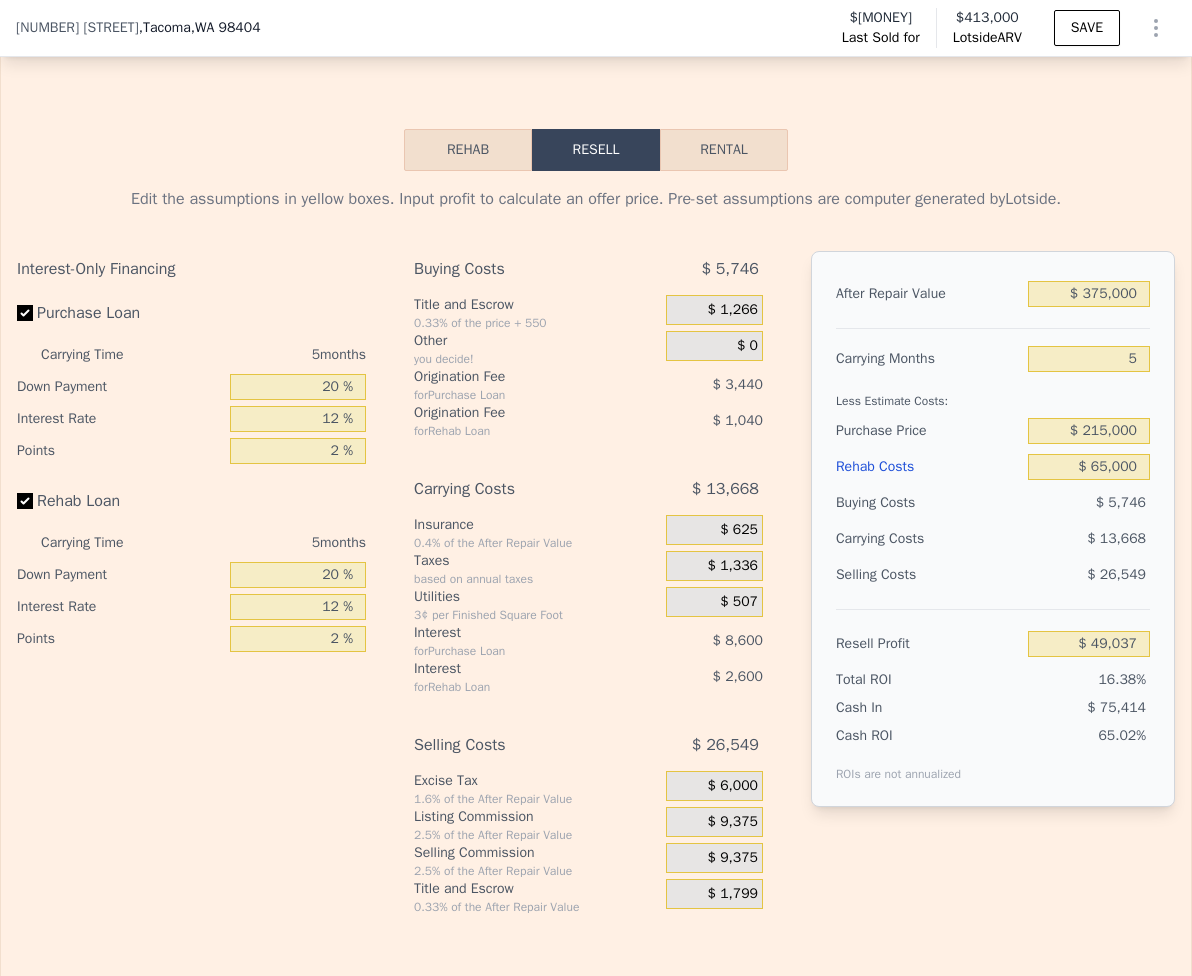 click on "Less Estimate Costs:" at bounding box center (993, 395) 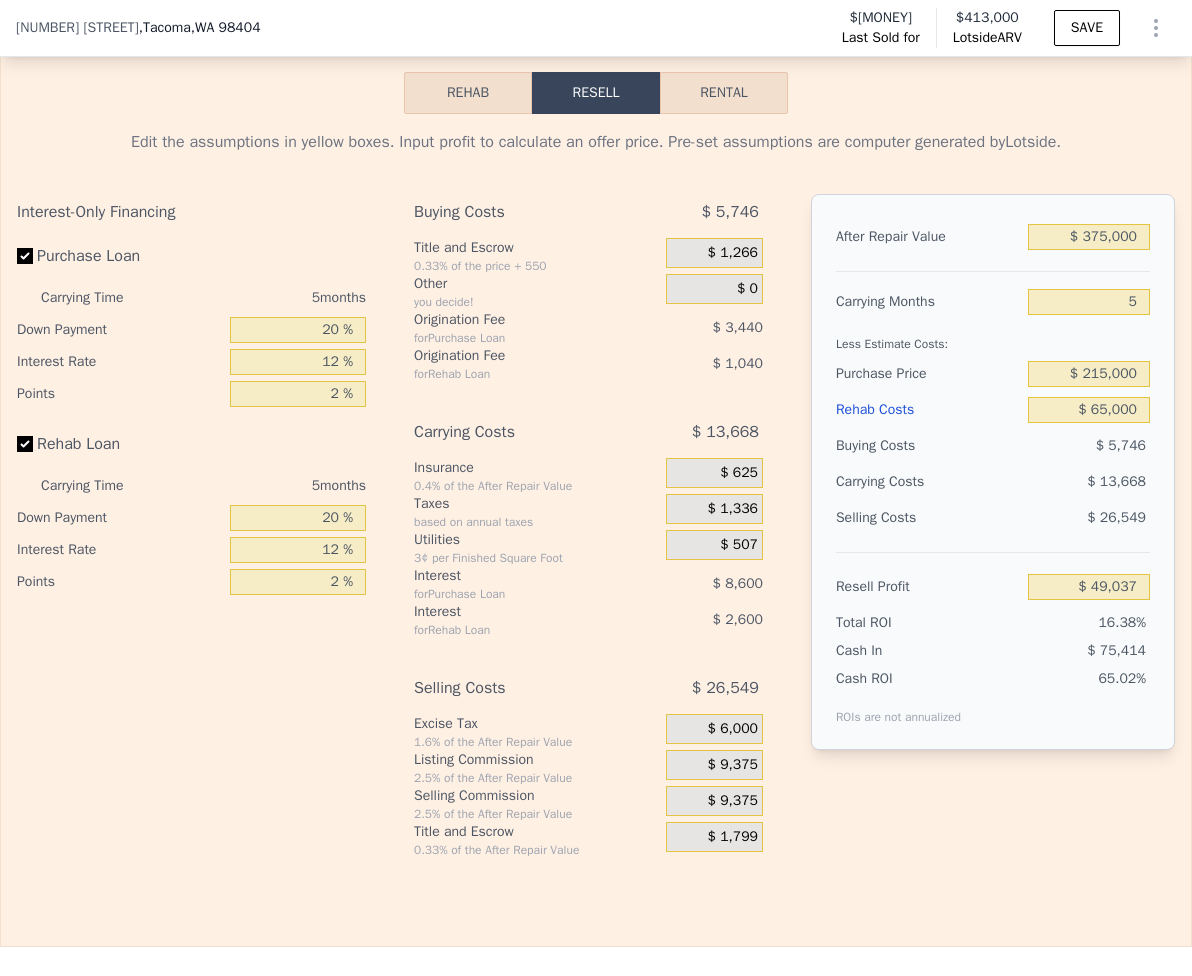scroll, scrollTop: 3198, scrollLeft: 0, axis: vertical 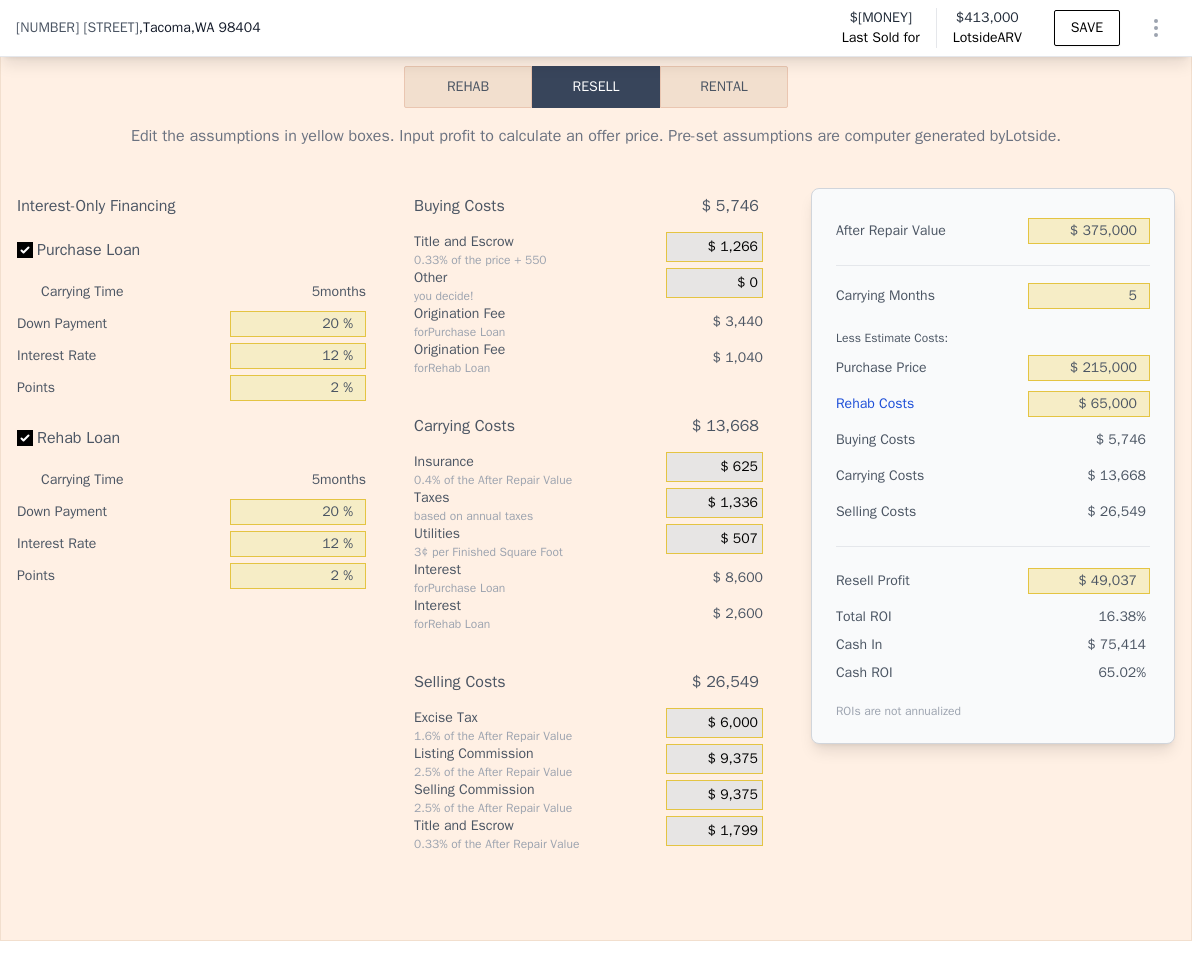 type on "$[MONEY]" 